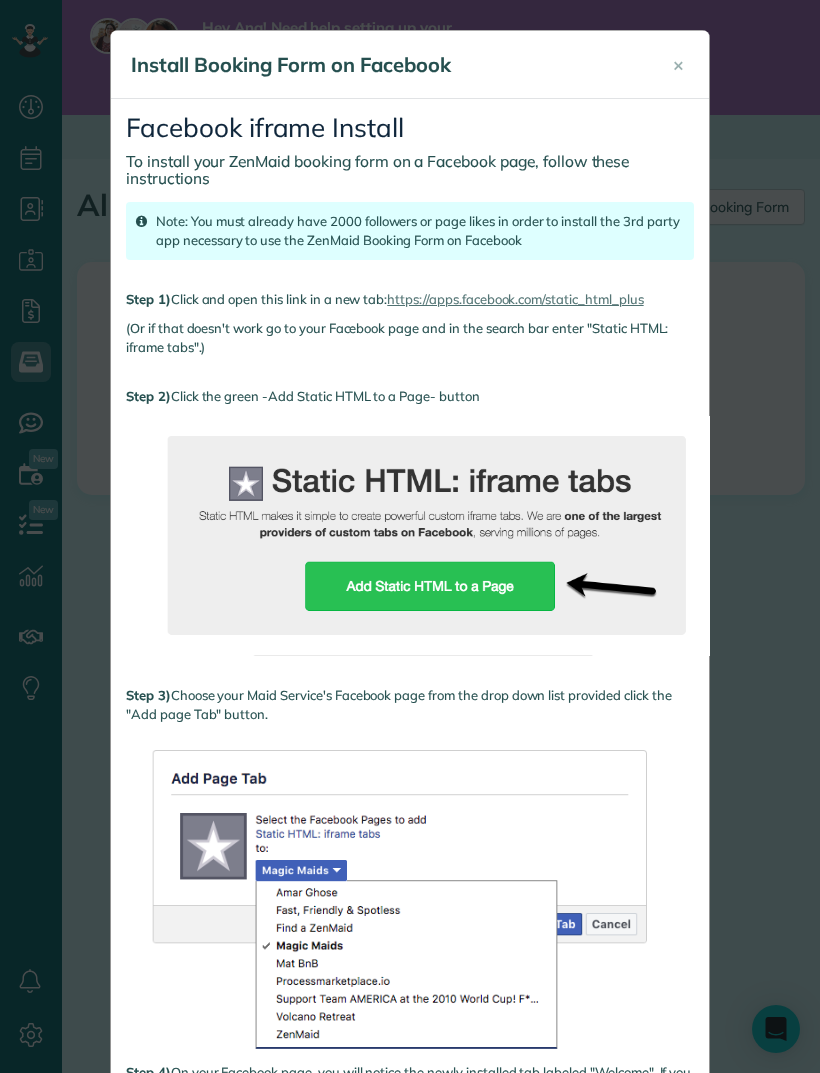 scroll, scrollTop: 0, scrollLeft: 0, axis: both 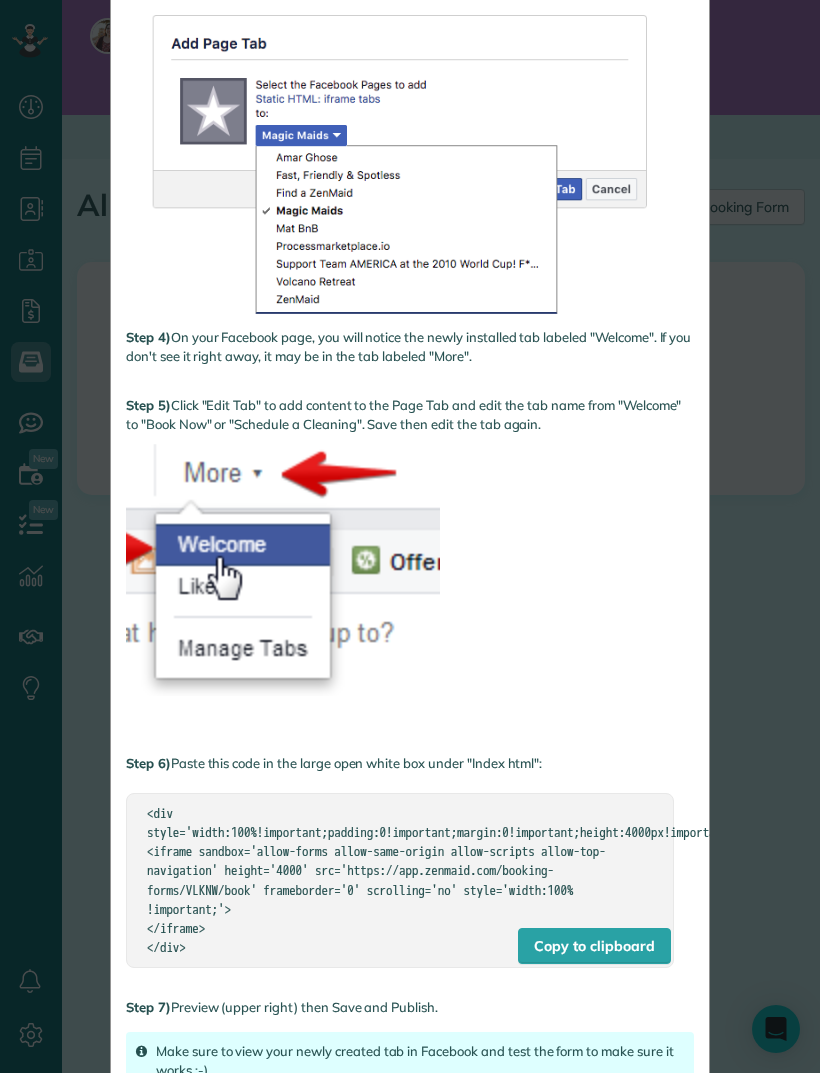 click on "Make sure to view your newly created tab in Facebook and test the form to make sure it works :-)" at bounding box center (410, 1061) 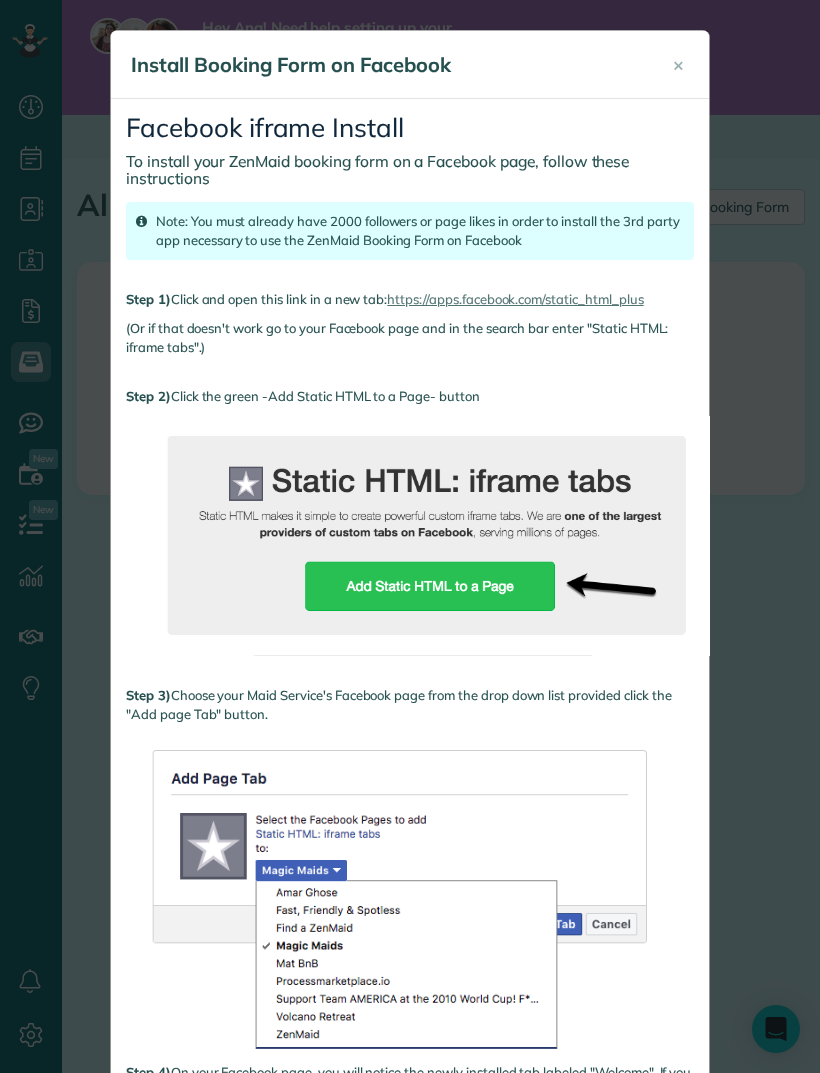 scroll, scrollTop: 0, scrollLeft: 0, axis: both 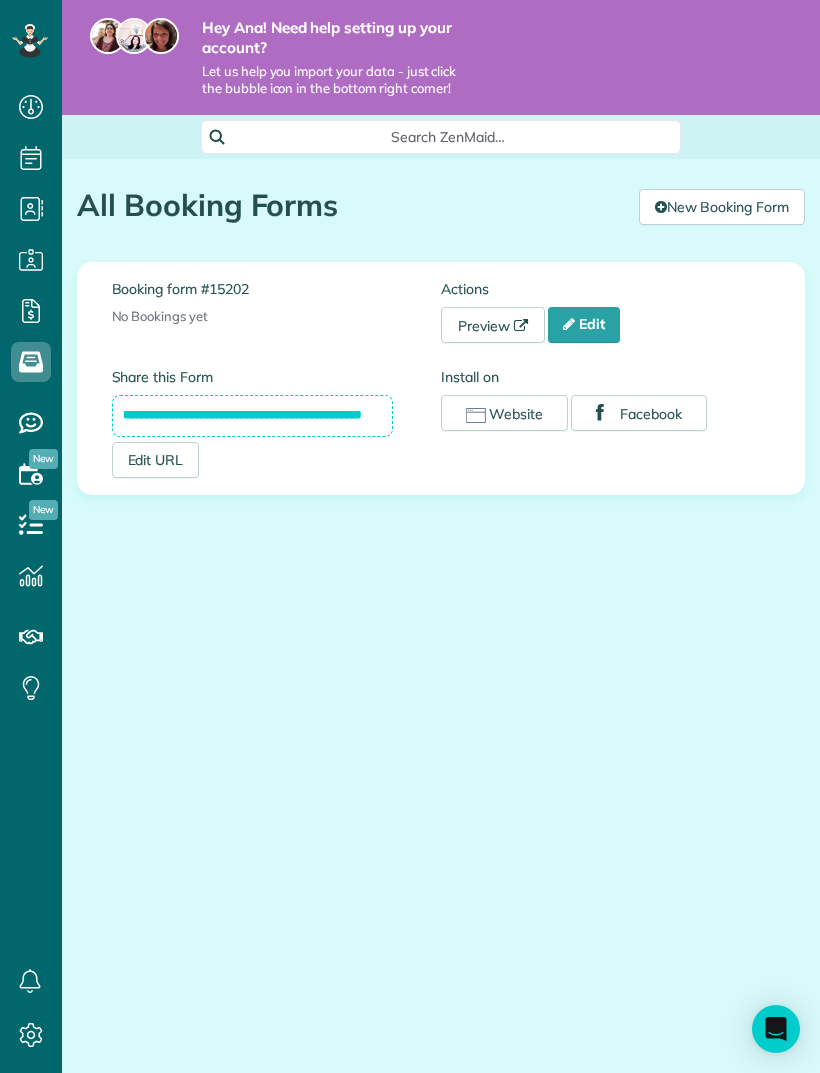 click on "Edit URL" at bounding box center (156, 460) 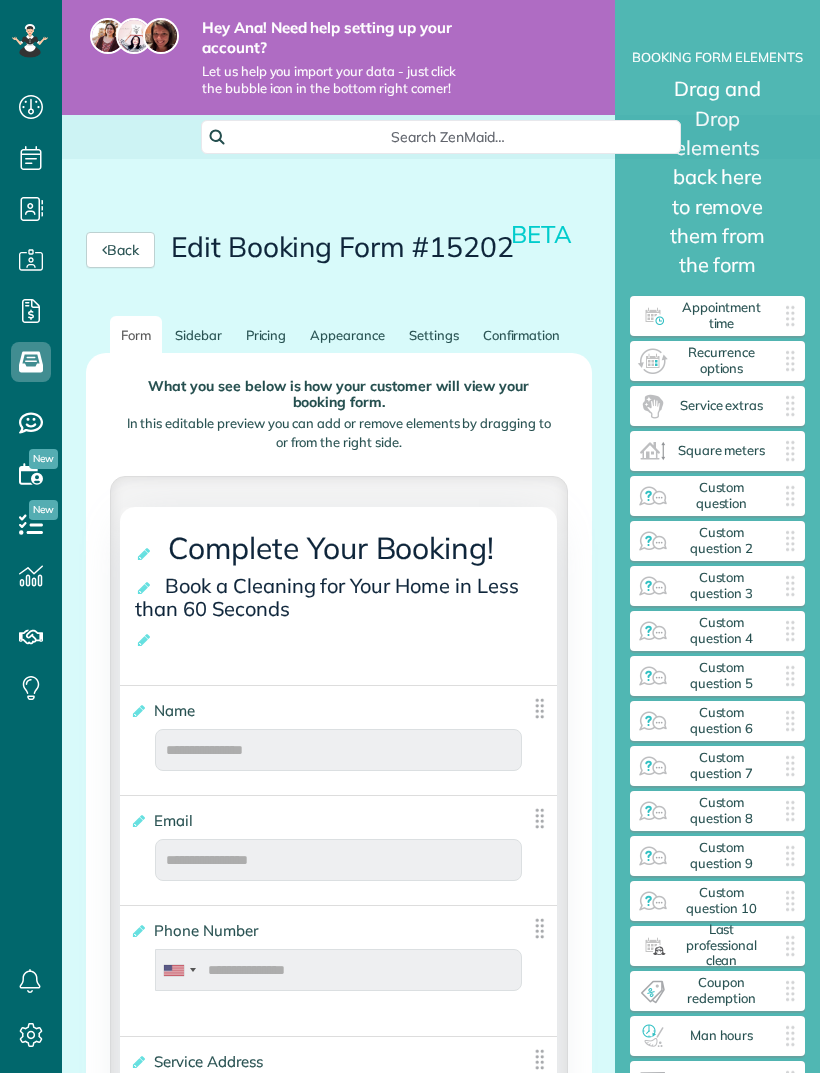 scroll, scrollTop: 0, scrollLeft: 0, axis: both 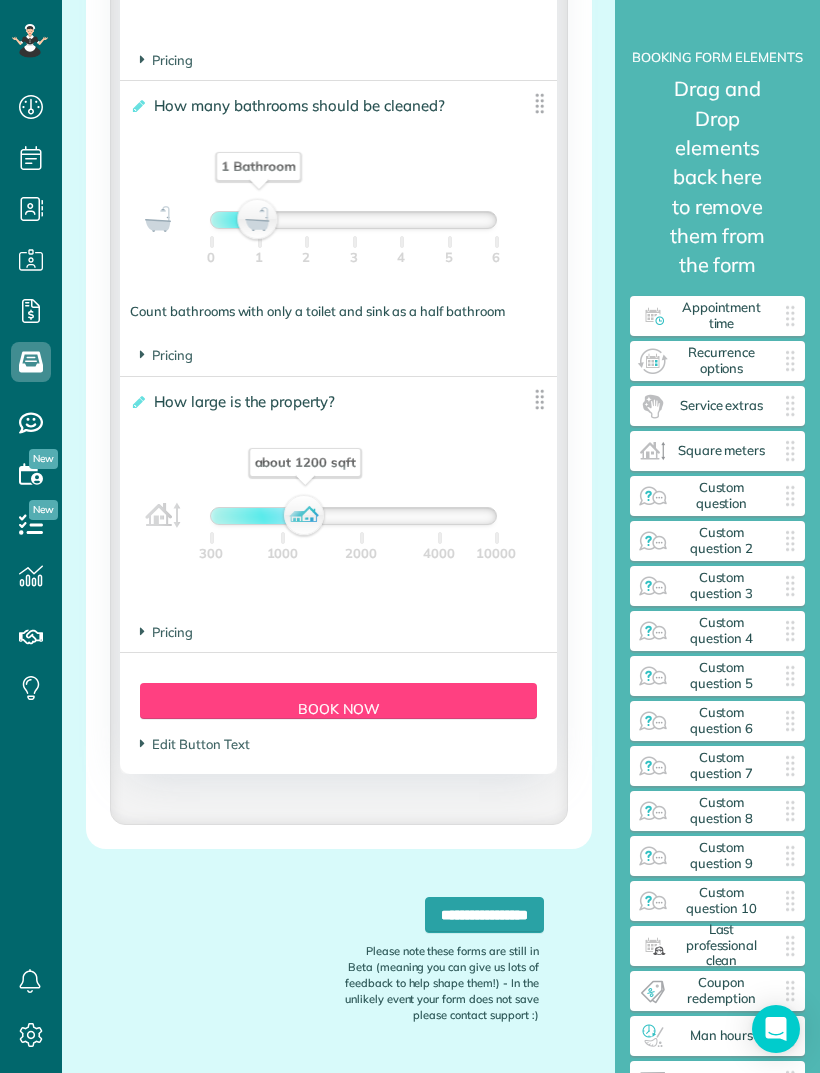 click on "**********" at bounding box center [484, 915] 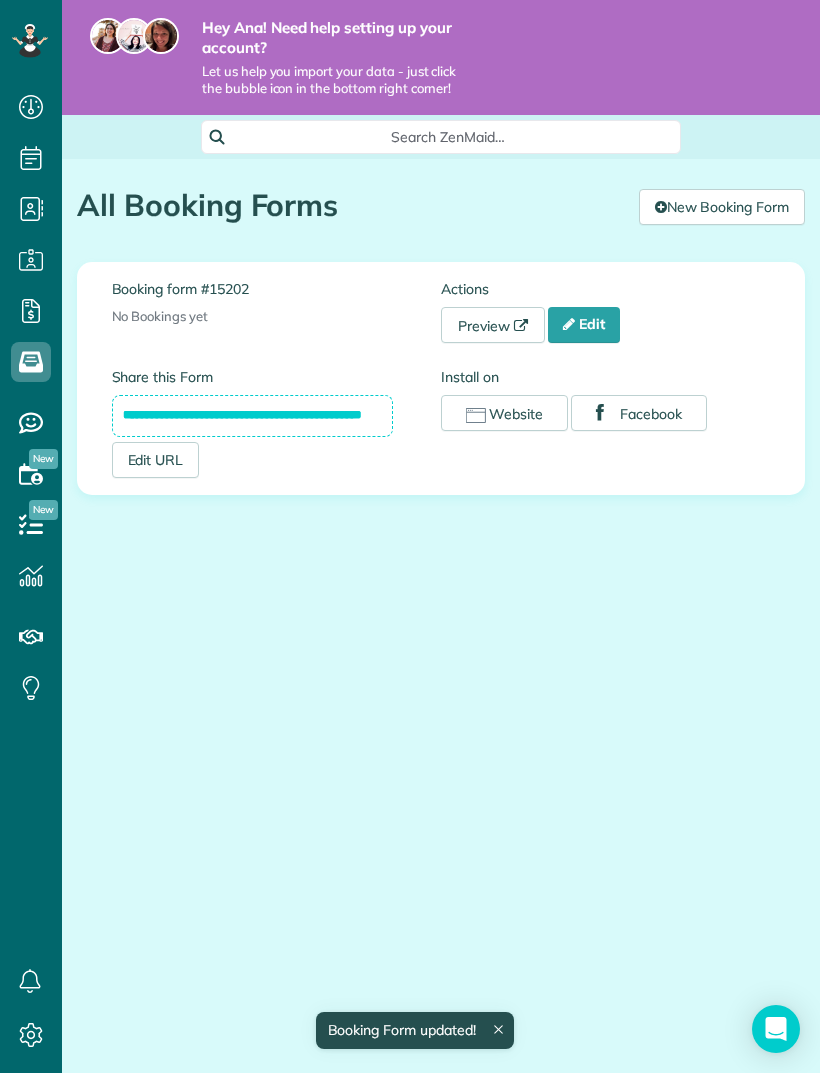 scroll, scrollTop: 0, scrollLeft: 0, axis: both 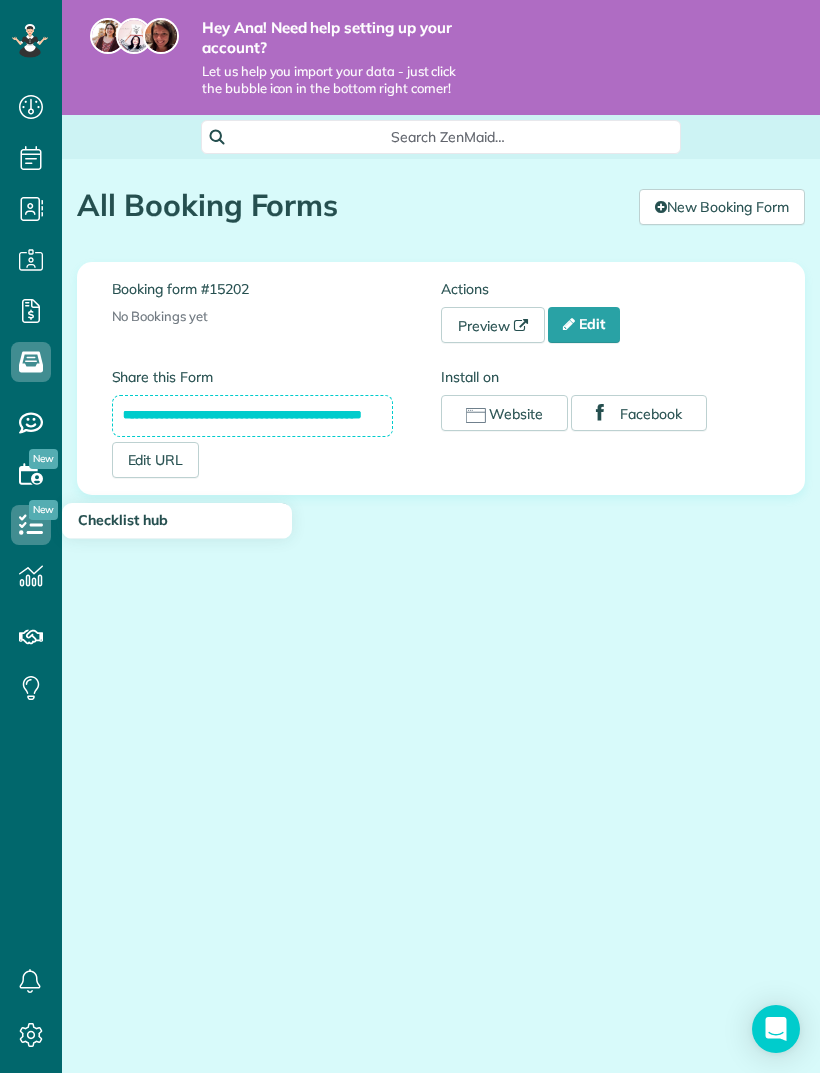 click 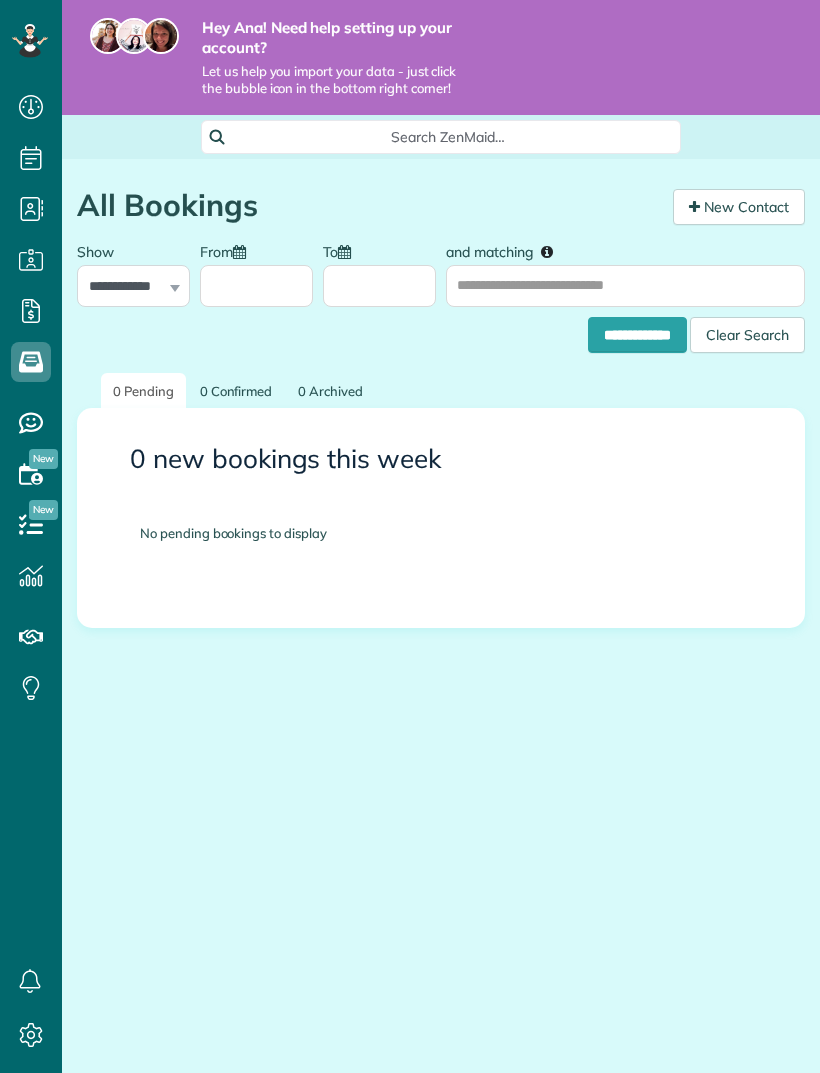 scroll, scrollTop: 0, scrollLeft: 0, axis: both 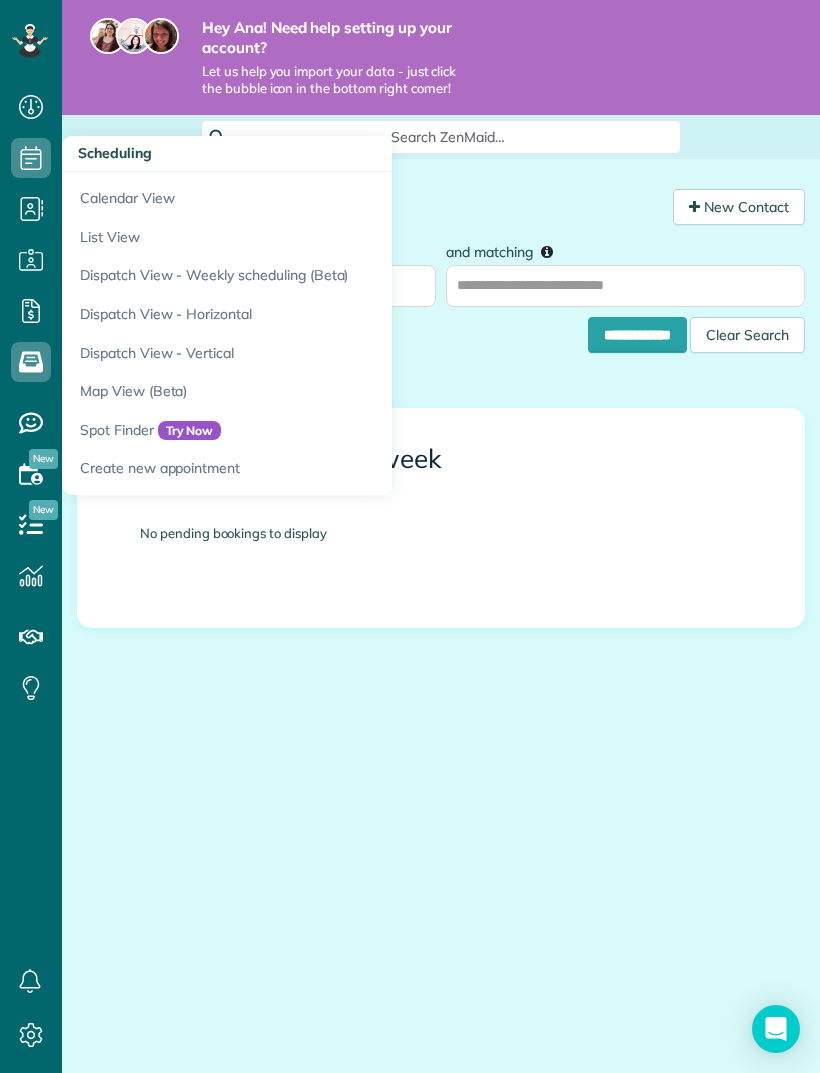 click on "Calendar View" at bounding box center [312, 195] 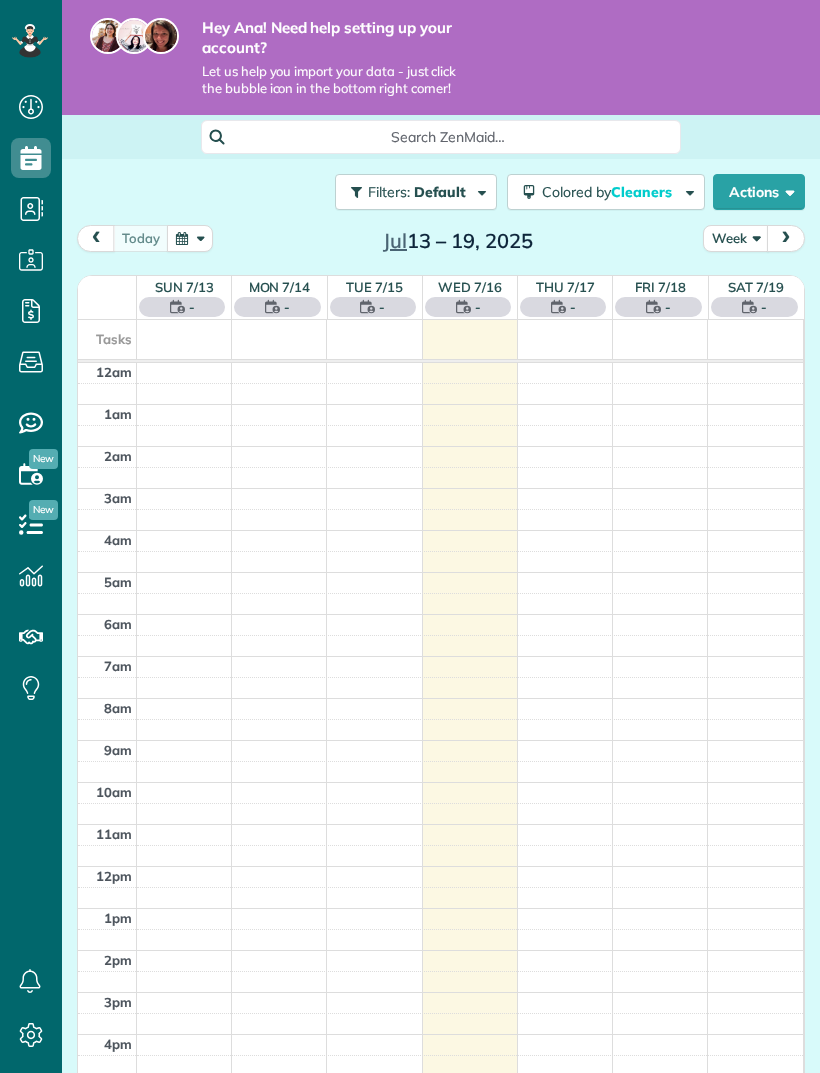 scroll, scrollTop: 0, scrollLeft: 0, axis: both 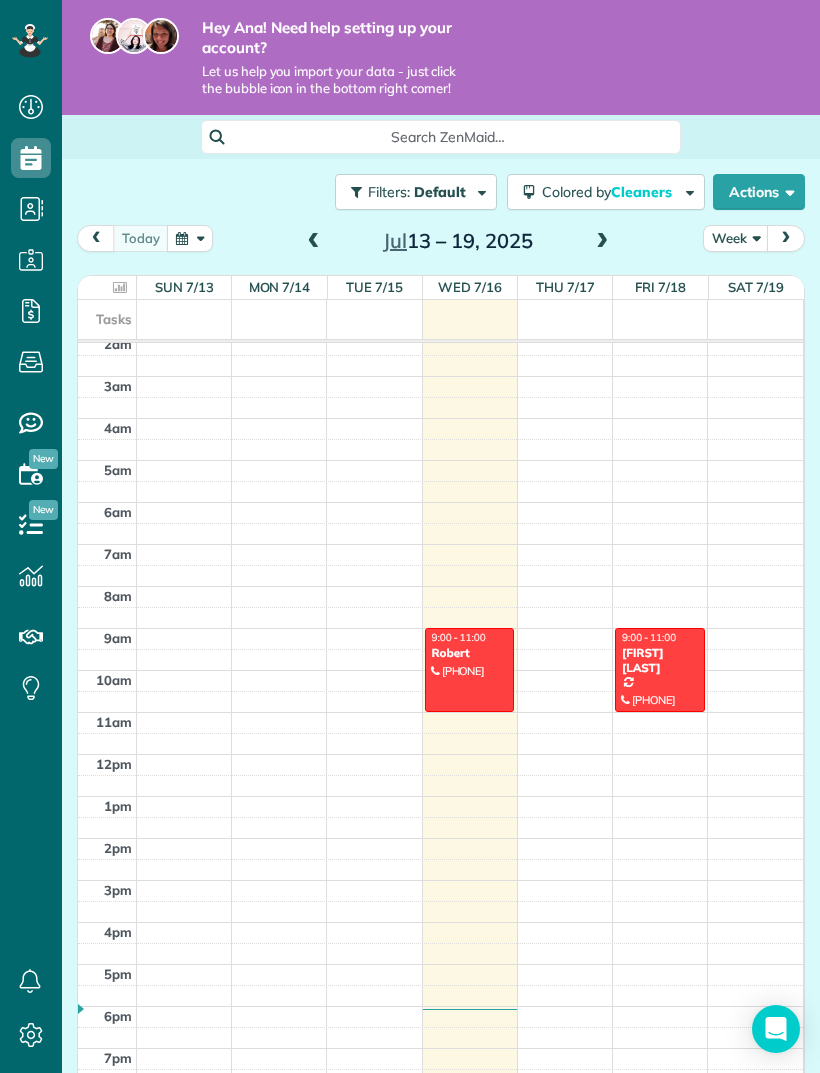 click at bounding box center [470, 670] 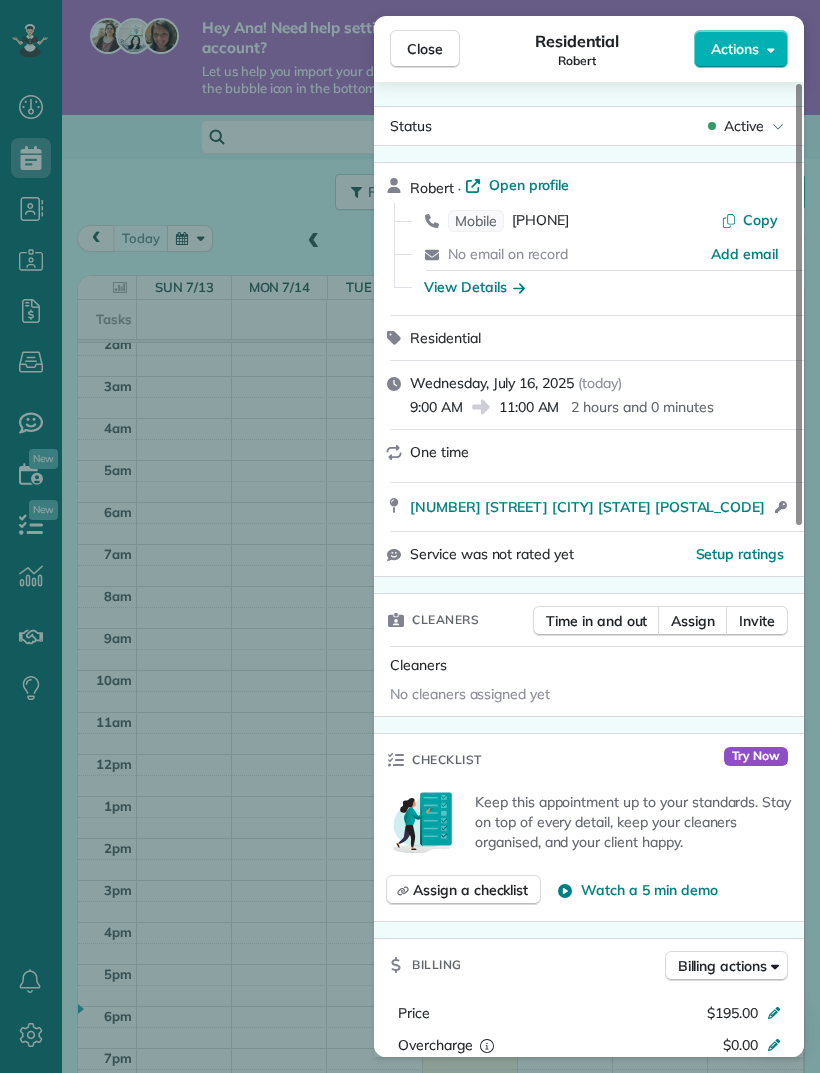 click on "Wednesday, July 16, 2025" at bounding box center [492, 383] 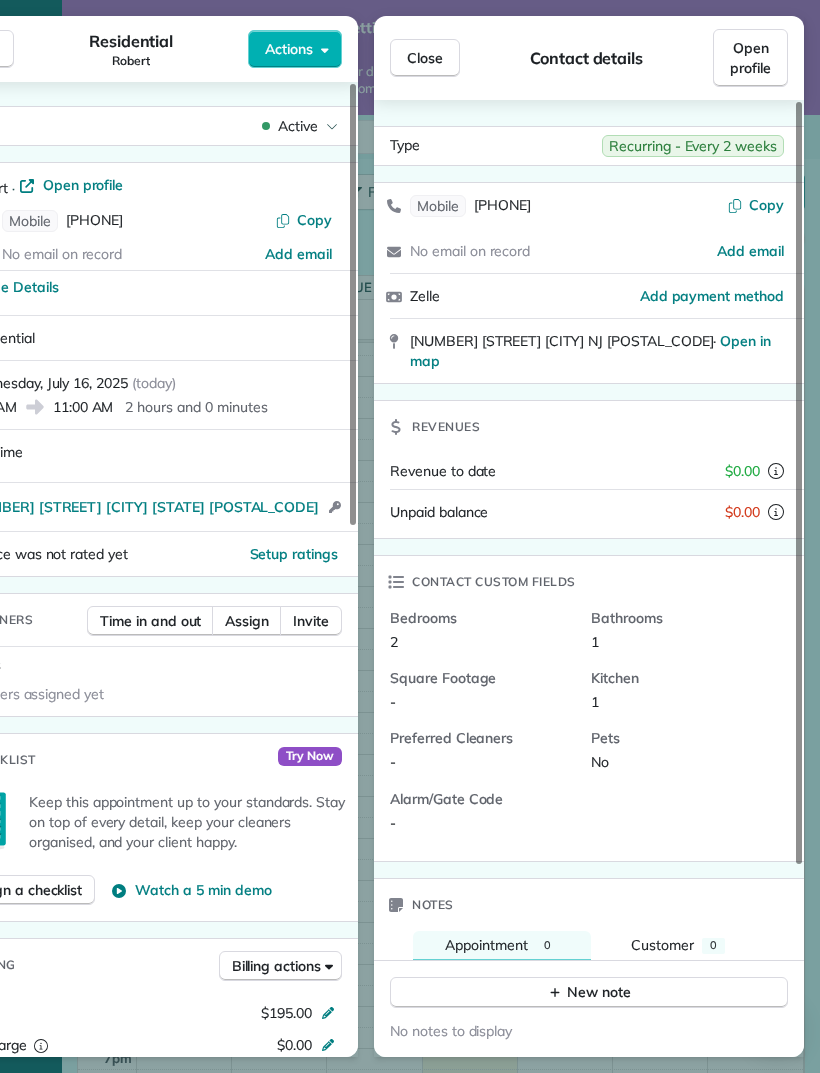 click on "Recurring - Every 2 weeks" at bounding box center [693, 146] 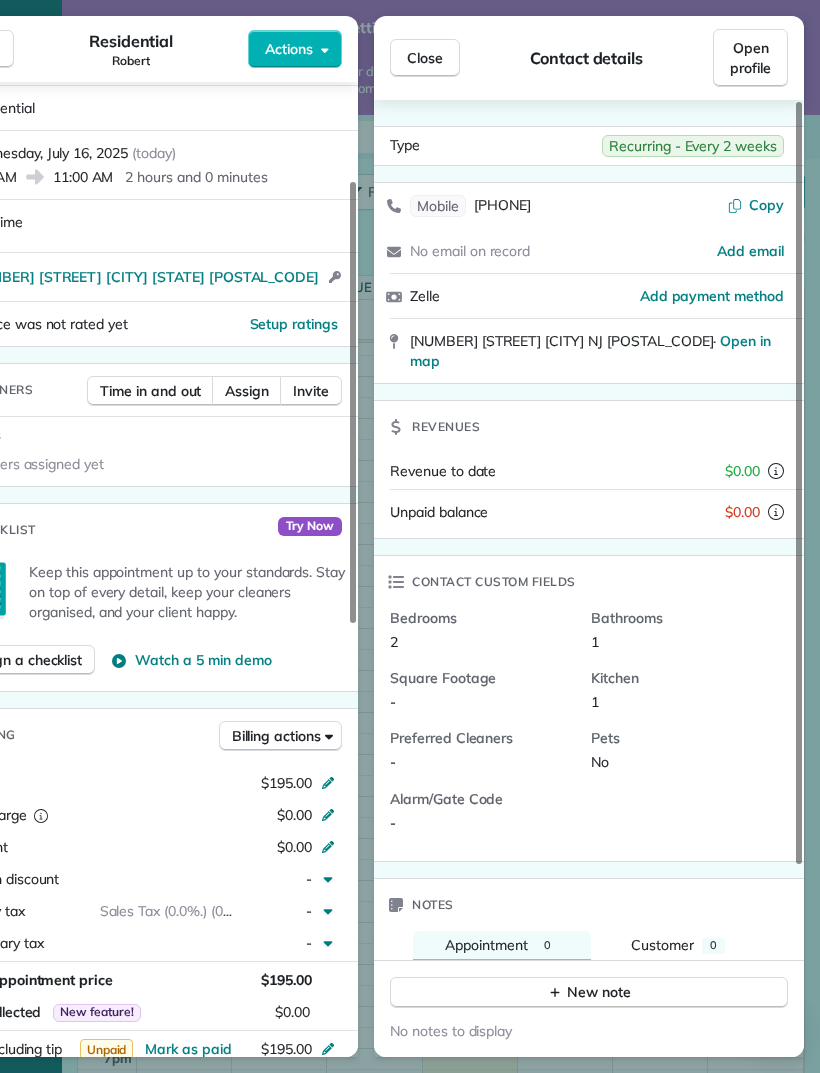 scroll, scrollTop: 233, scrollLeft: 0, axis: vertical 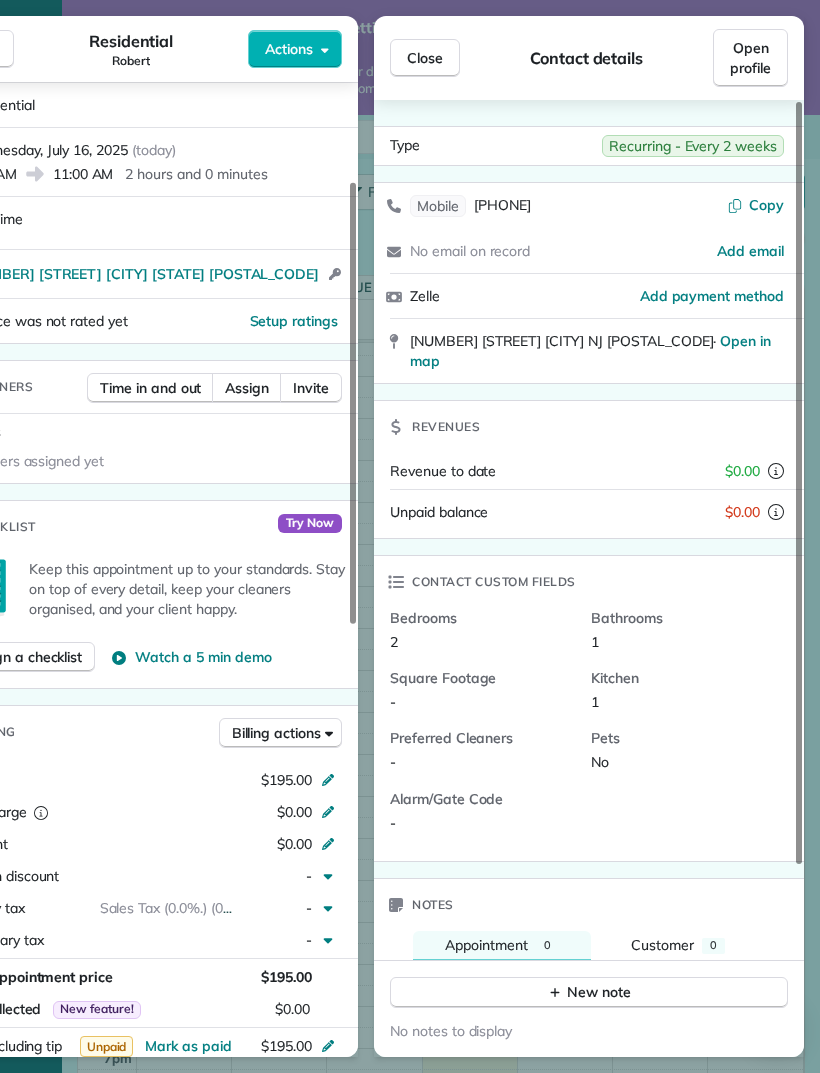 click on "Open profile" at bounding box center [750, 58] 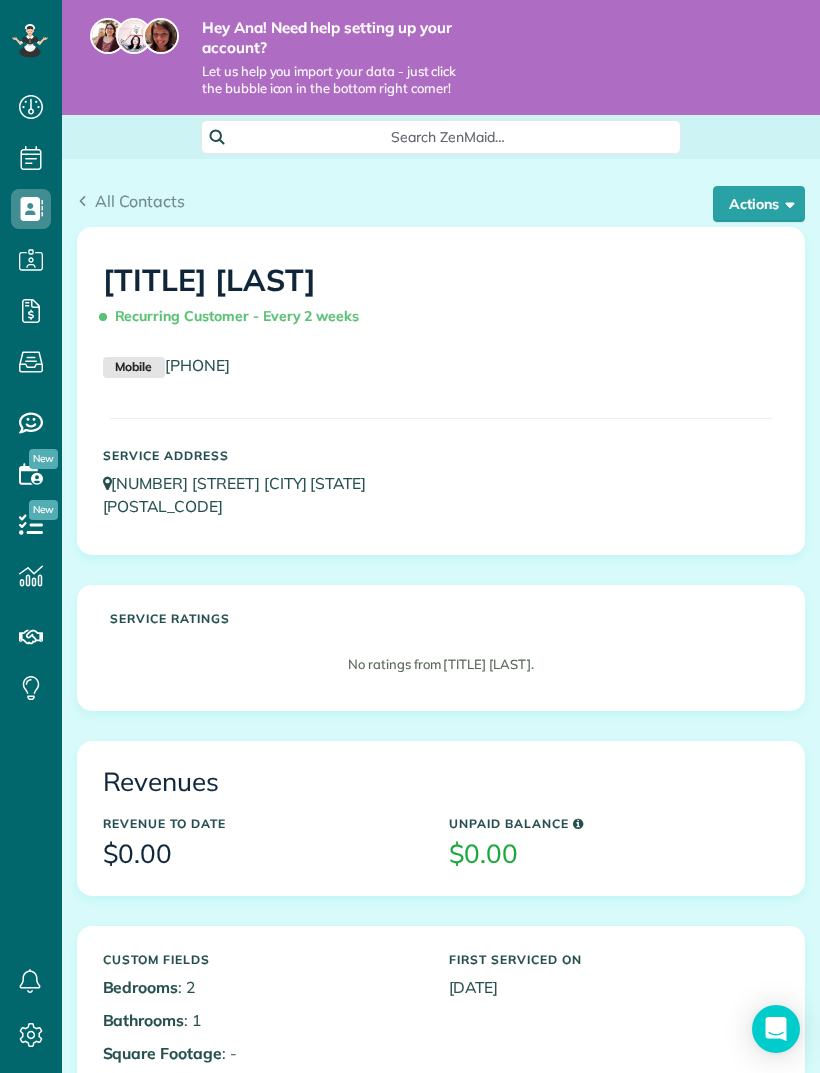 scroll, scrollTop: 0, scrollLeft: 0, axis: both 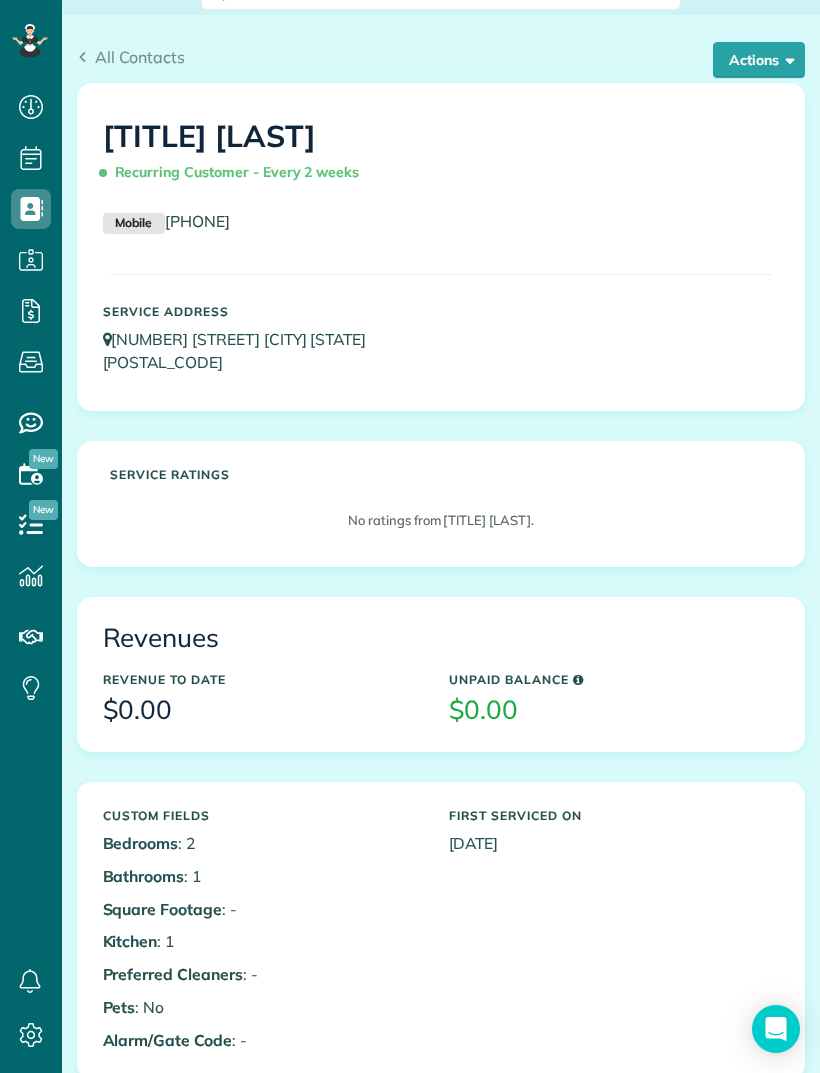 click on "Actions" at bounding box center (759, 60) 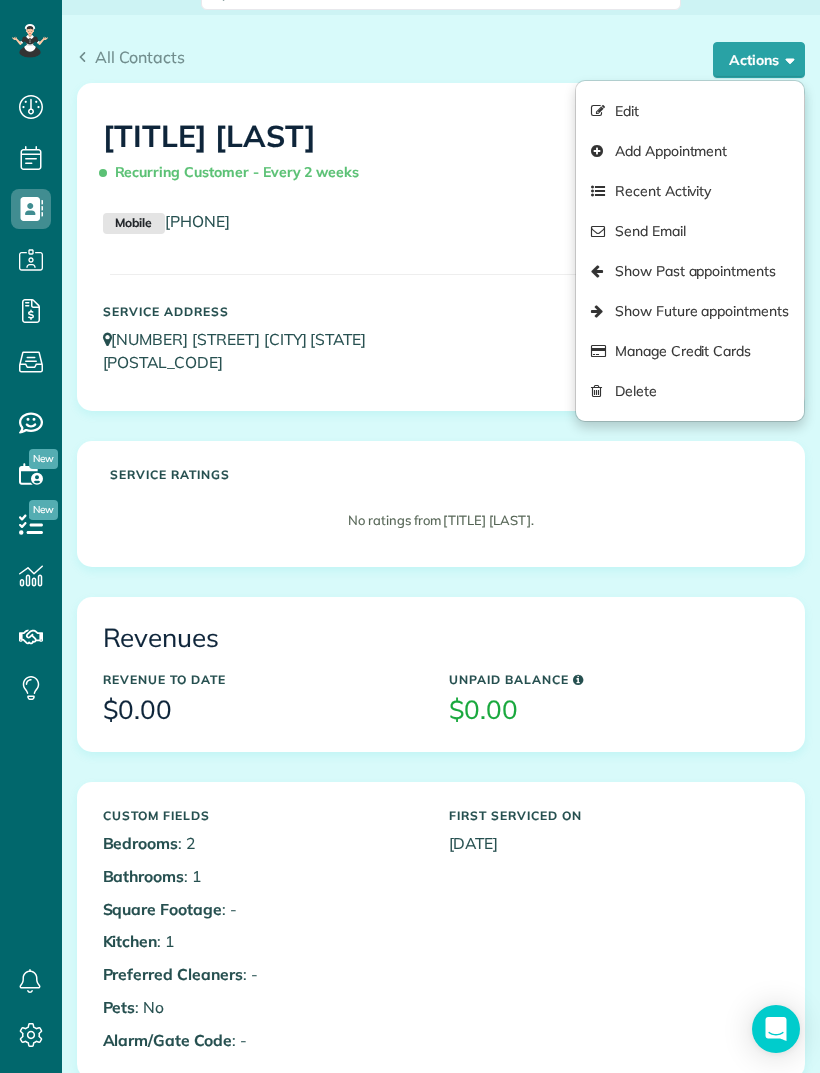 click on "Add Appointment" at bounding box center [690, 151] 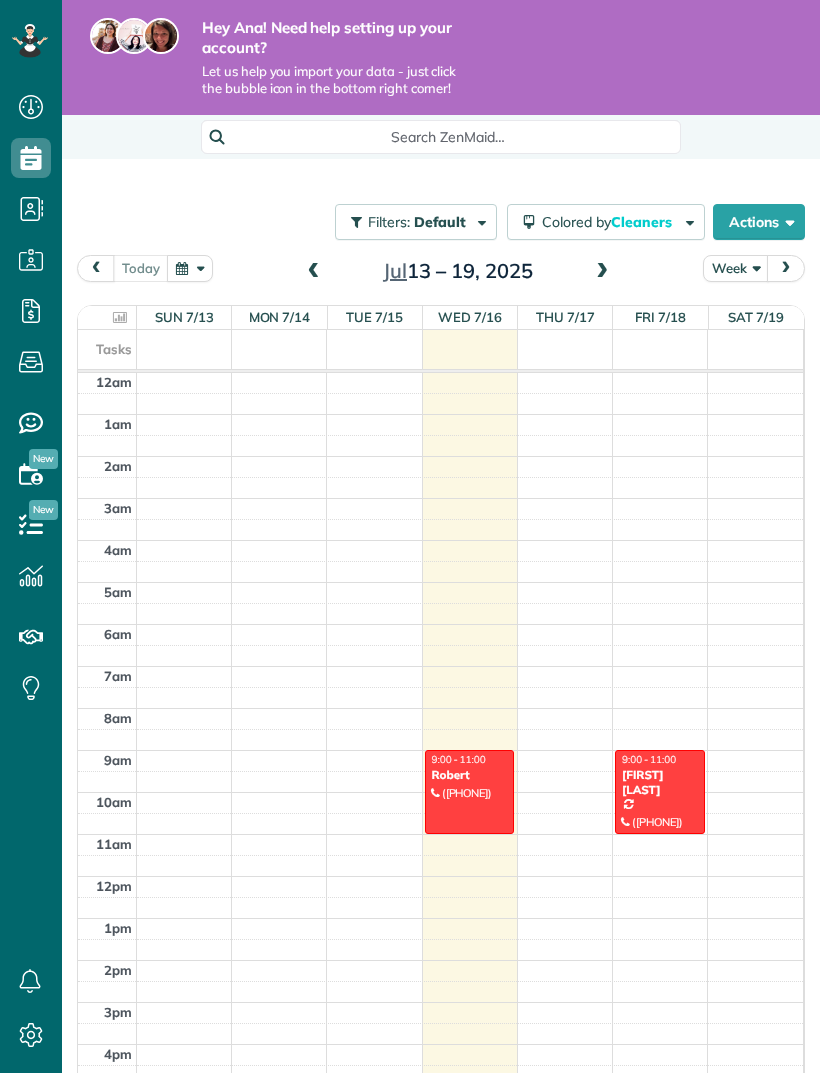 scroll, scrollTop: 0, scrollLeft: 0, axis: both 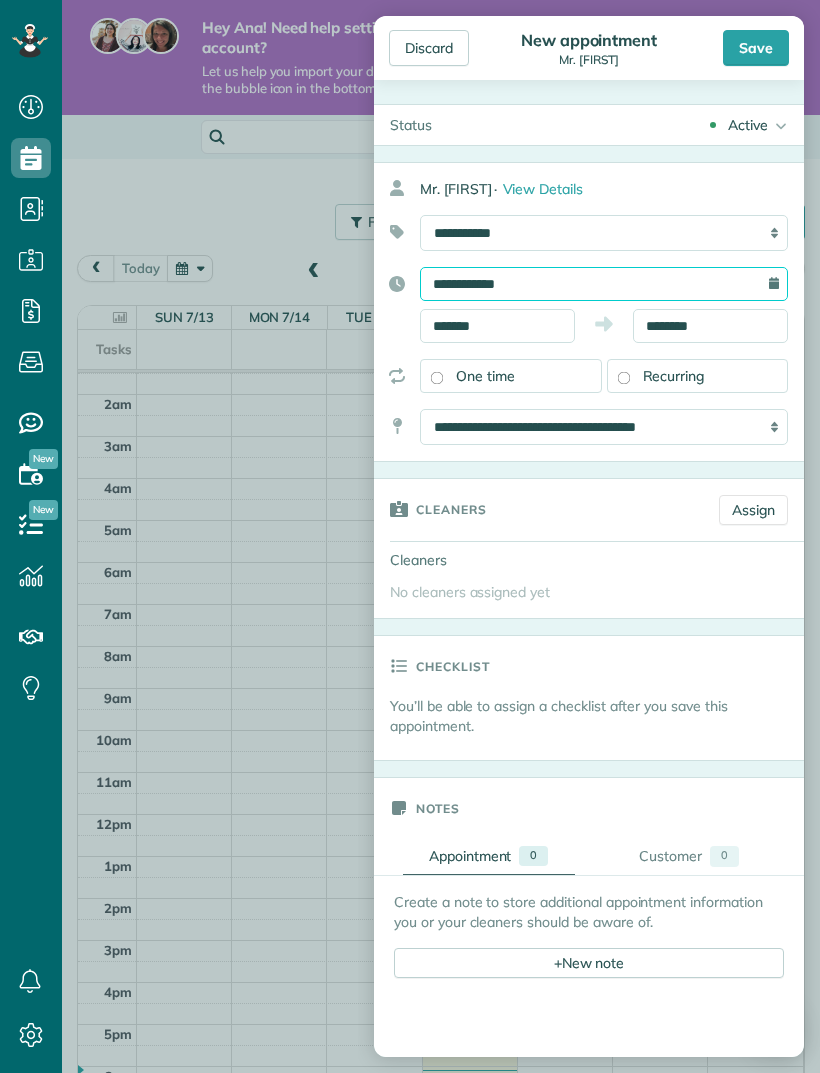 click on "**********" at bounding box center (604, 284) 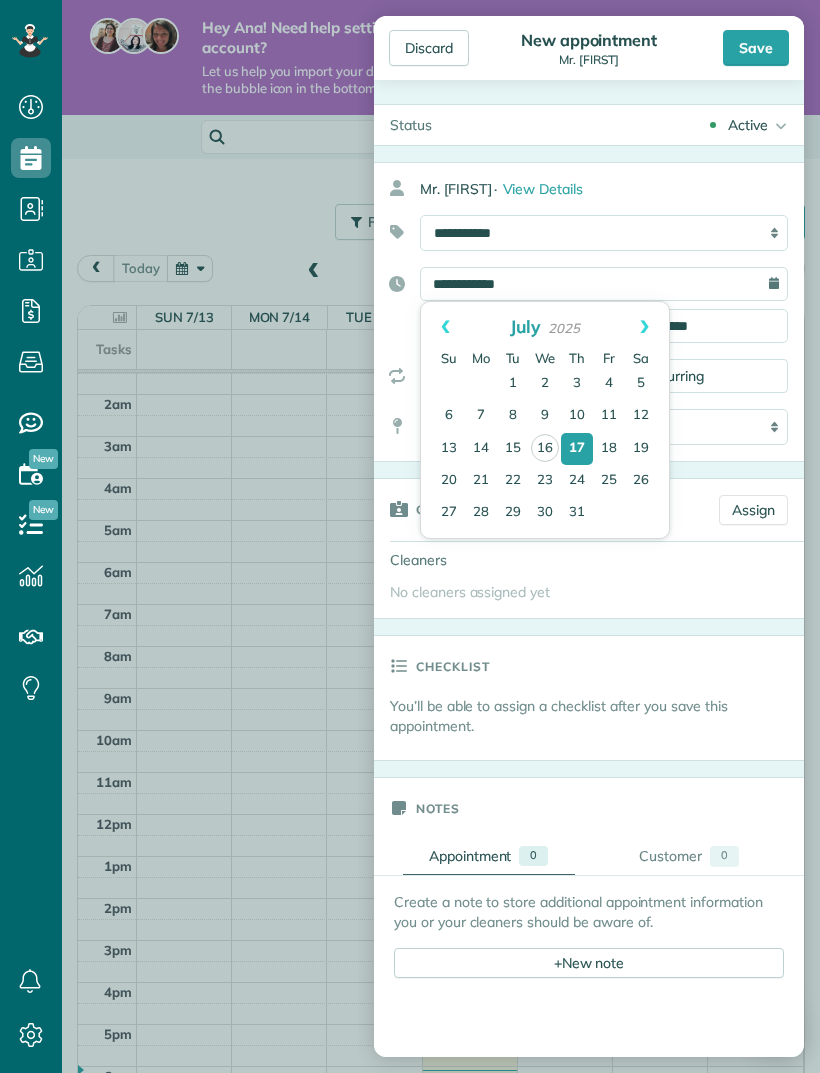 click on "16" at bounding box center (545, 448) 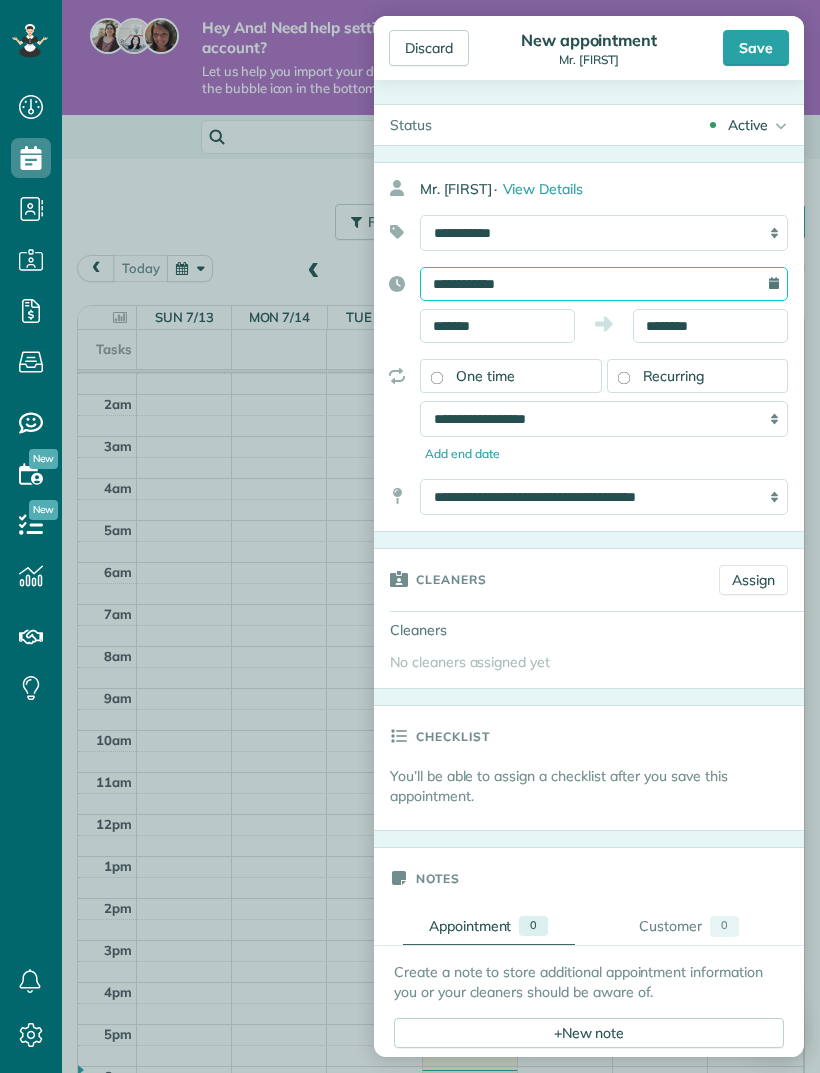 click on "**********" at bounding box center (604, 284) 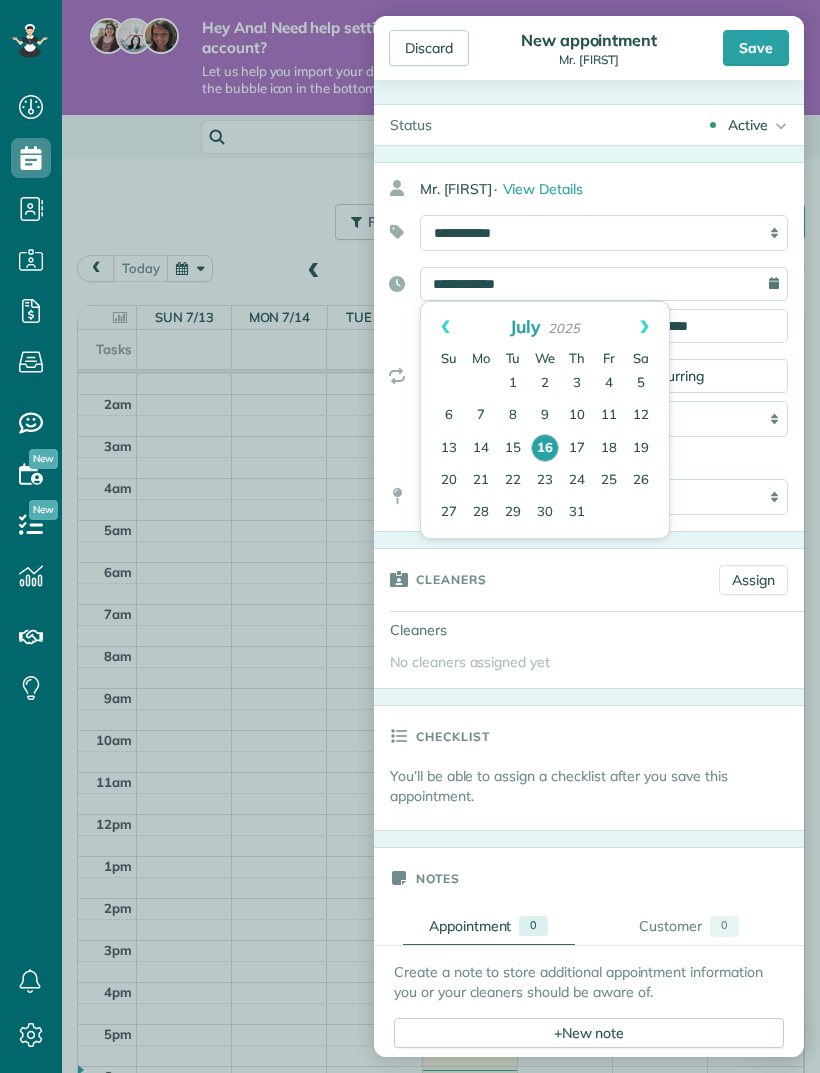 click on "12" at bounding box center (641, 416) 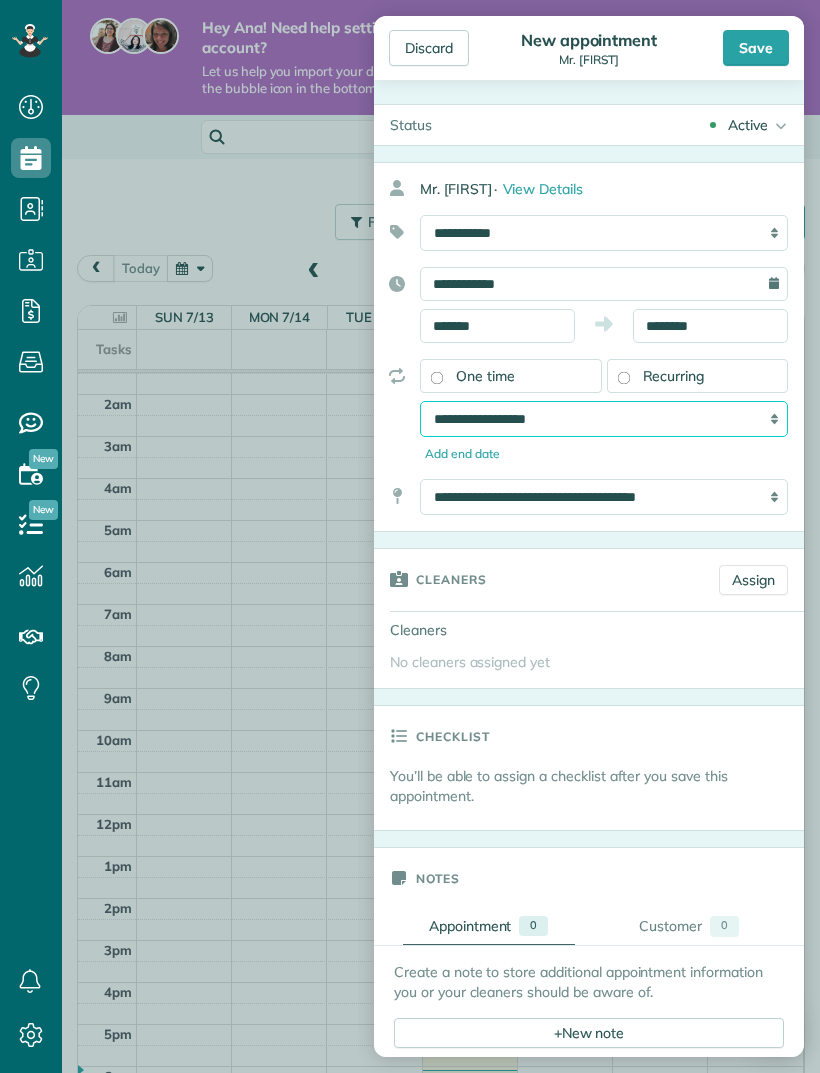 click on "**********" at bounding box center [604, 419] 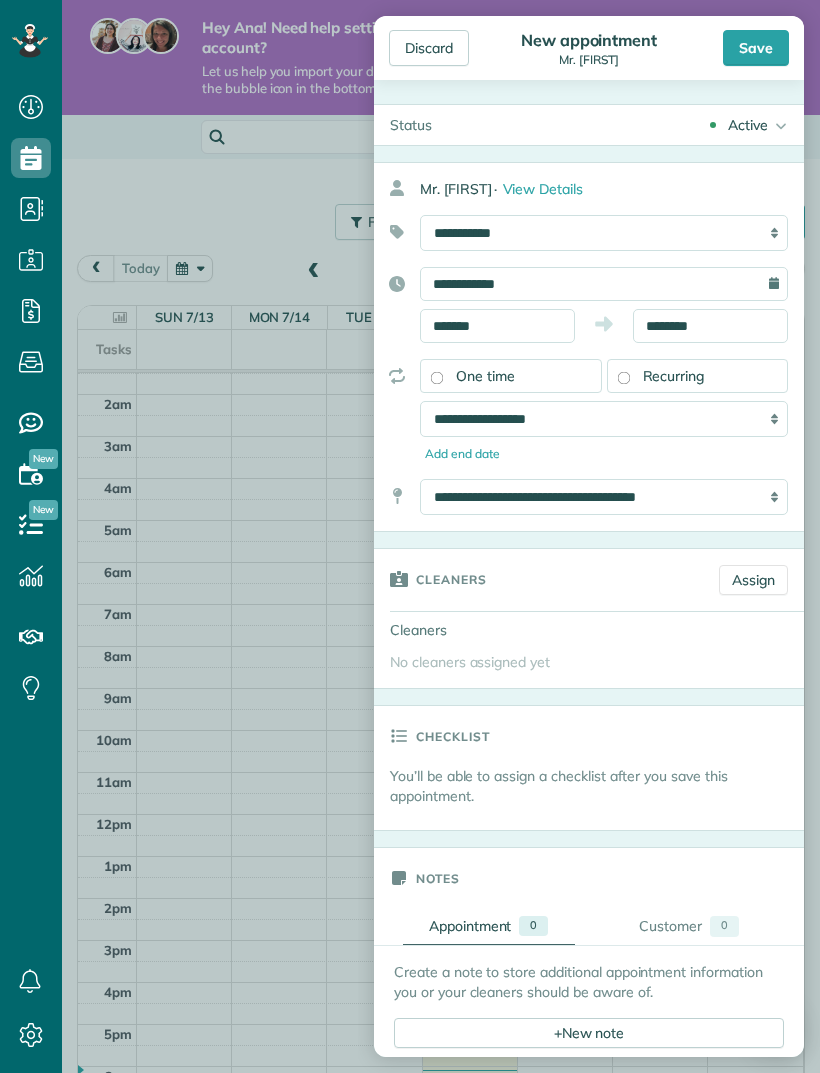 click on "Save" at bounding box center (756, 48) 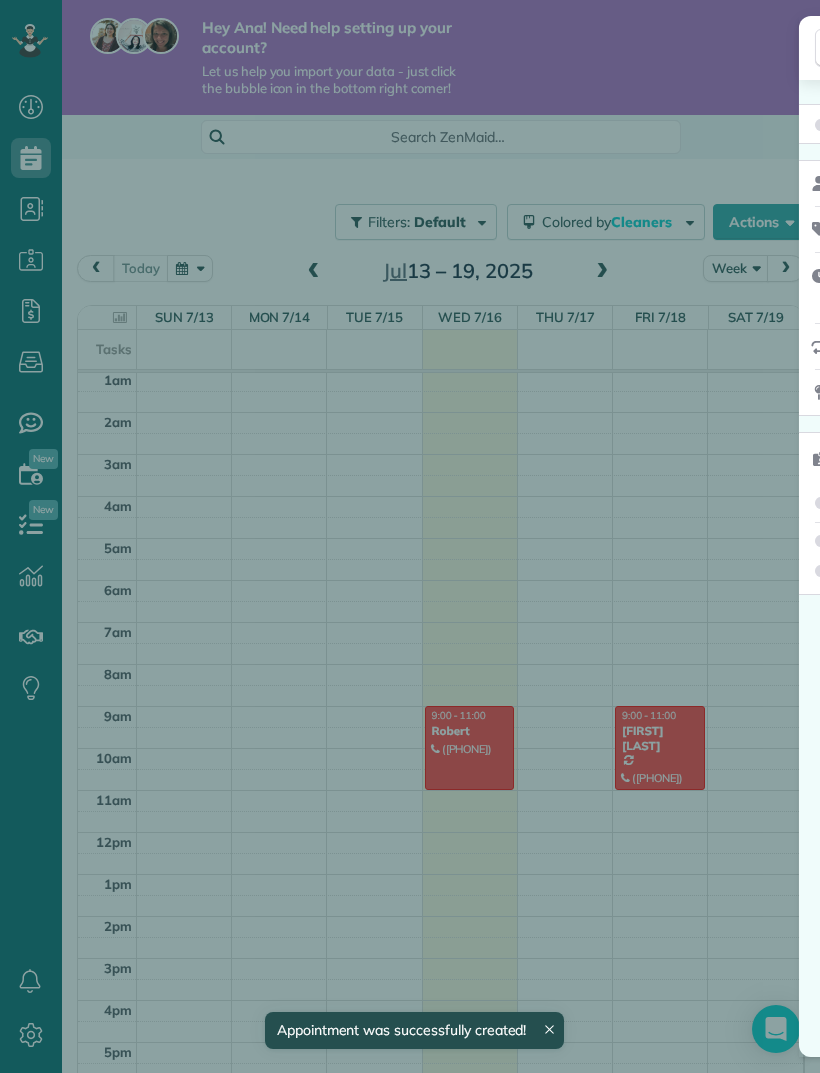 scroll, scrollTop: 44, scrollLeft: 0, axis: vertical 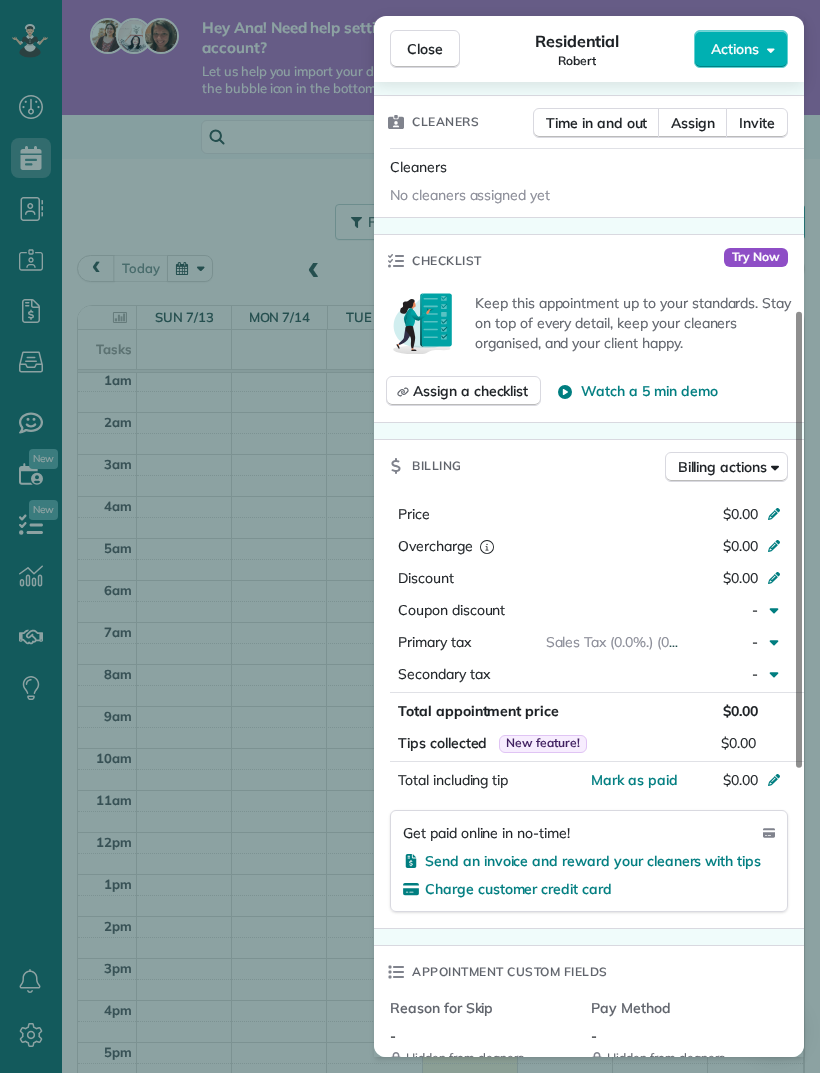 click 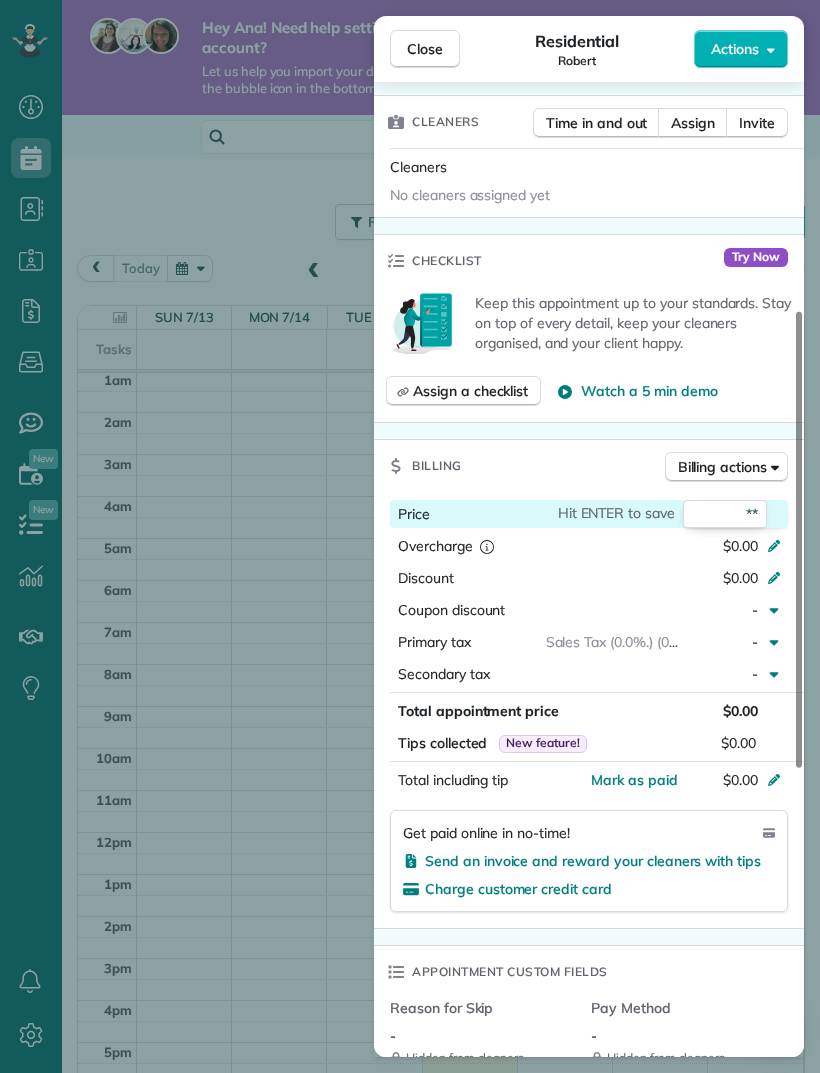 type on "***" 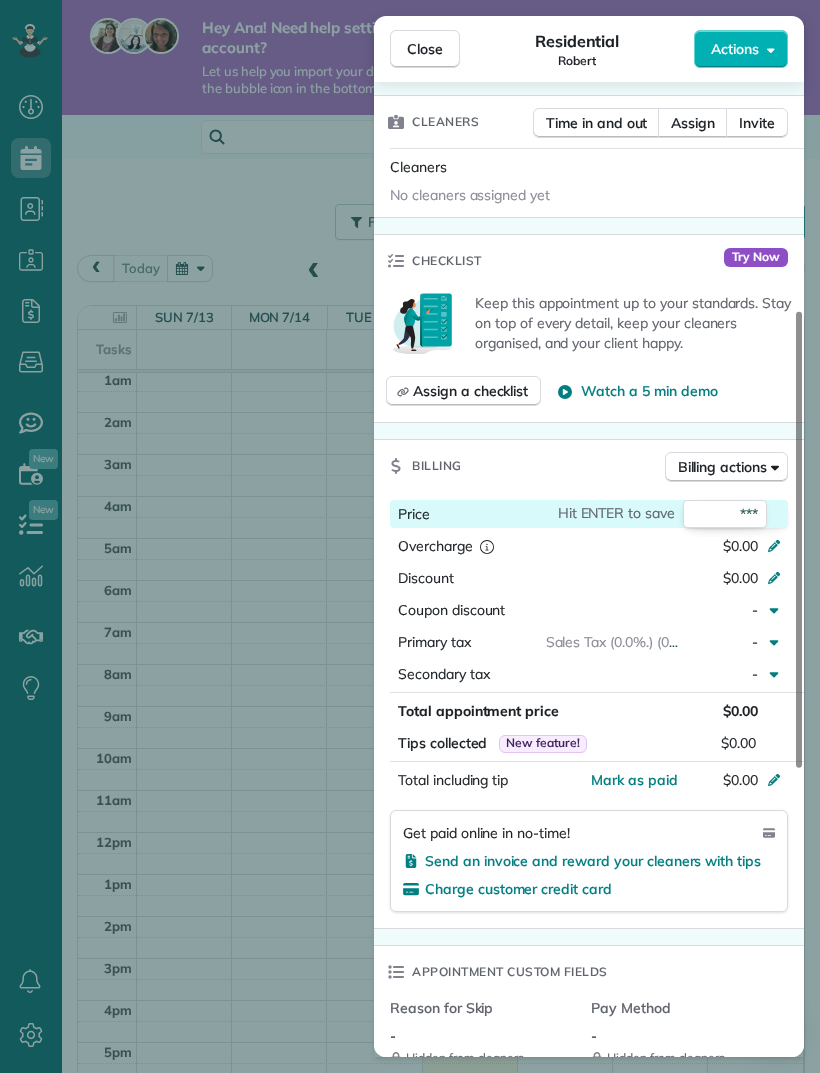 click on "Billing Billing actions" at bounding box center [589, 466] 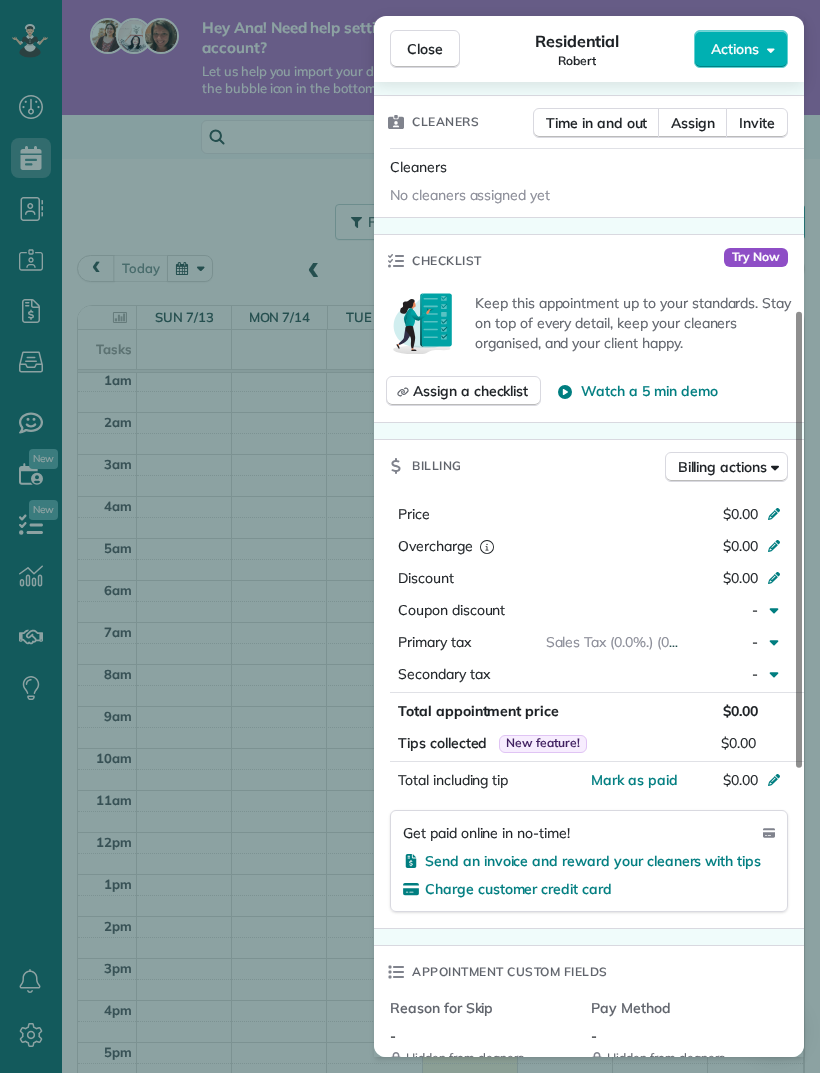 click 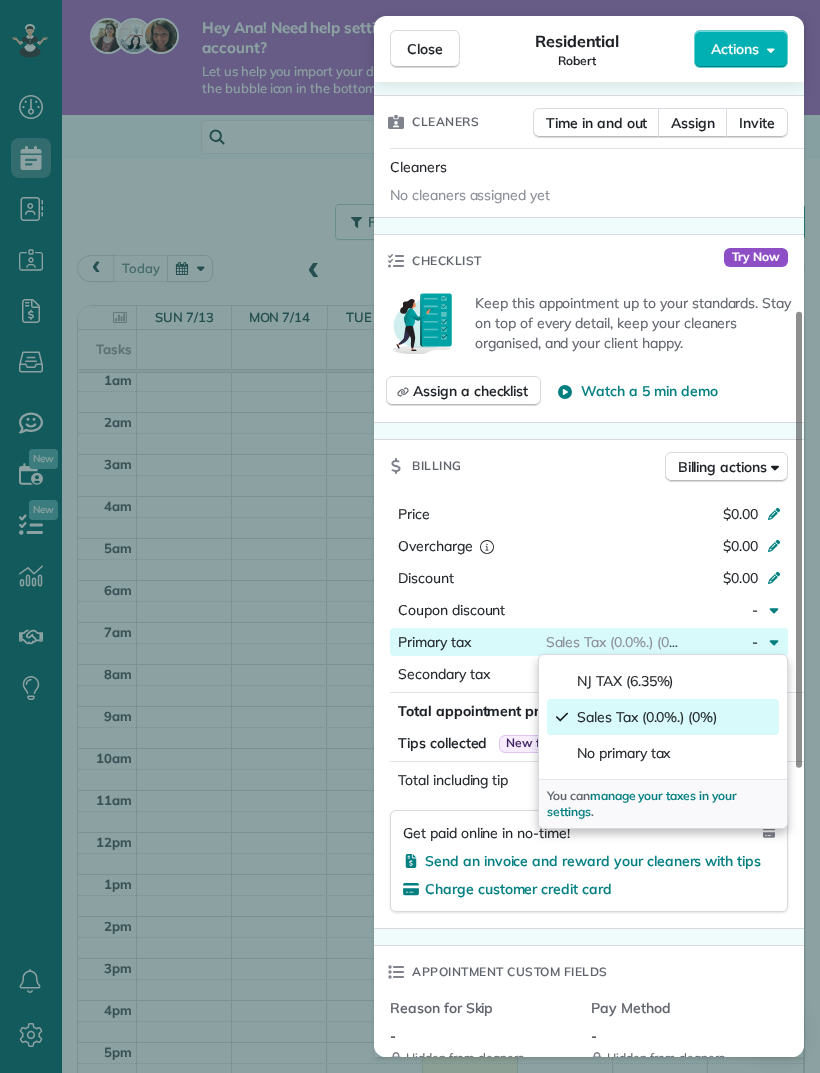 click on "NJ TAX (6.35%)" at bounding box center (663, 681) 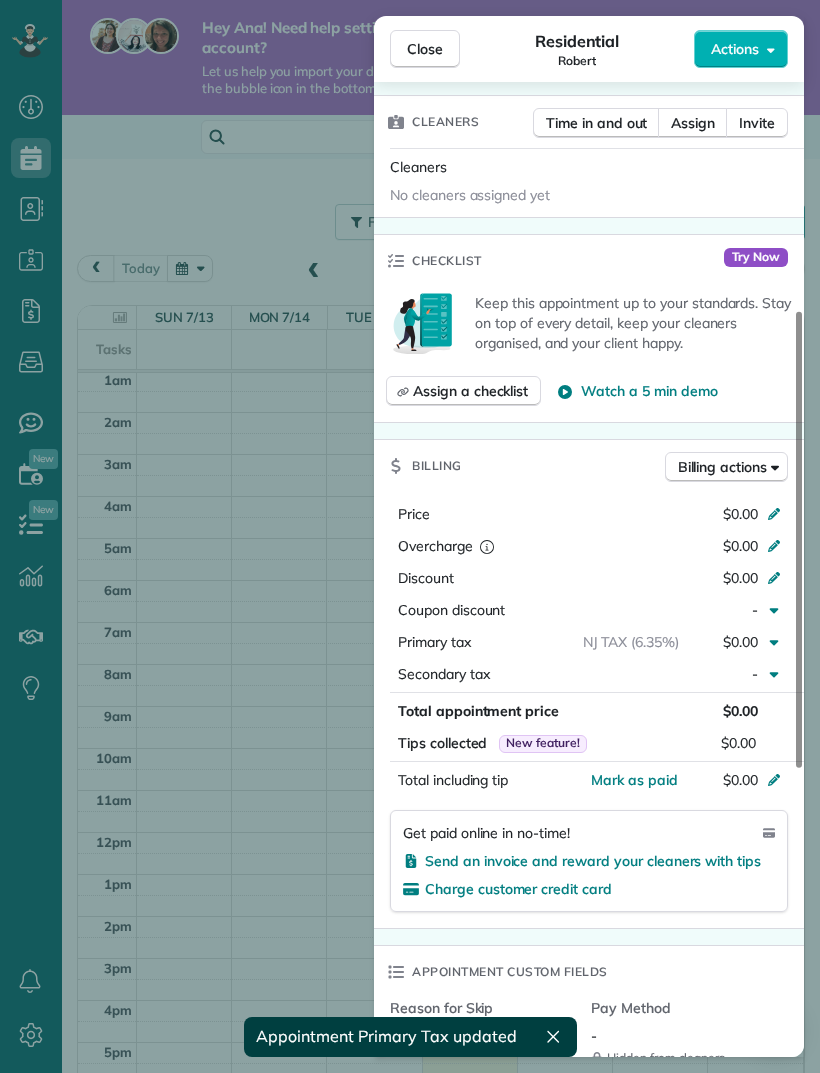 click 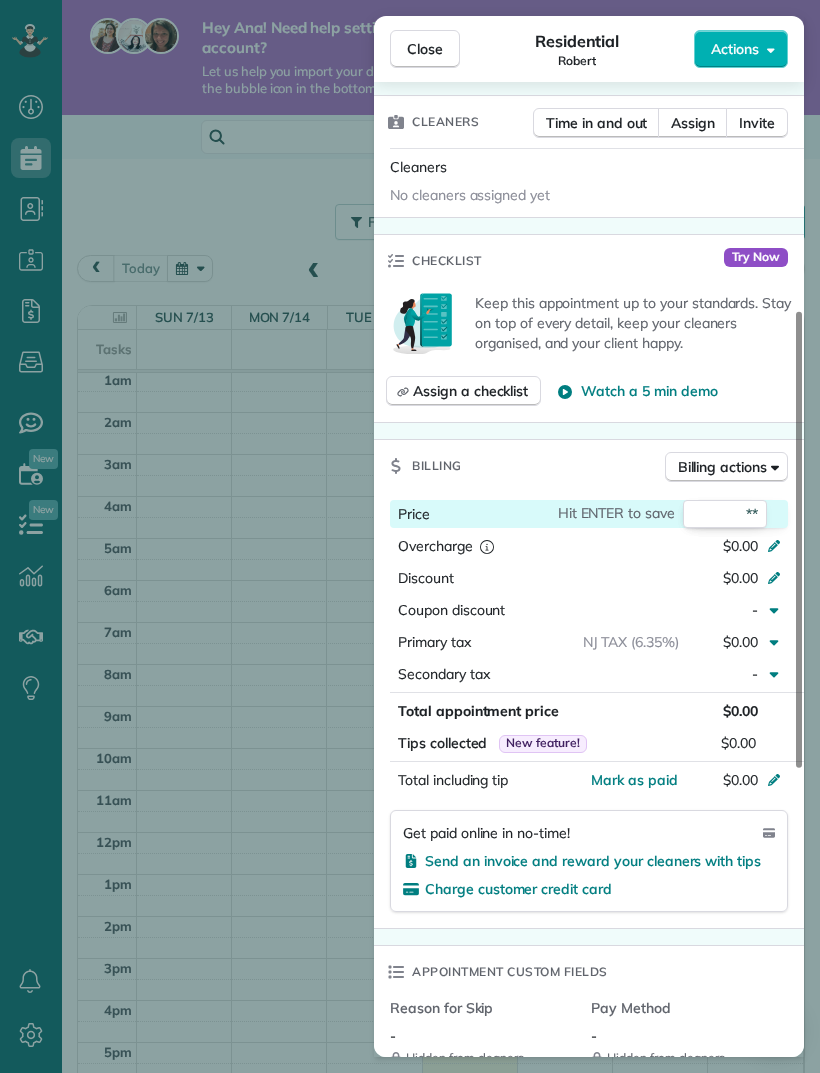 type on "***" 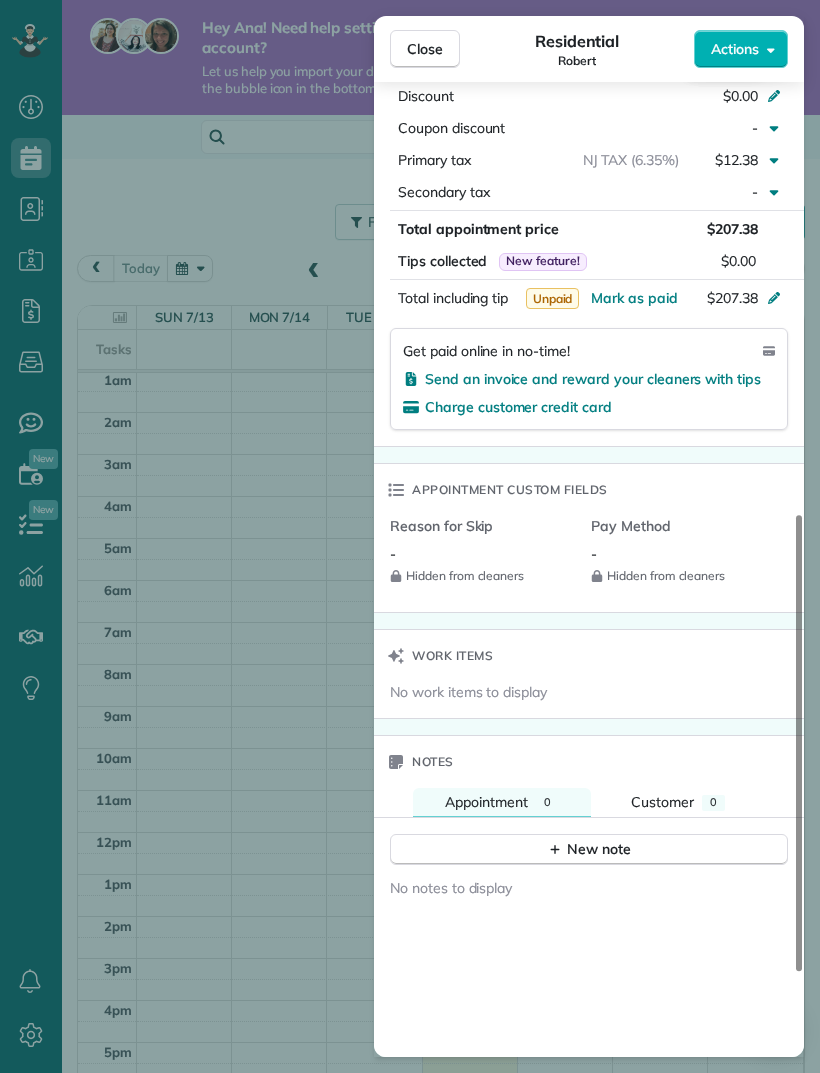 scroll, scrollTop: 1016, scrollLeft: 0, axis: vertical 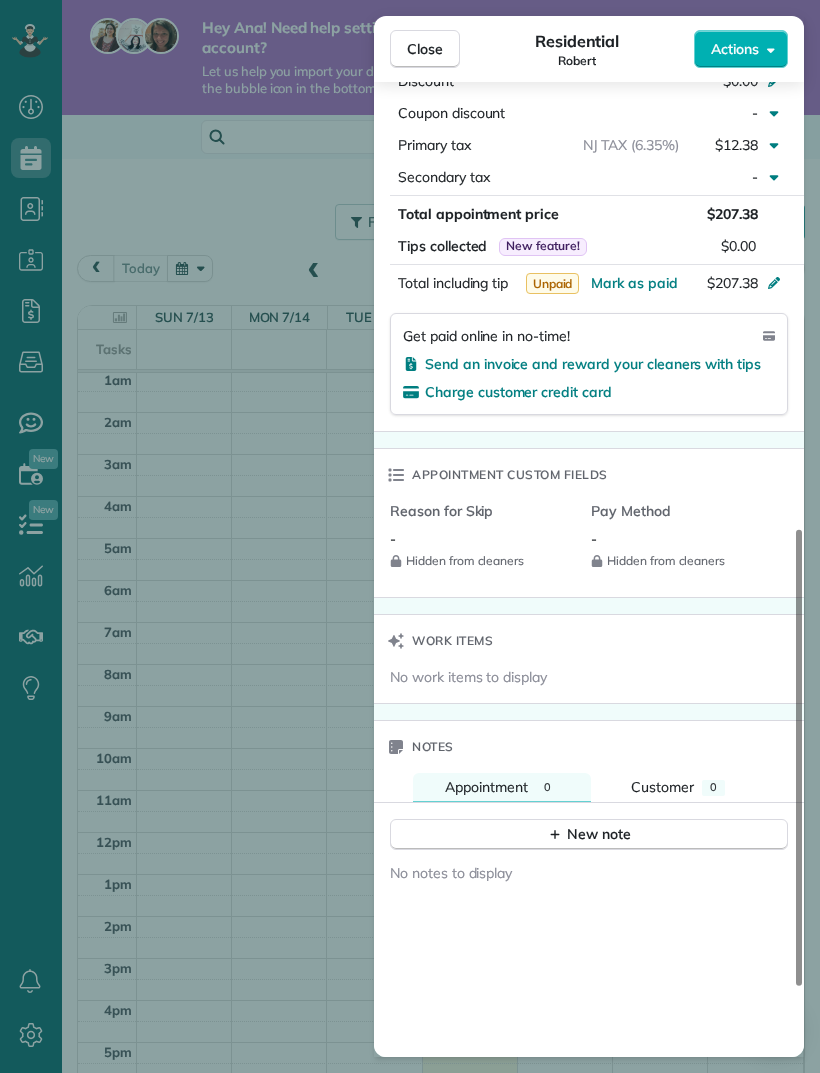 click on "-" at bounding box center (683, 539) 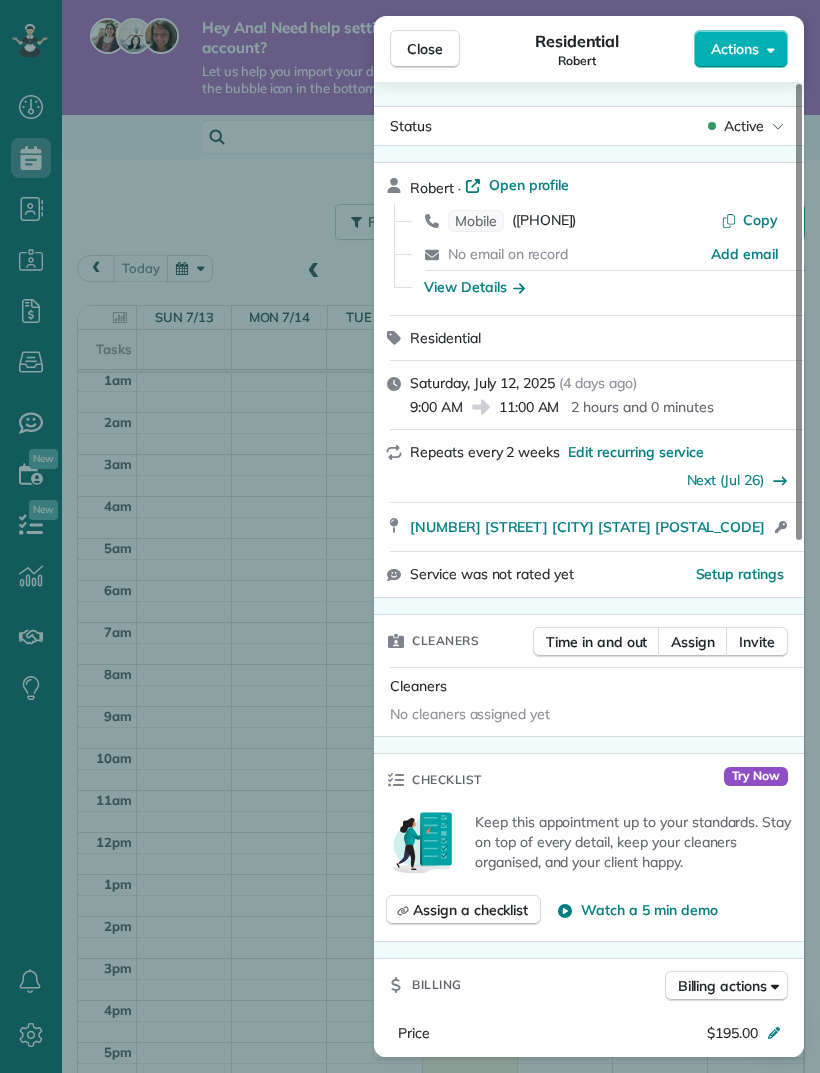 scroll, scrollTop: 0, scrollLeft: 0, axis: both 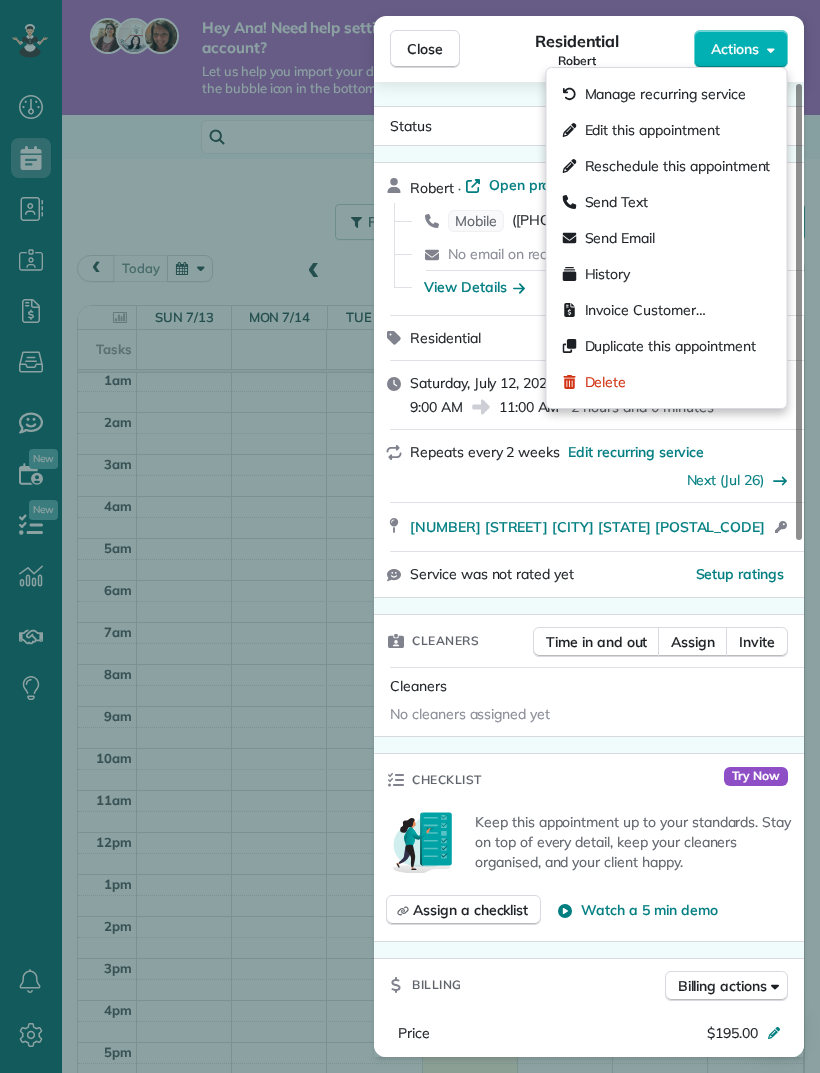 click on "Next (Jul 26)" at bounding box center (726, 480) 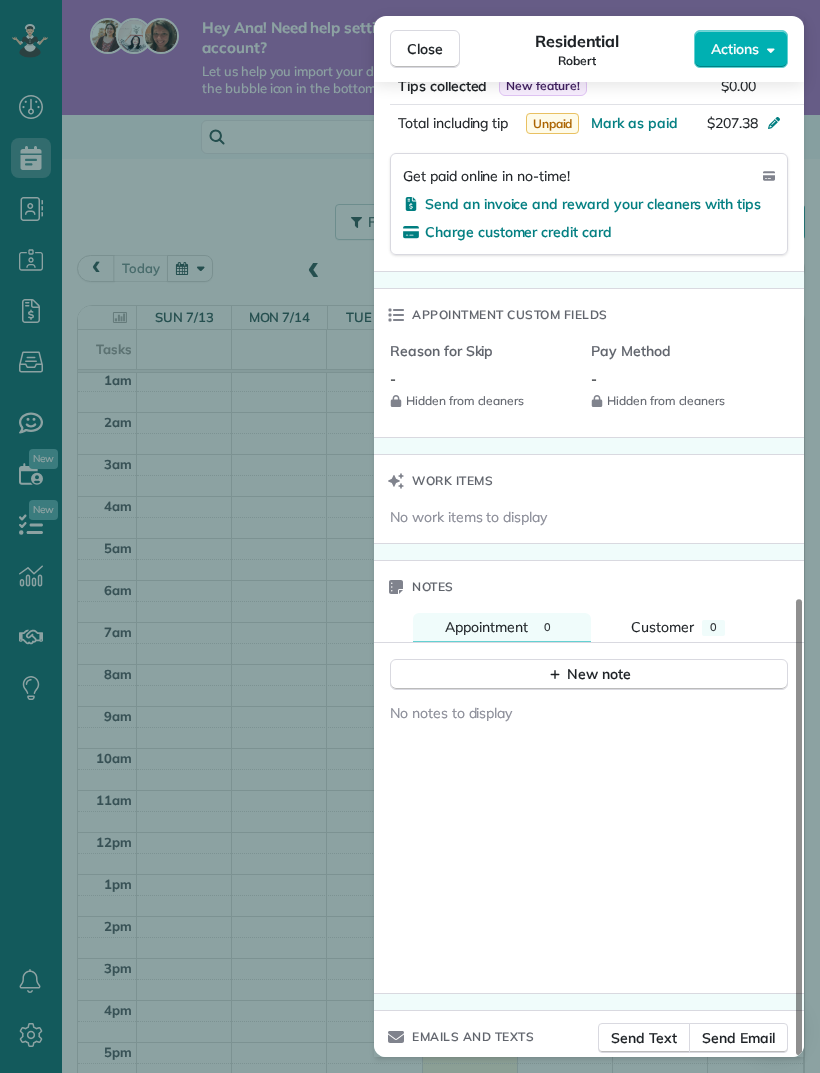 scroll, scrollTop: 1174, scrollLeft: 0, axis: vertical 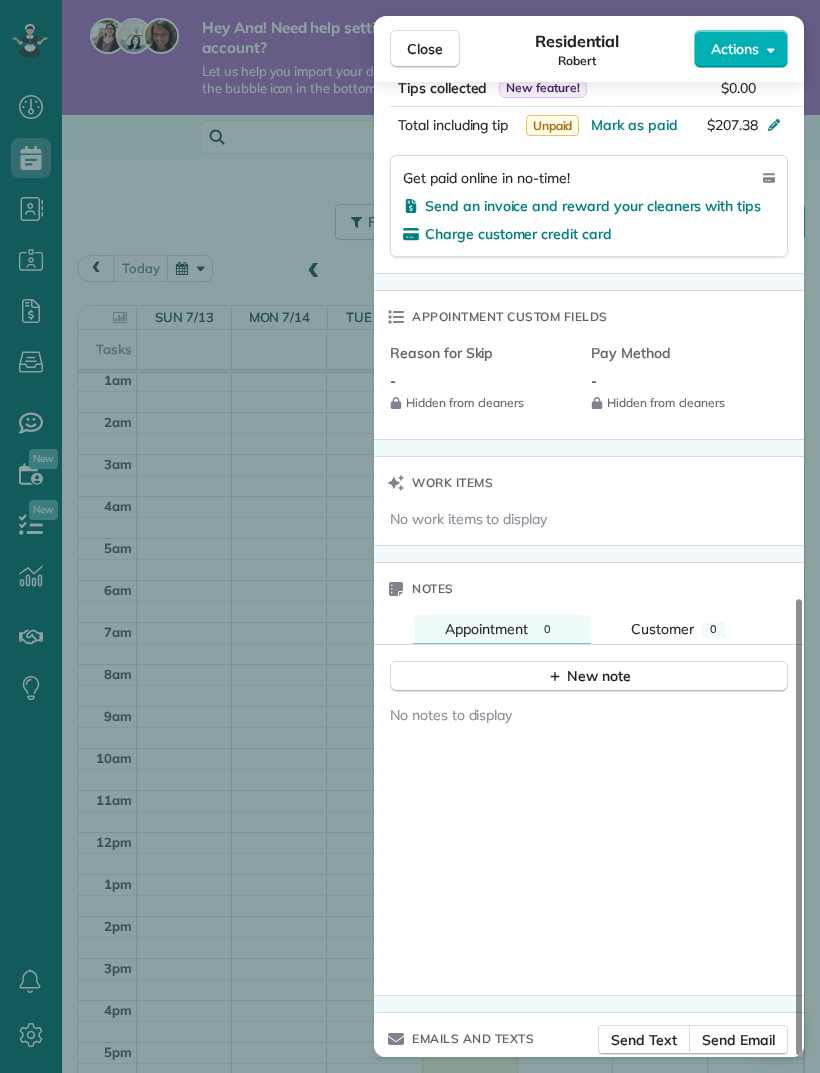 click on "Close Residential Robert Actions Status Active Robert · Open profile Mobile (551) 804-6122 Copy No email on record Add email View Details Residential Saturday, July 12, 2025 ( 4 days ago ) 9:00 AM 11:00 AM 2 hours and 0 minutes Repeats every 2 weeks Edit recurring service Next (Jul 26) 51 Hornblower Avenue Belleville NJ 07109 Open access information Service was not rated yet Setup ratings Cleaners Time in and out Assign Invite Cleaners No cleaners assigned yet Checklist Try Now Keep this appointment up to your standards. Stay on top of every detail, keep your cleaners organised, and your client happy. Assign a checklist Watch a 5 min demo Billing Billing actions Price $195.00 Overcharge $0.00 Discount $0.00 Coupon discount - Primary tax NJ TAX (6.35%) $12.38 Secondary tax - Total appointment price $207.38 Tips collected New feature! $0.00 Unpaid Mark as paid Total including tip $207.38 Get paid online in no-time! Send an invoice and reward your cleaners with tips Charge customer credit card Reason for Skip -" at bounding box center (410, 536) 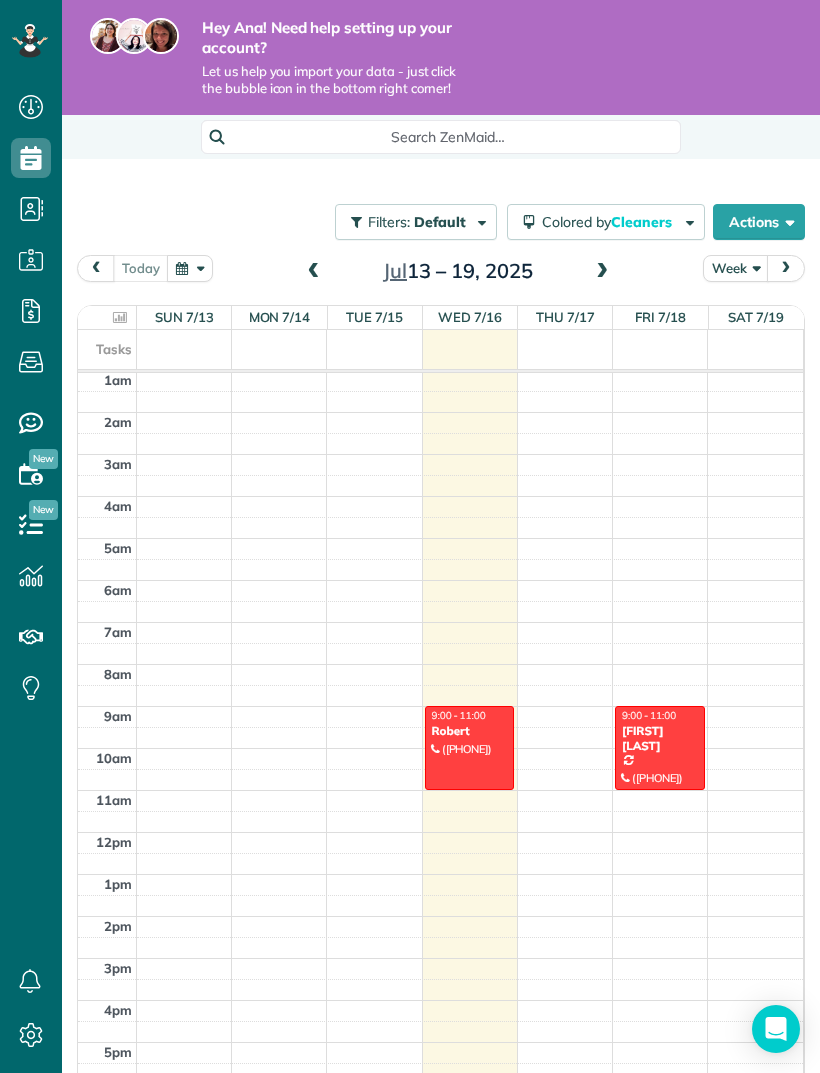 scroll, scrollTop: 10, scrollLeft: 0, axis: vertical 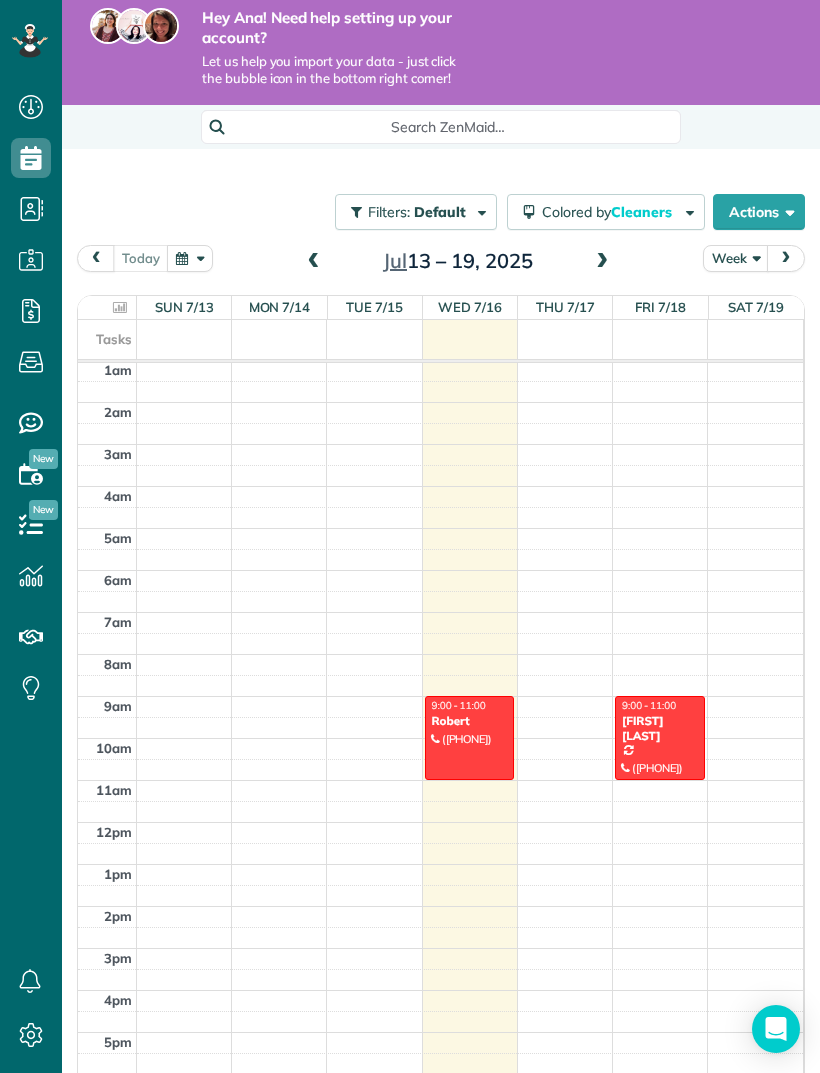 click at bounding box center (314, 262) 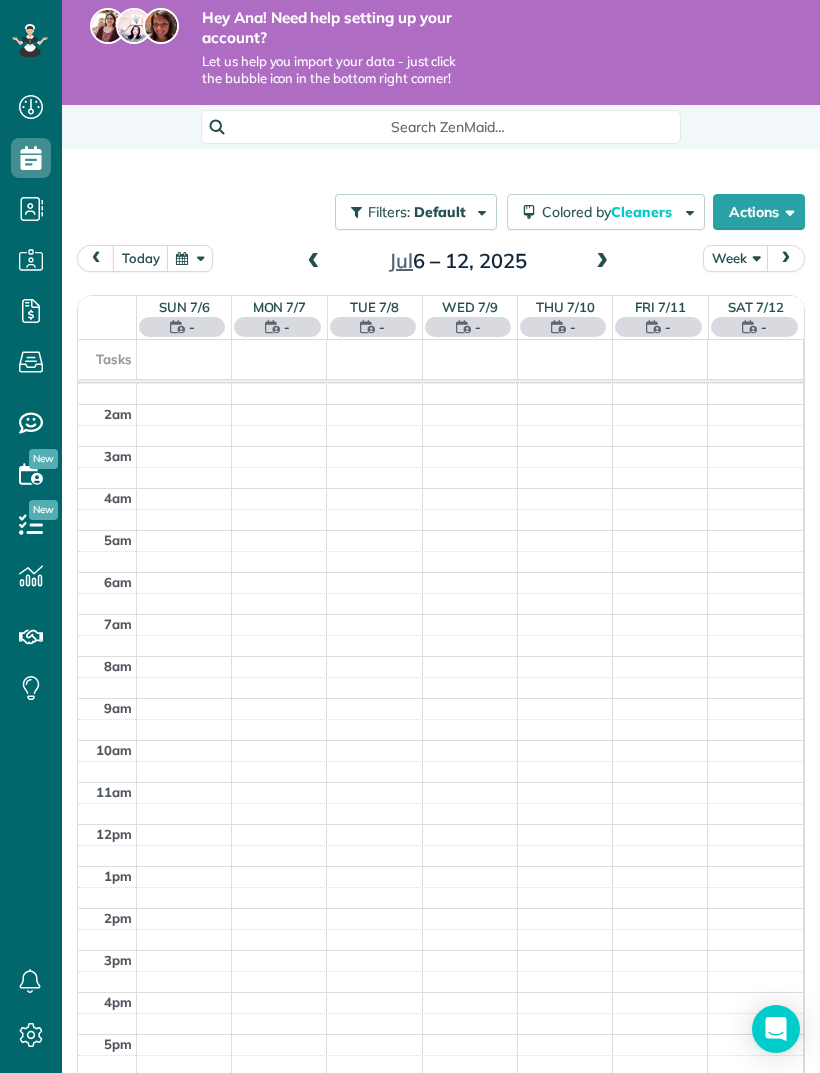 scroll, scrollTop: 62, scrollLeft: 0, axis: vertical 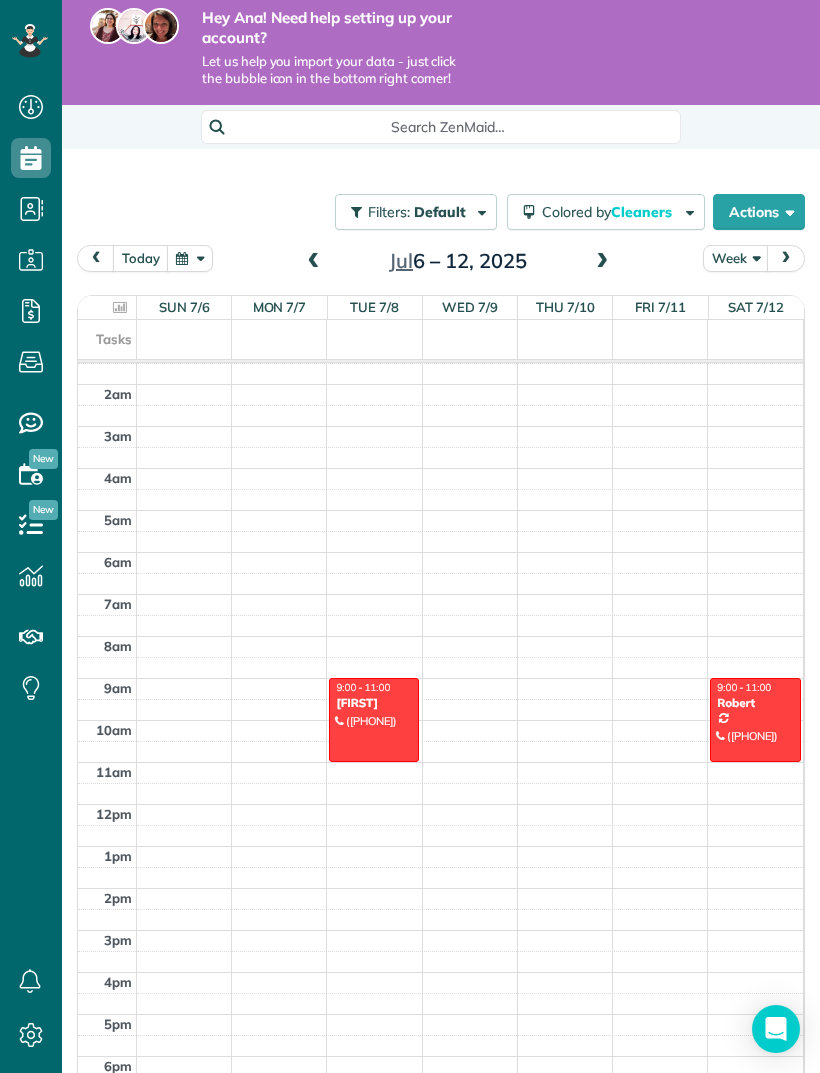 click at bounding box center [602, 262] 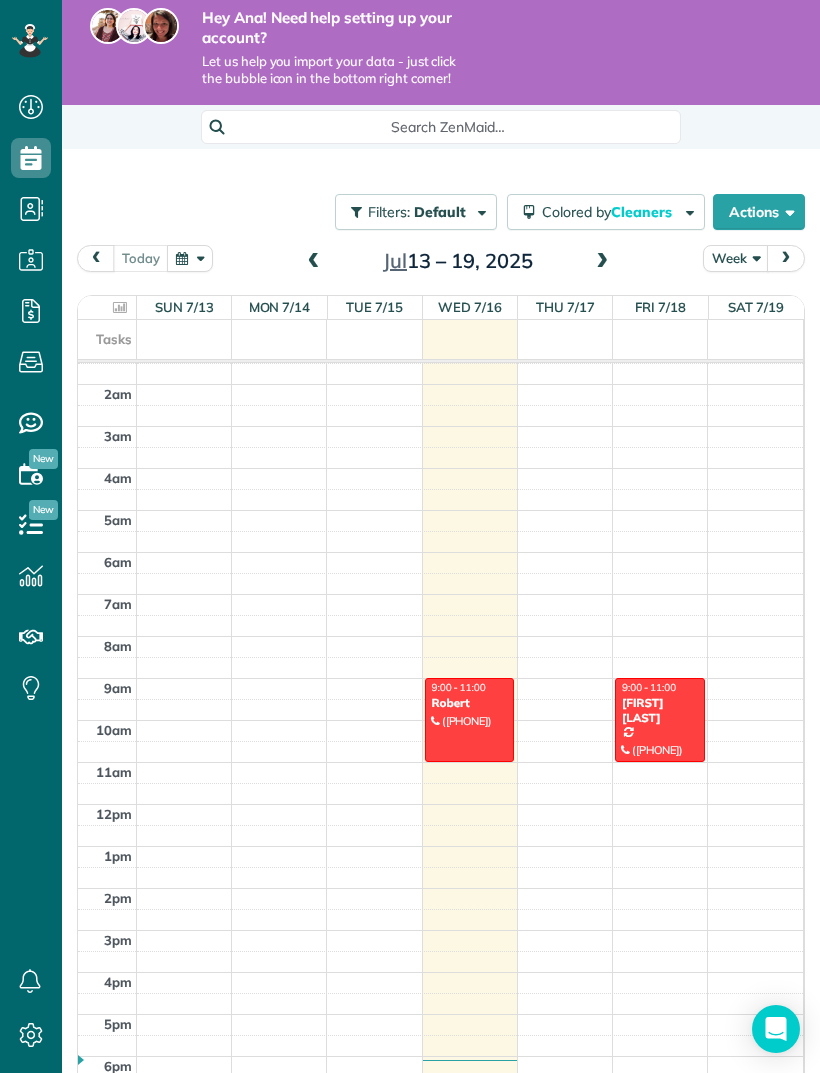 click at bounding box center [470, 720] 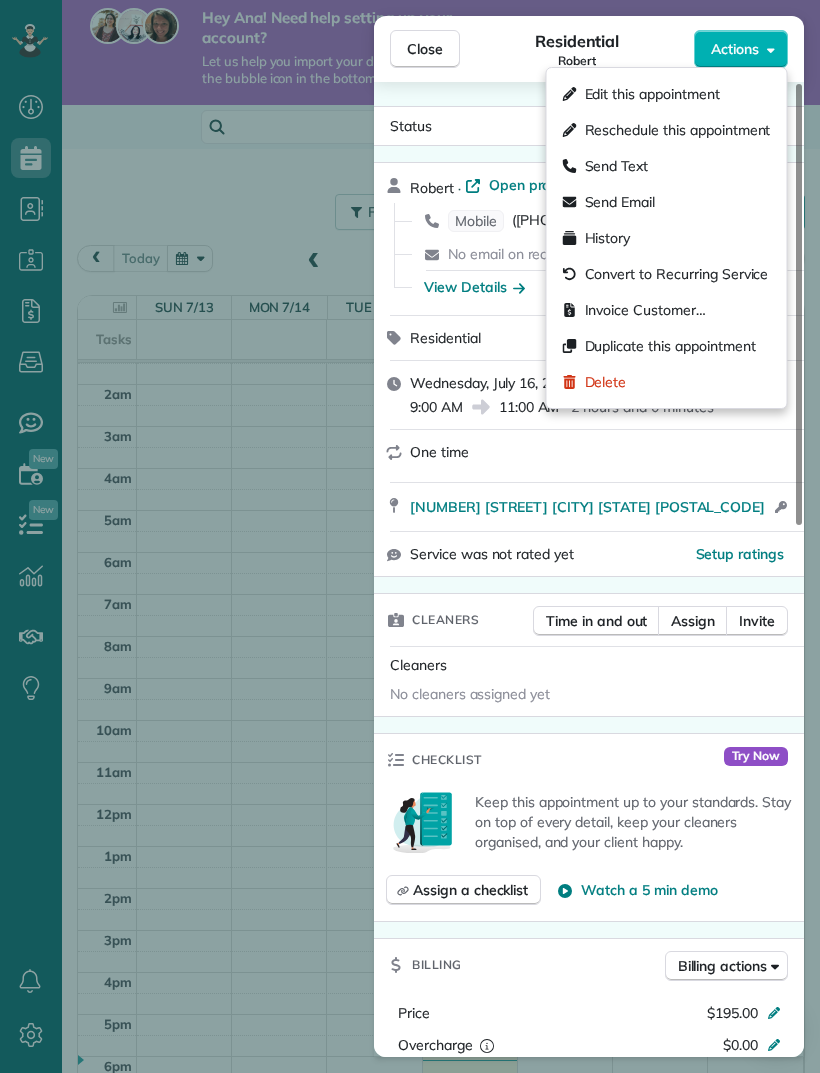 click on "Delete" at bounding box center (606, 382) 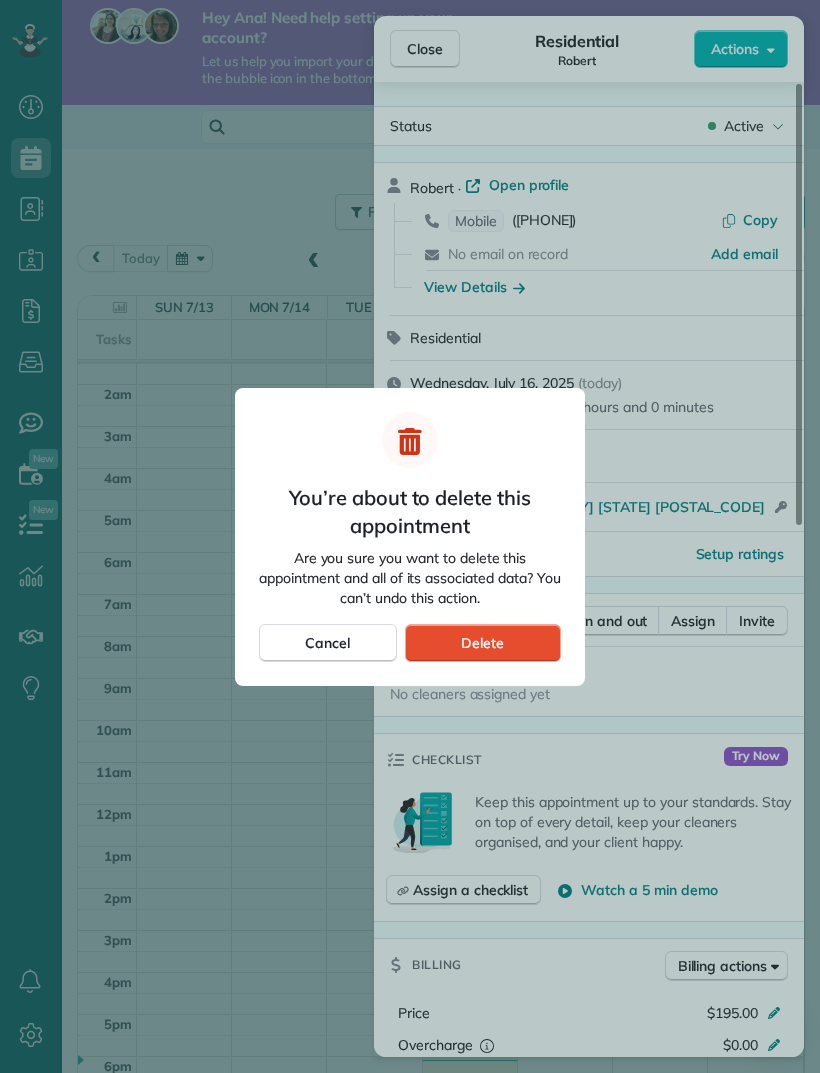 click on "Delete" at bounding box center [482, 643] 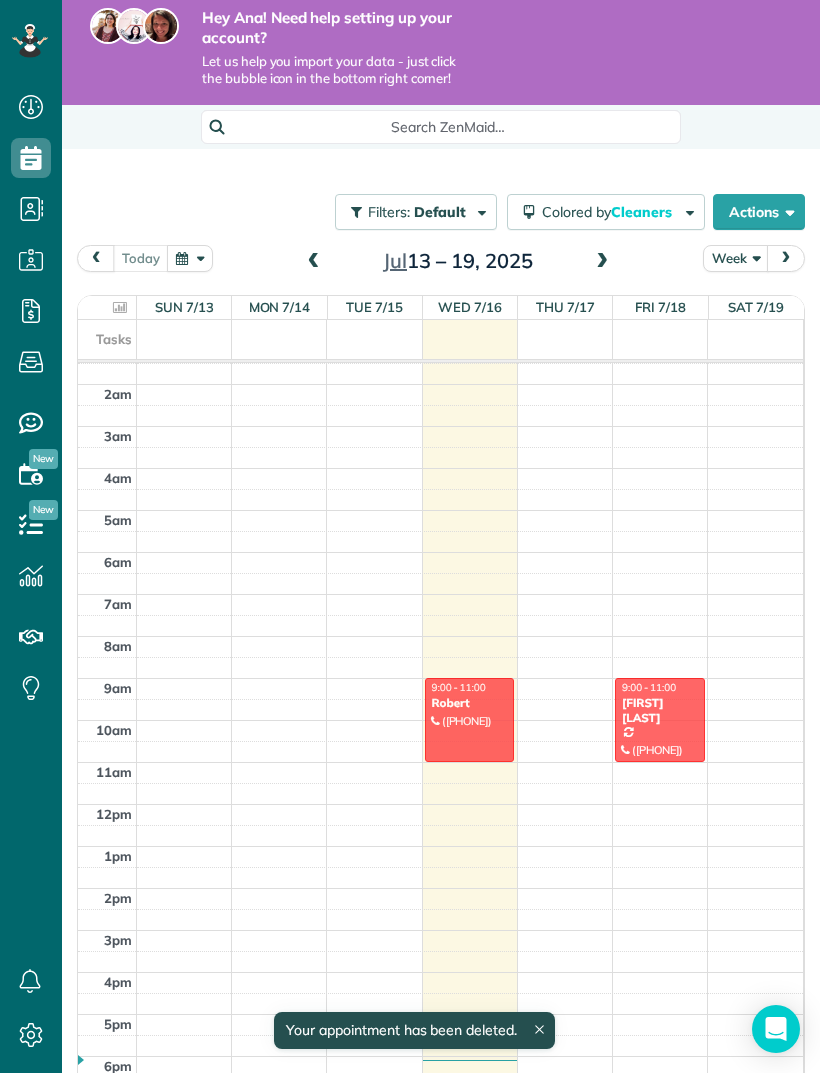 scroll, scrollTop: 44, scrollLeft: 0, axis: vertical 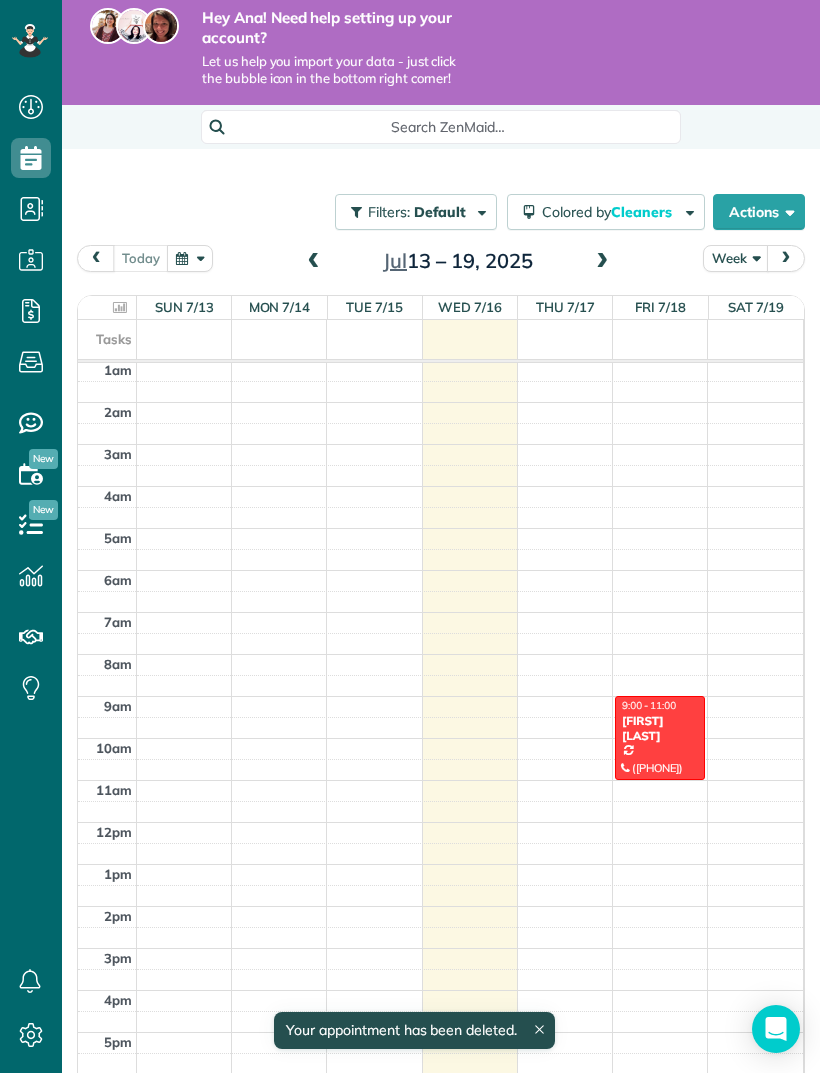 click at bounding box center (602, 262) 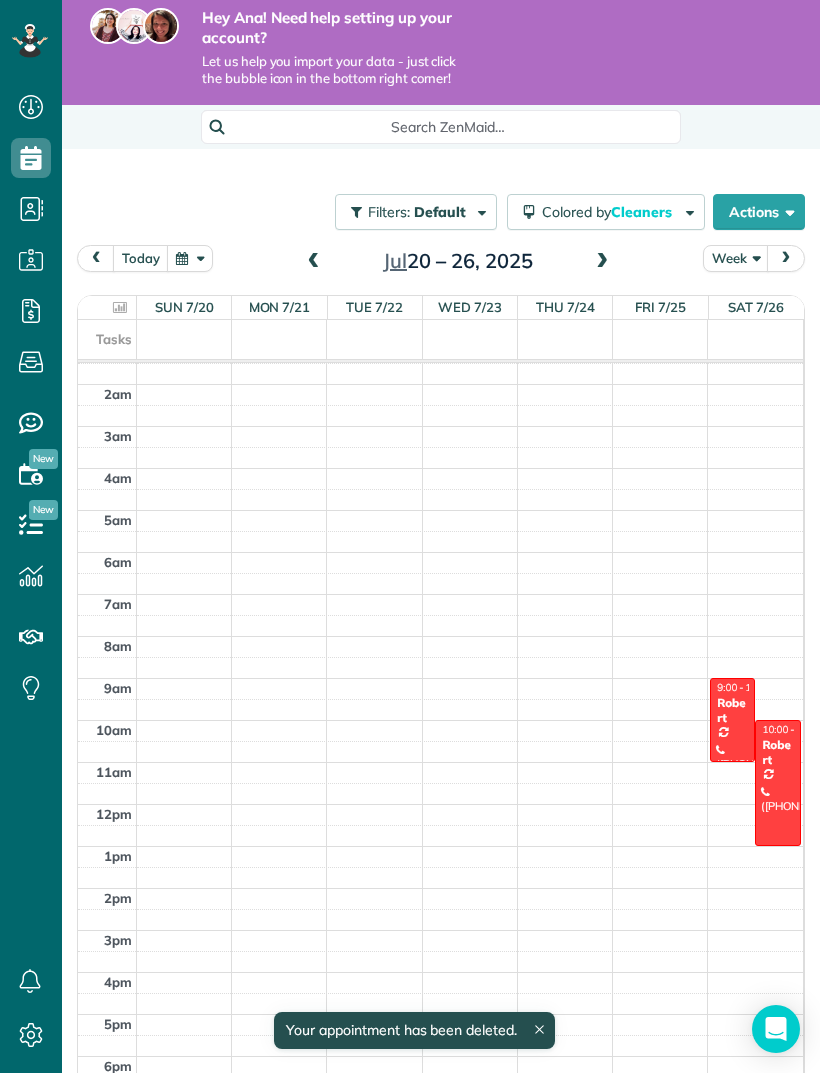 scroll, scrollTop: 62, scrollLeft: 0, axis: vertical 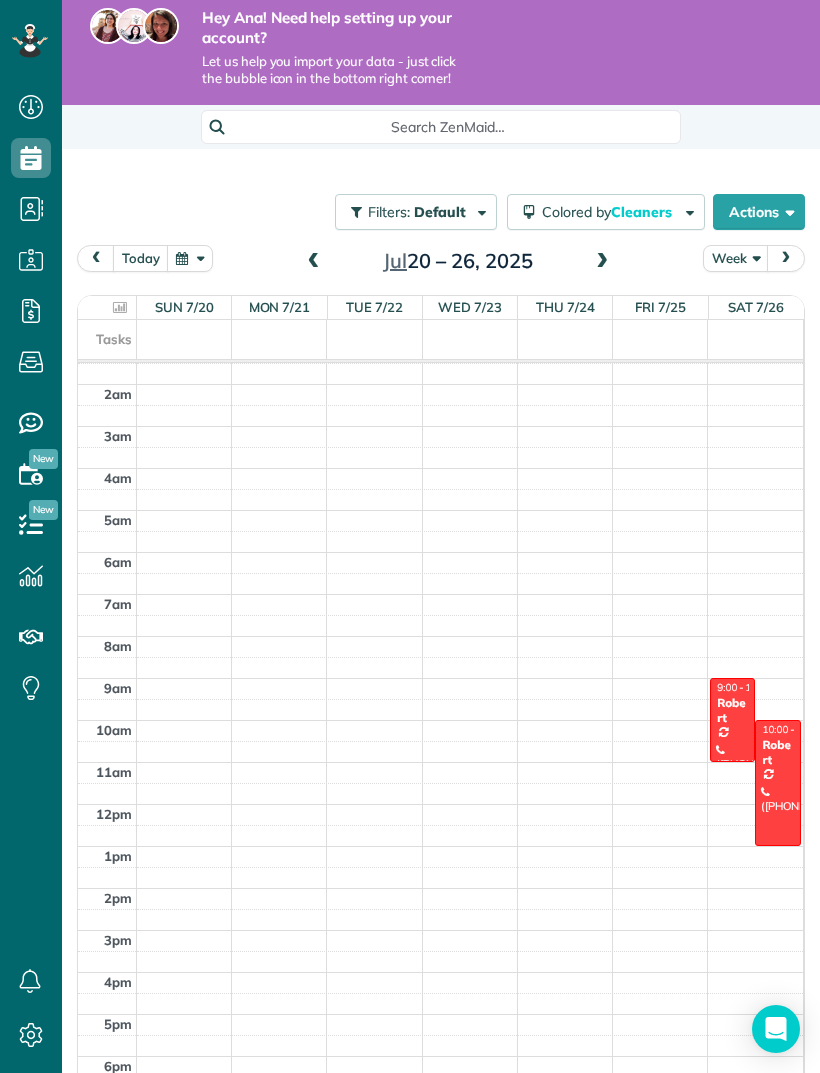 click at bounding box center (732, 720) 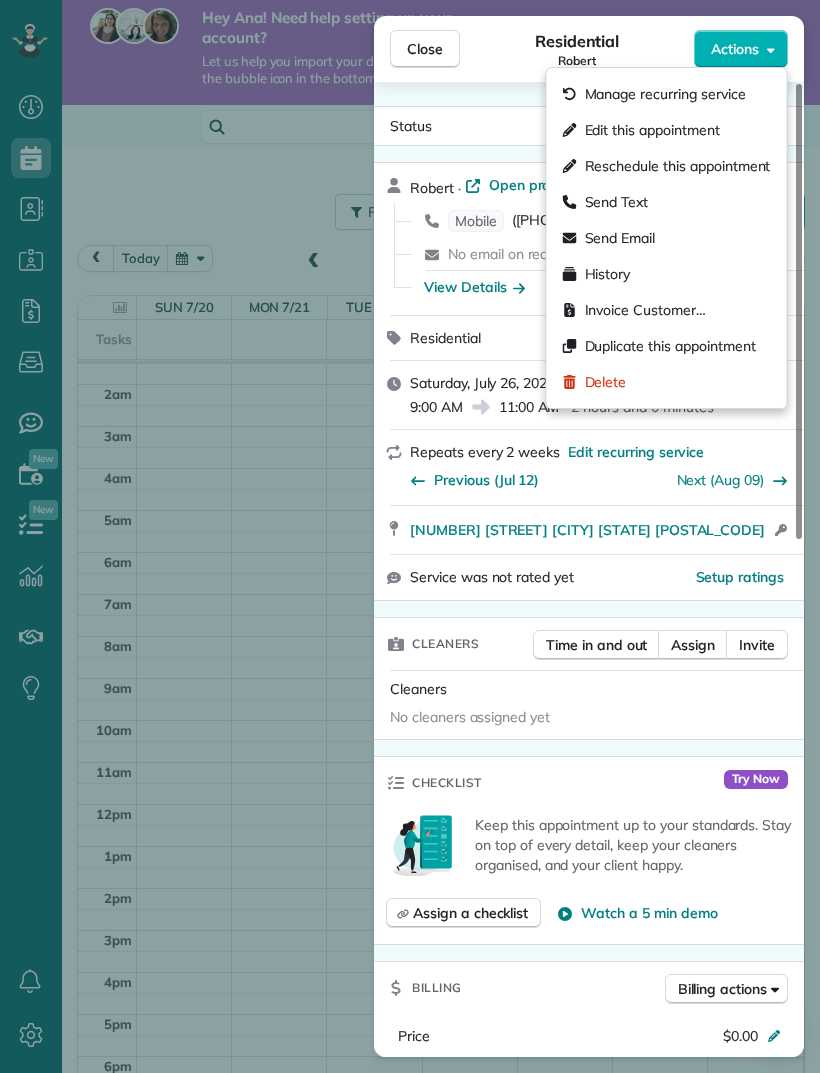 click on "Delete" at bounding box center (667, 382) 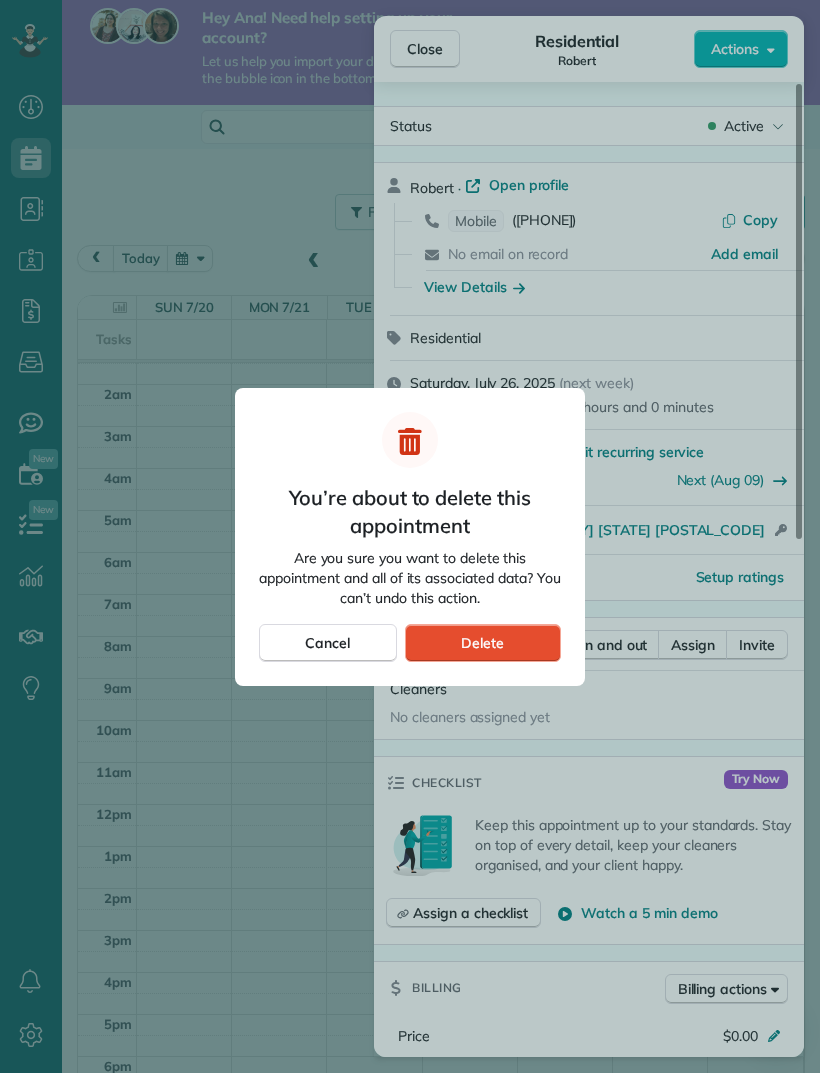 click on "Delete" at bounding box center [483, 643] 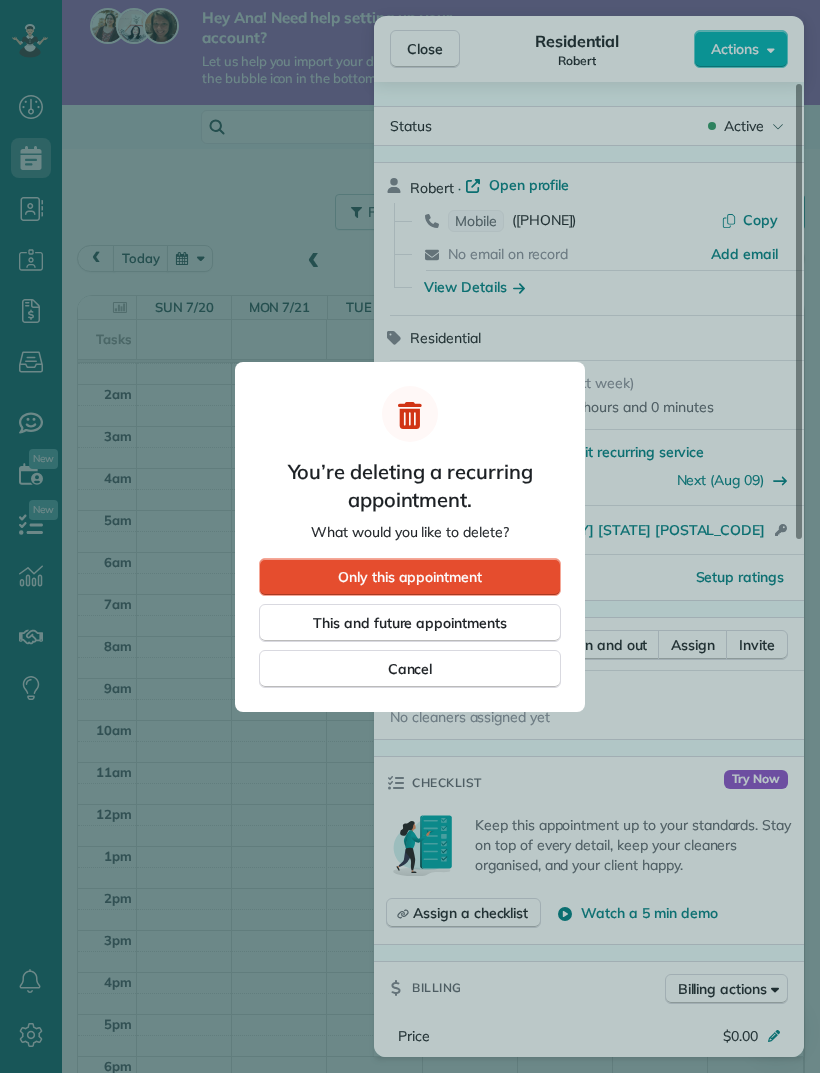 click on "Only this appointment" at bounding box center (410, 577) 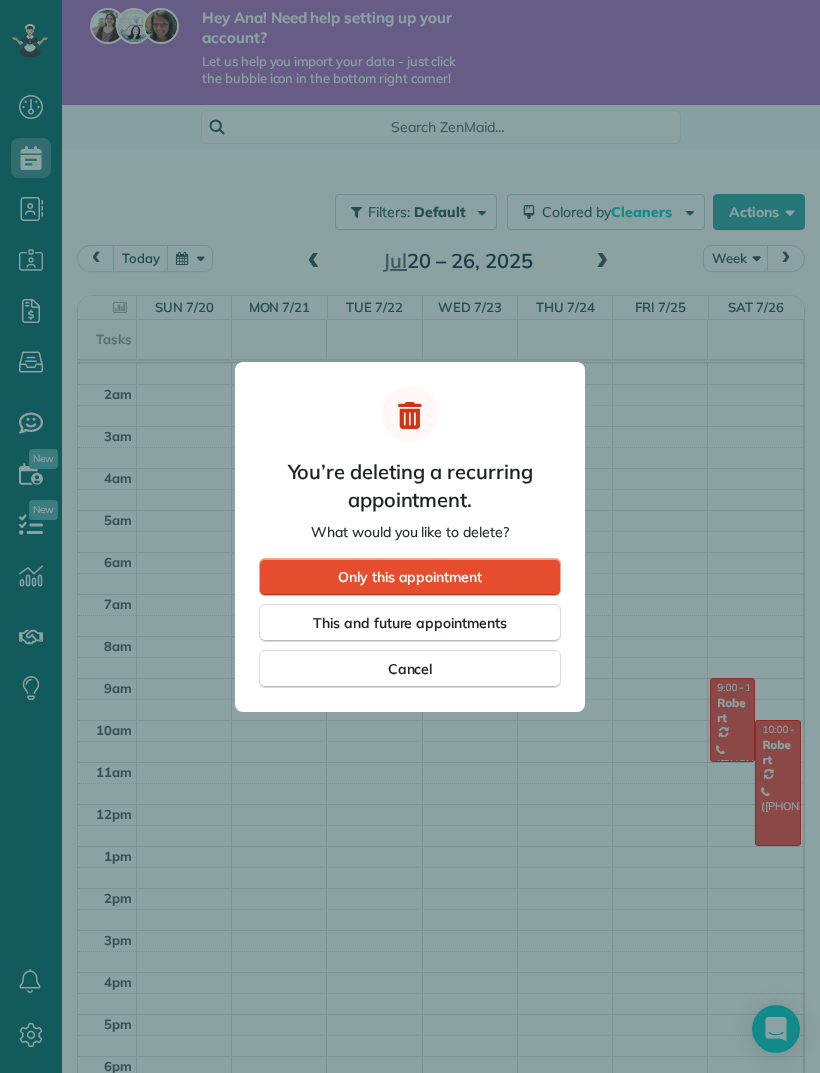 scroll, scrollTop: 44, scrollLeft: 0, axis: vertical 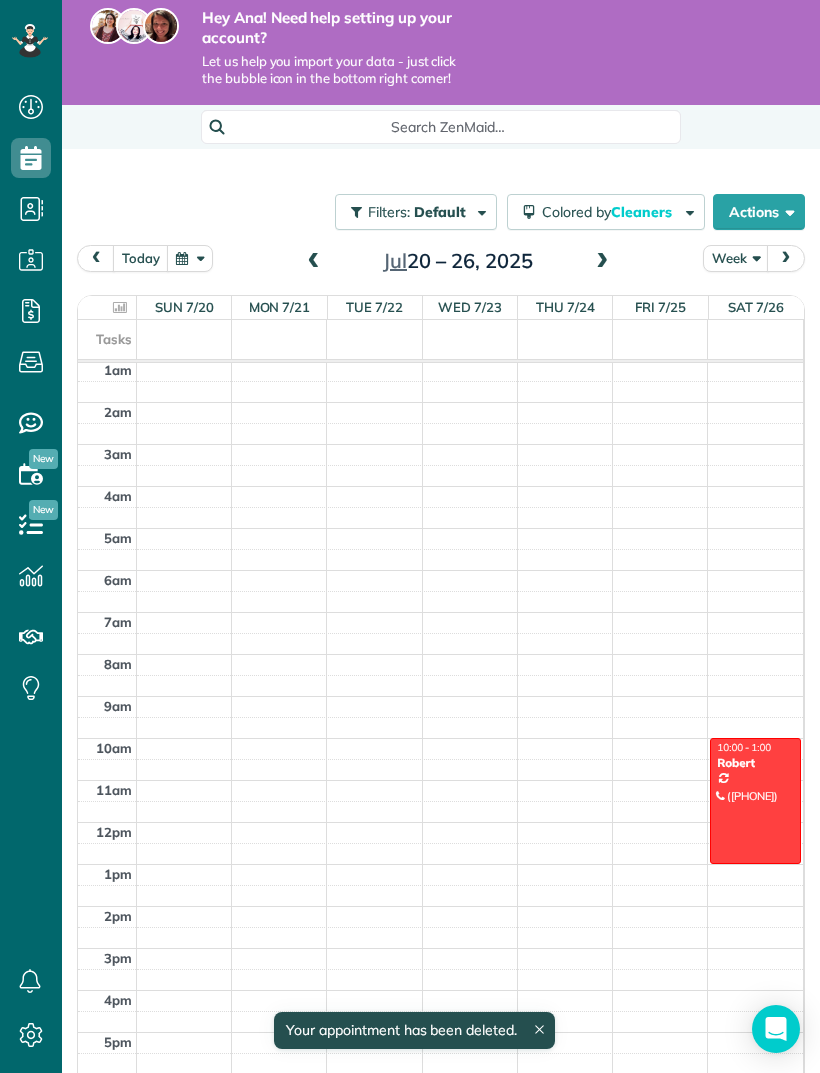 click at bounding box center (755, 801) 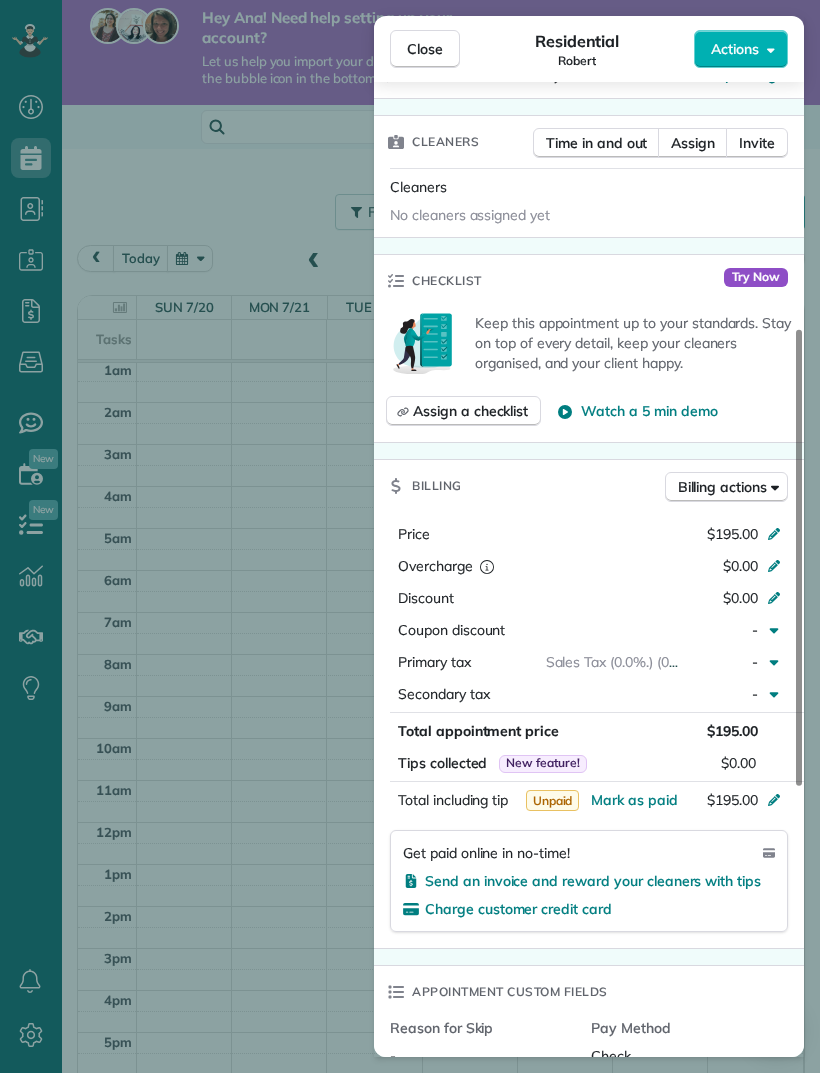 scroll, scrollTop: 571, scrollLeft: 0, axis: vertical 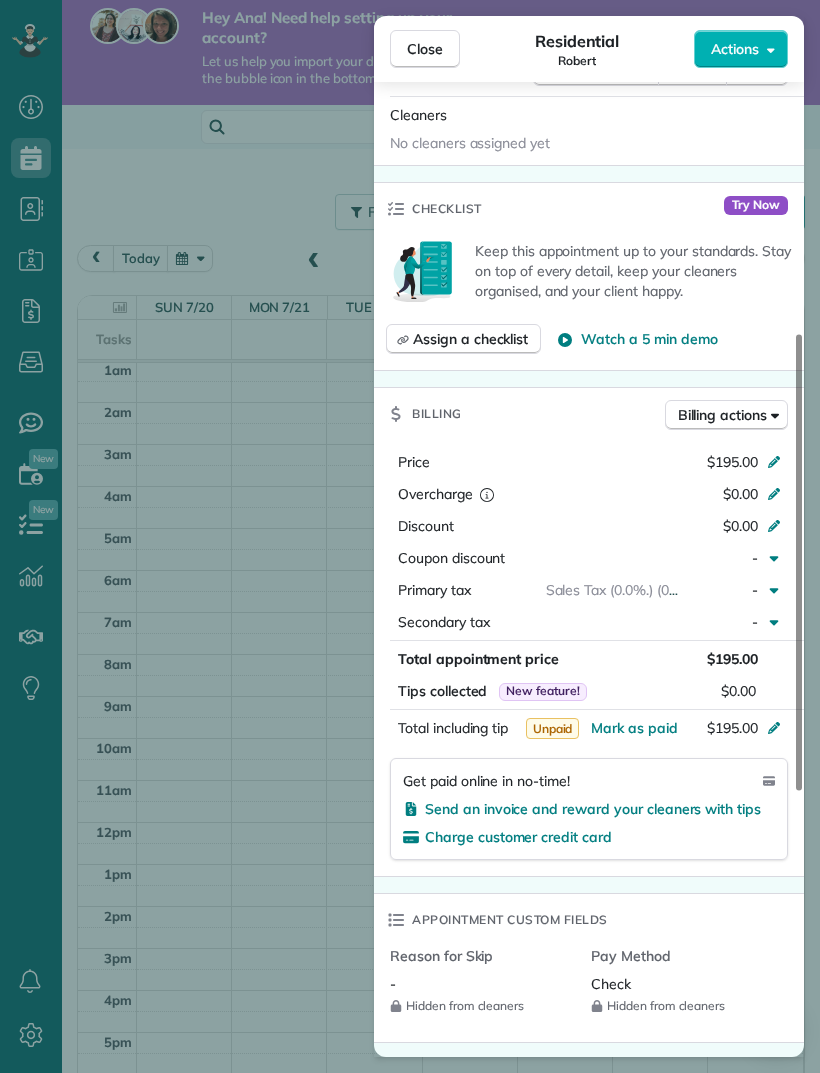 click 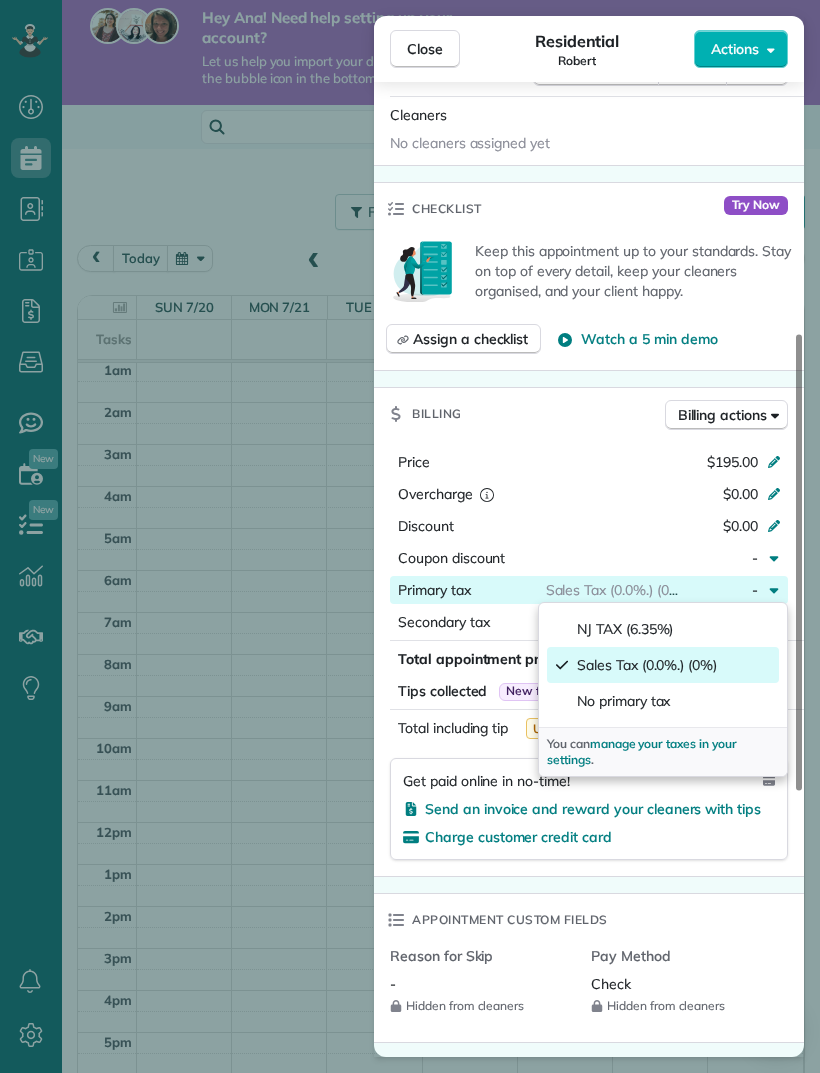 click on "NJ TAX (6.35%)" at bounding box center [663, 629] 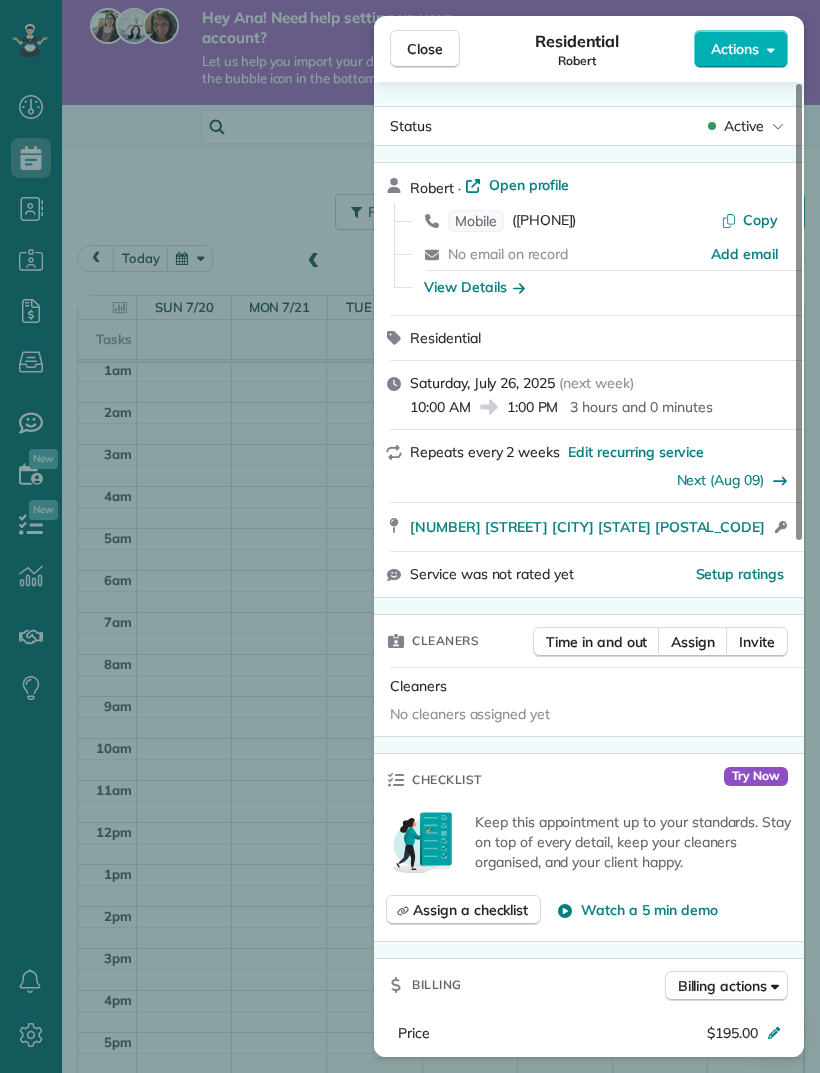 scroll, scrollTop: 0, scrollLeft: 0, axis: both 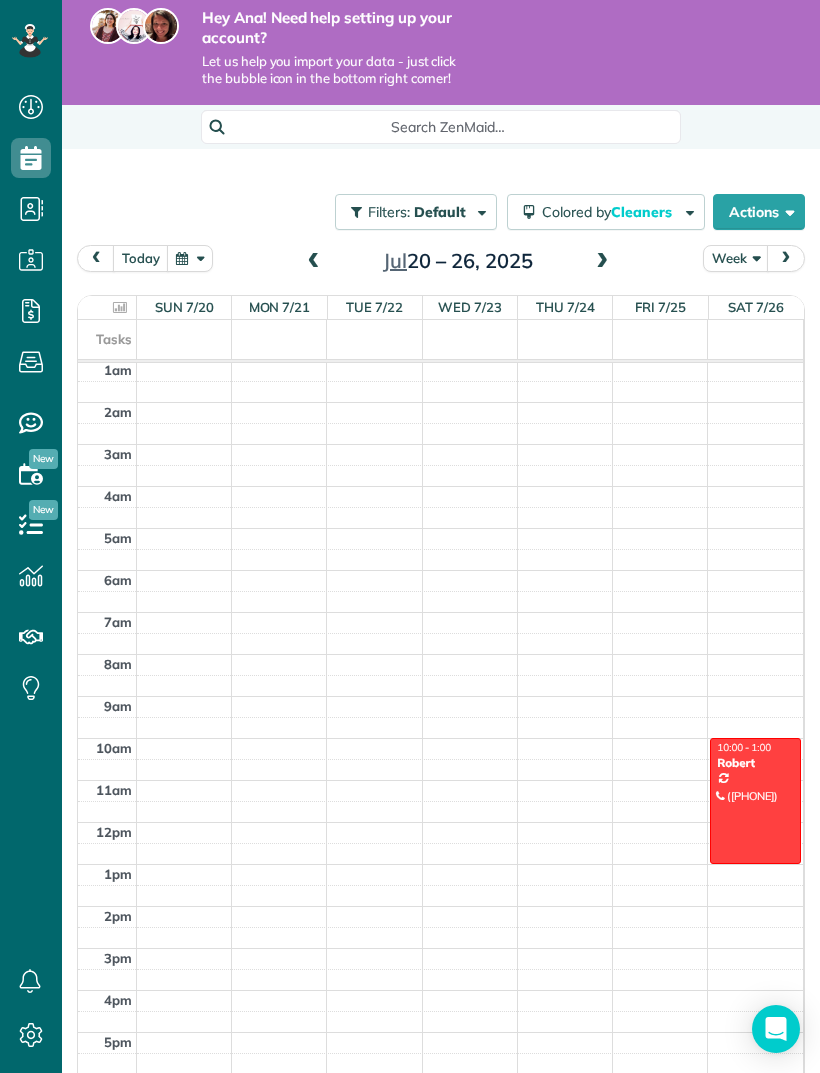 click at bounding box center (602, 262) 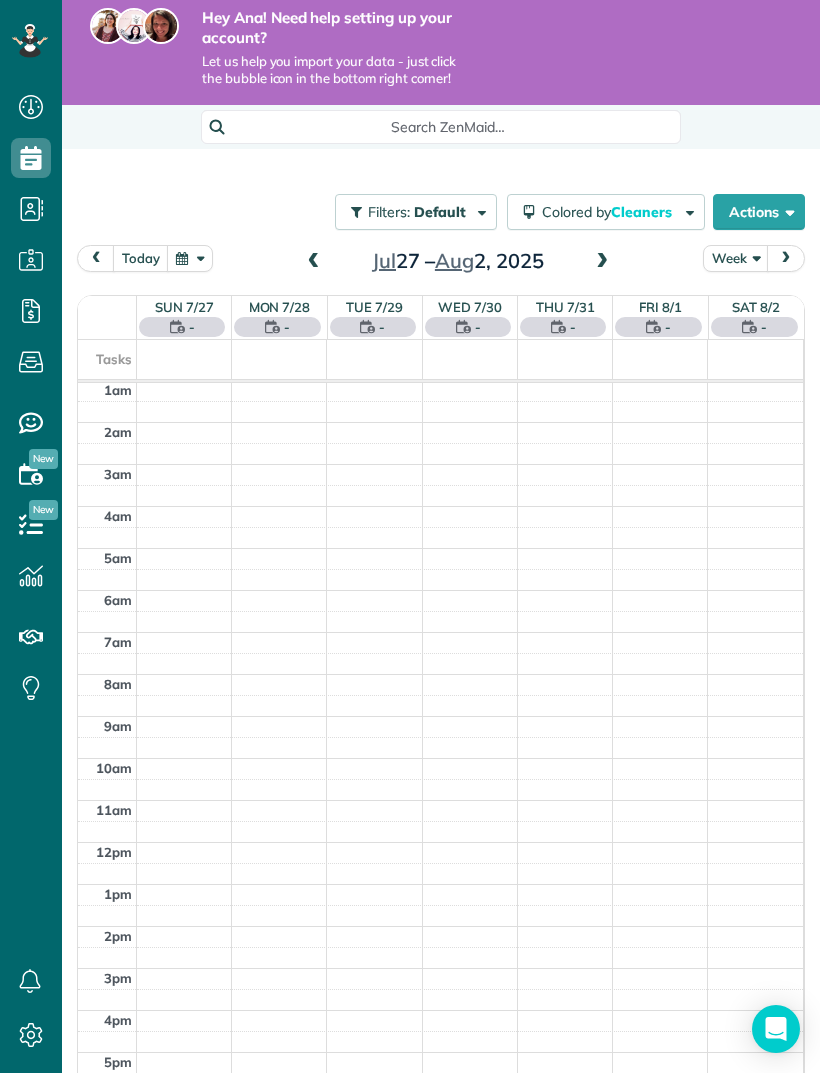 scroll, scrollTop: 62, scrollLeft: 0, axis: vertical 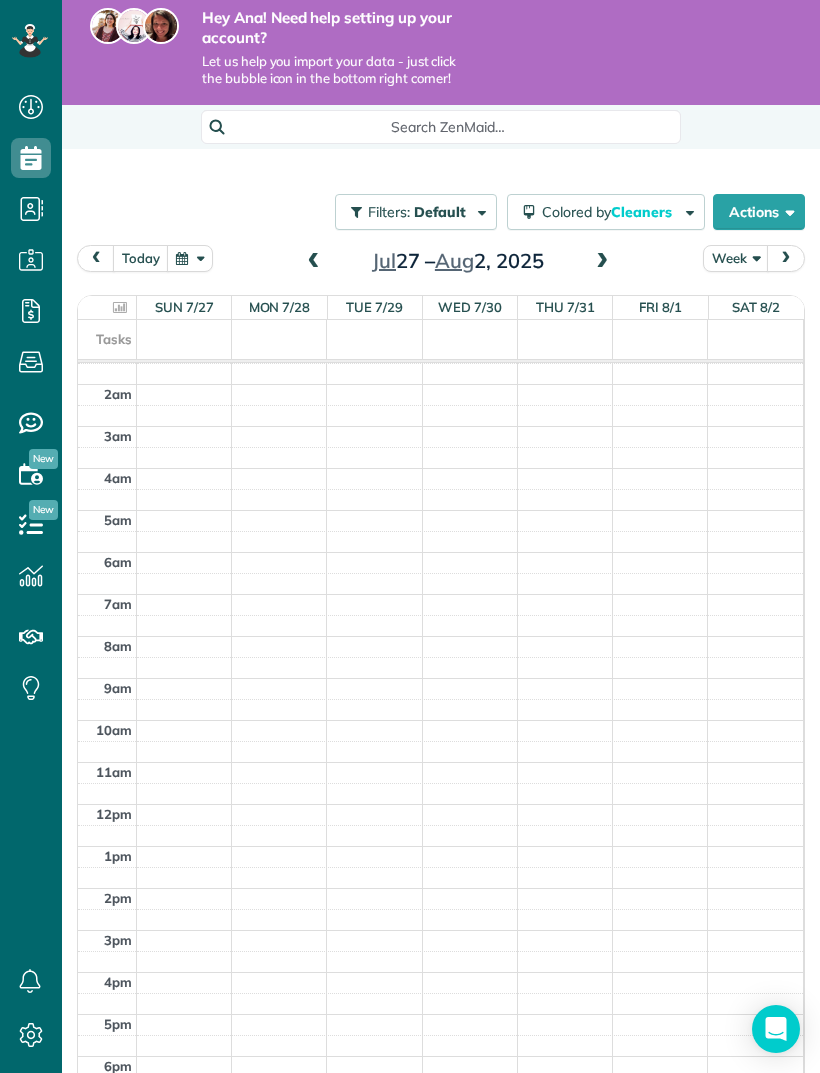 click at bounding box center (314, 262) 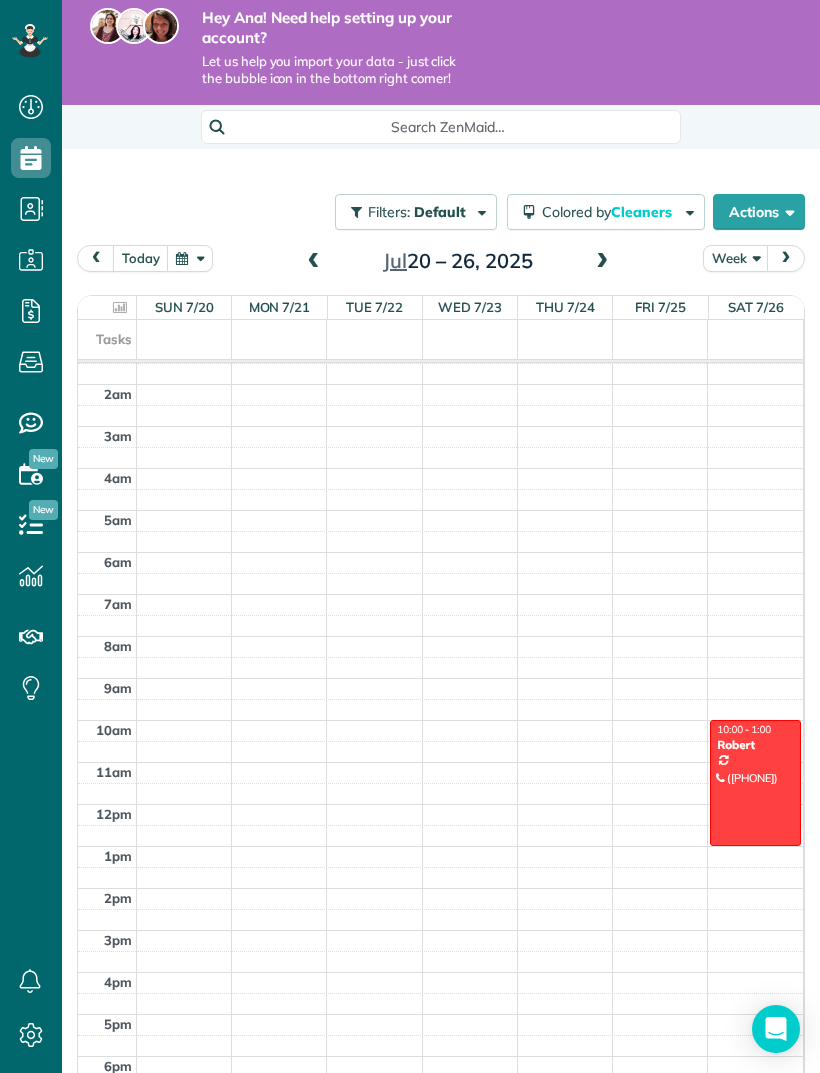 click at bounding box center [314, 262] 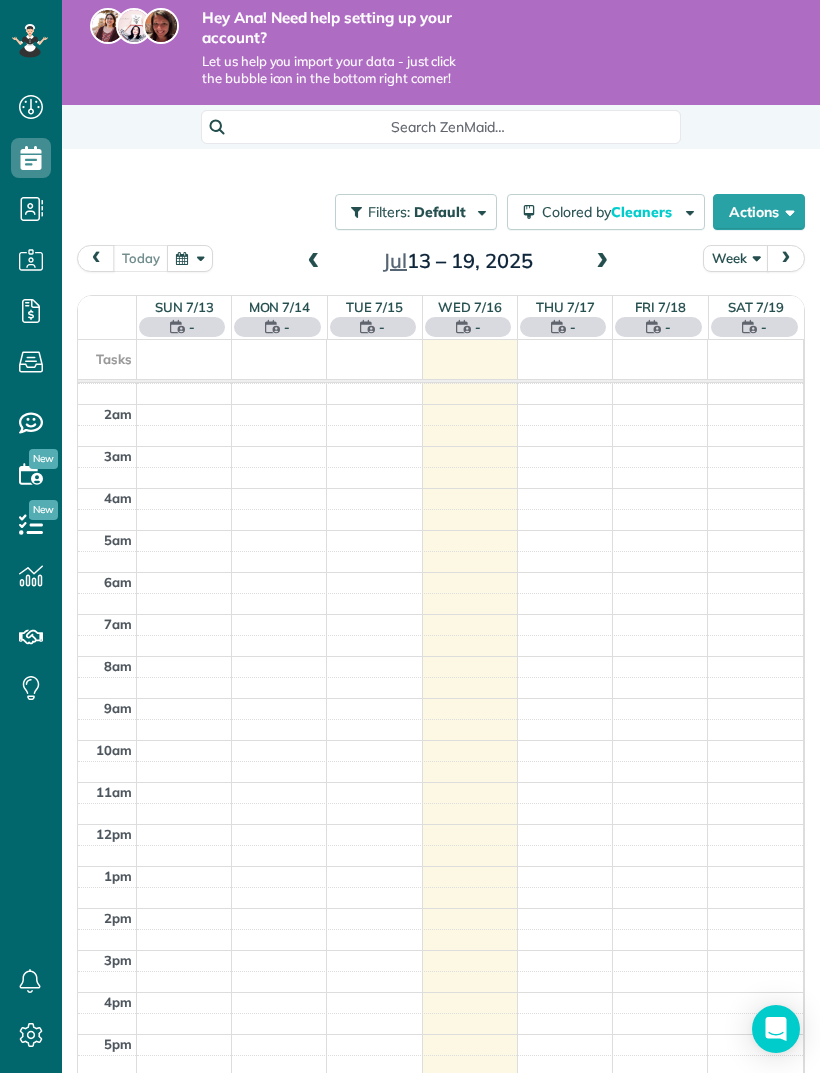 scroll, scrollTop: 62, scrollLeft: 0, axis: vertical 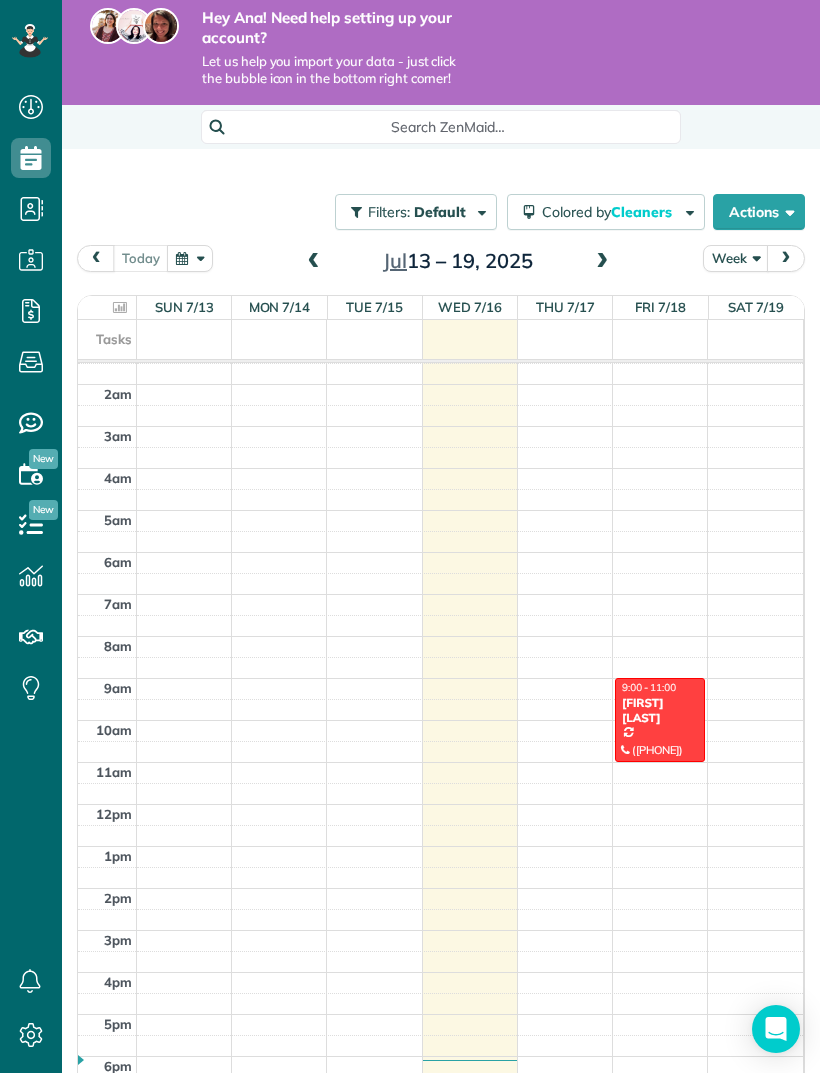click on "[FIRST] [LAST]" at bounding box center [660, 710] 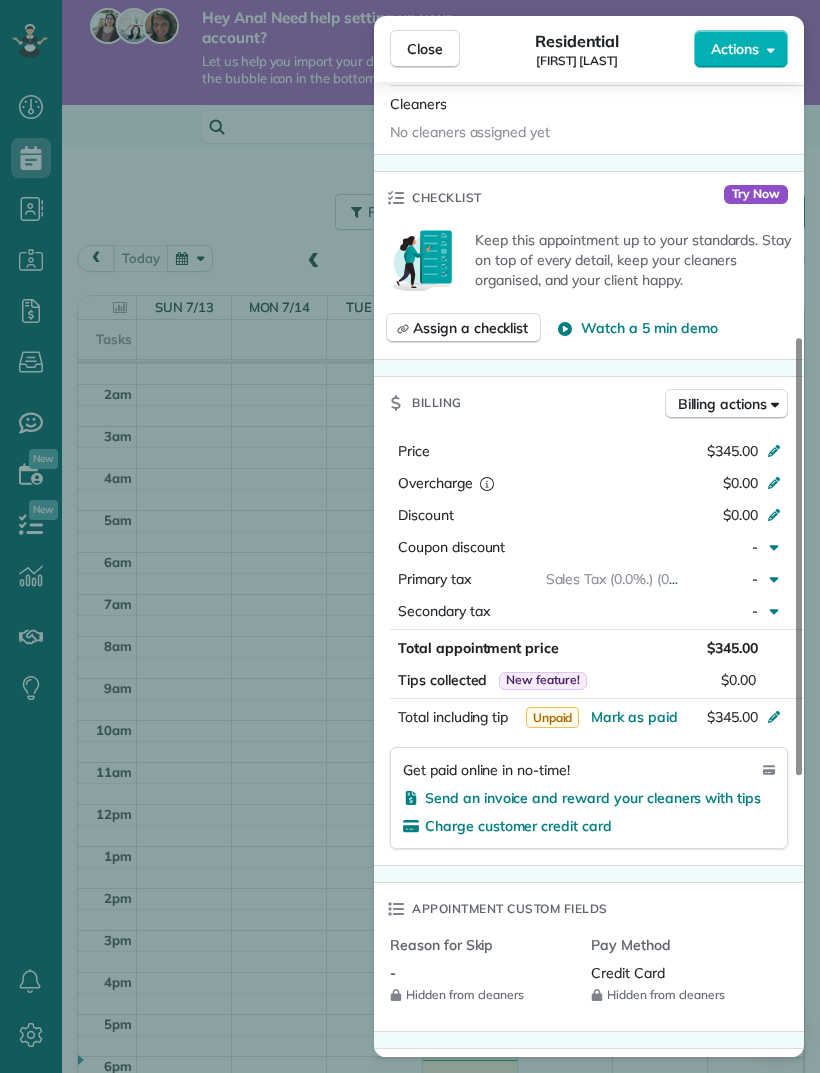 scroll, scrollTop: 628, scrollLeft: 0, axis: vertical 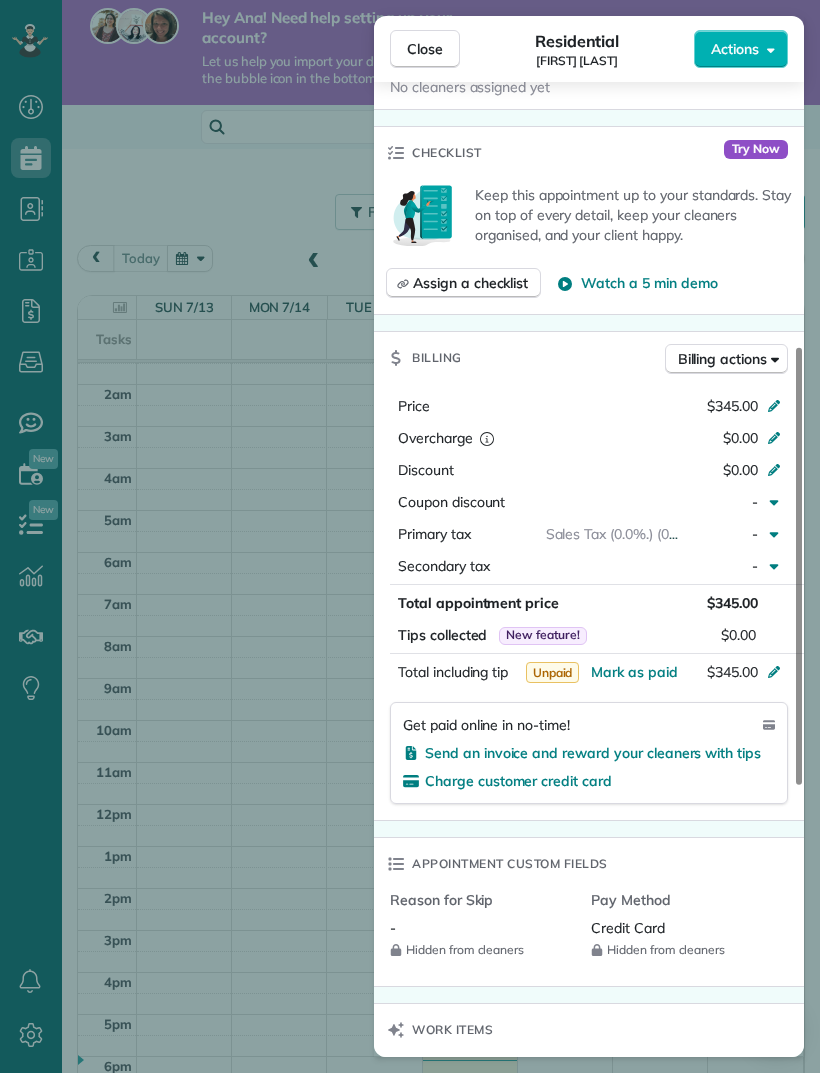 click 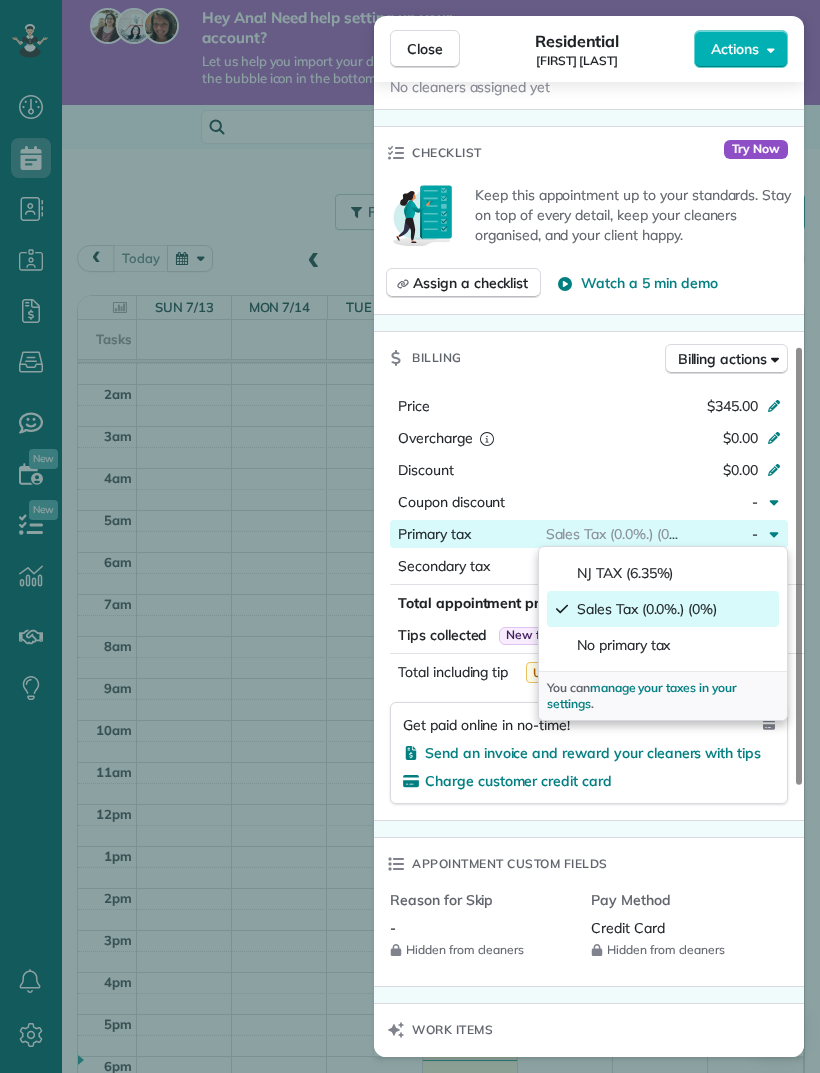 click on "NJ TAX (6.35%)" at bounding box center (663, 573) 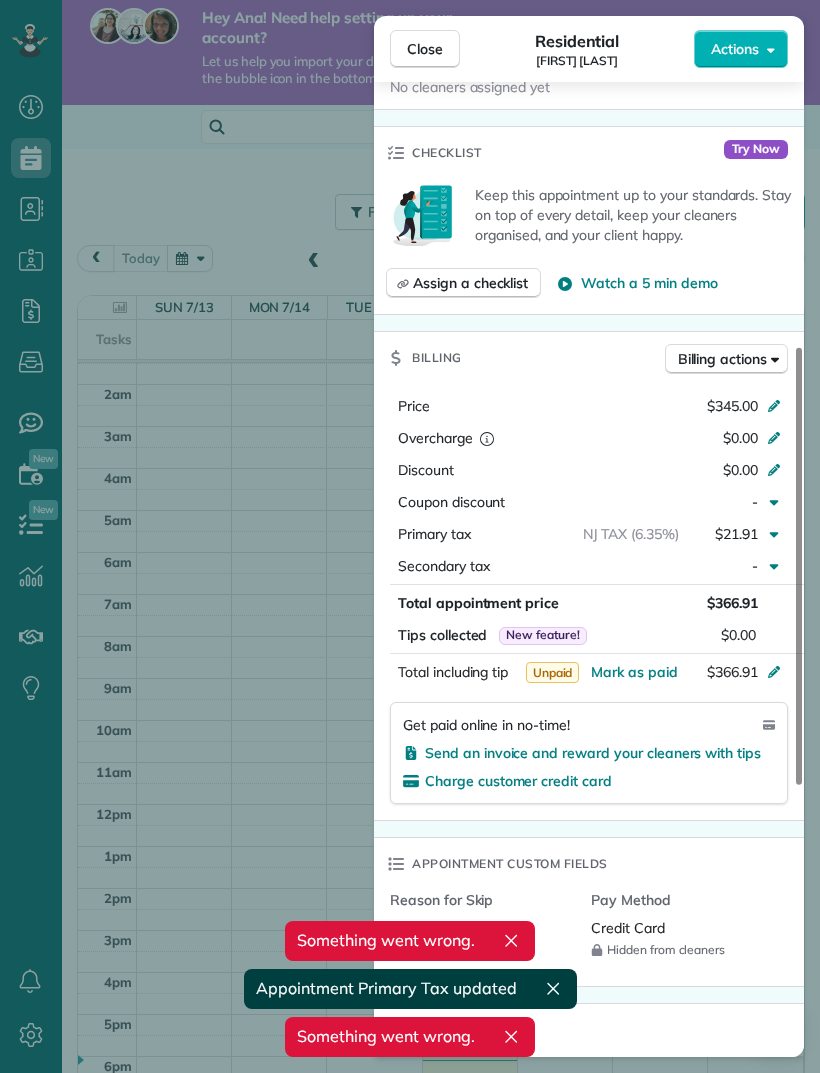 click on "$0.00" at bounding box center (668, 472) 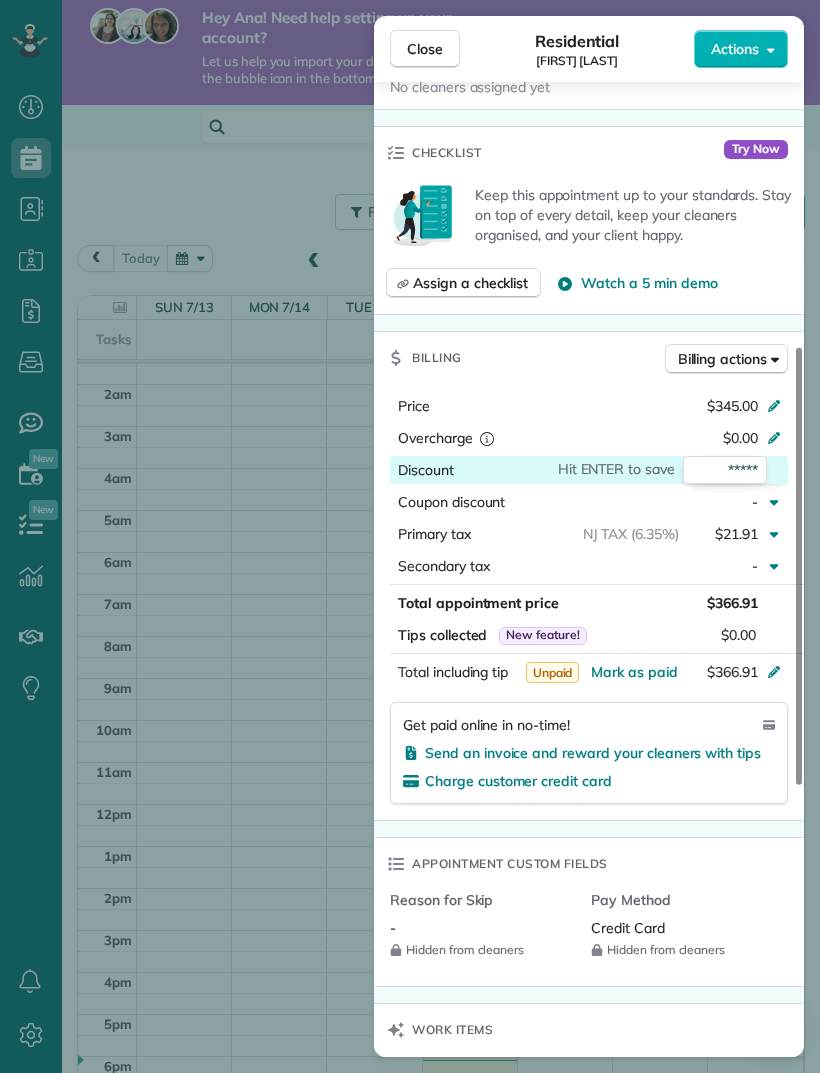 click on "Keep this appointment up to your standards. Stay on top of every detail, keep your cleaners organised, and your client happy. Assign a checklist Watch a 5 min demo" at bounding box center (589, 246) 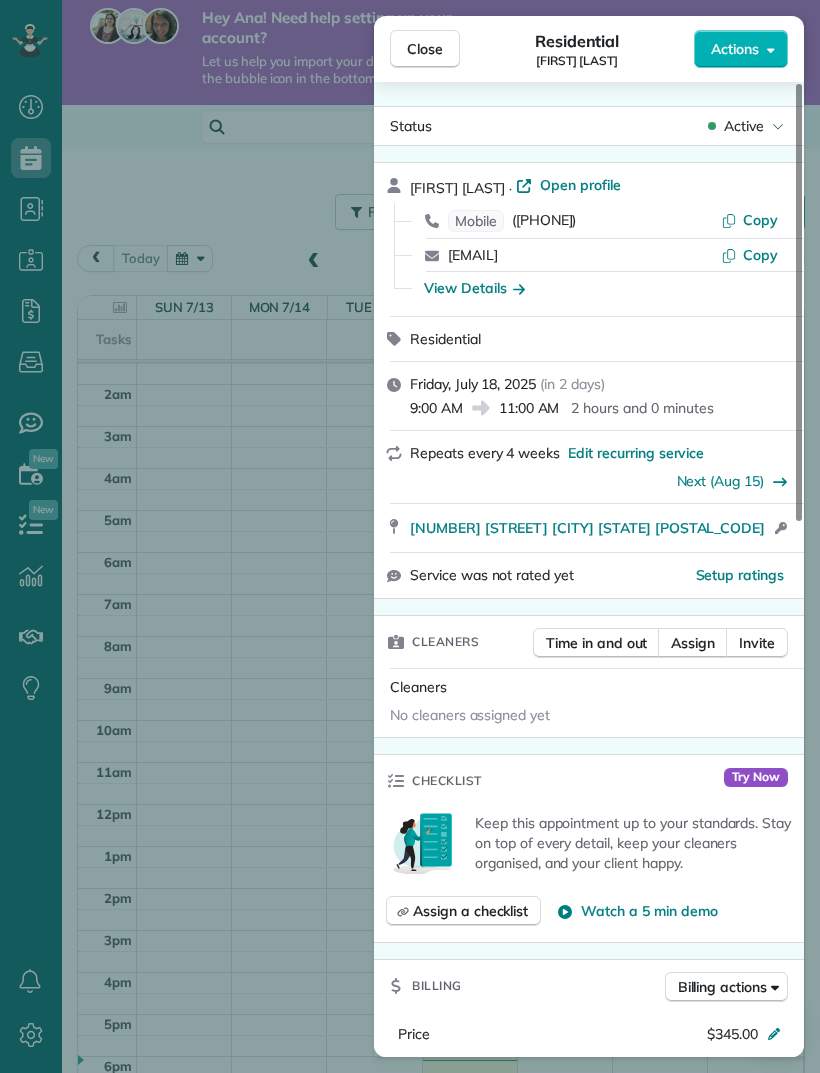 scroll, scrollTop: 0, scrollLeft: 0, axis: both 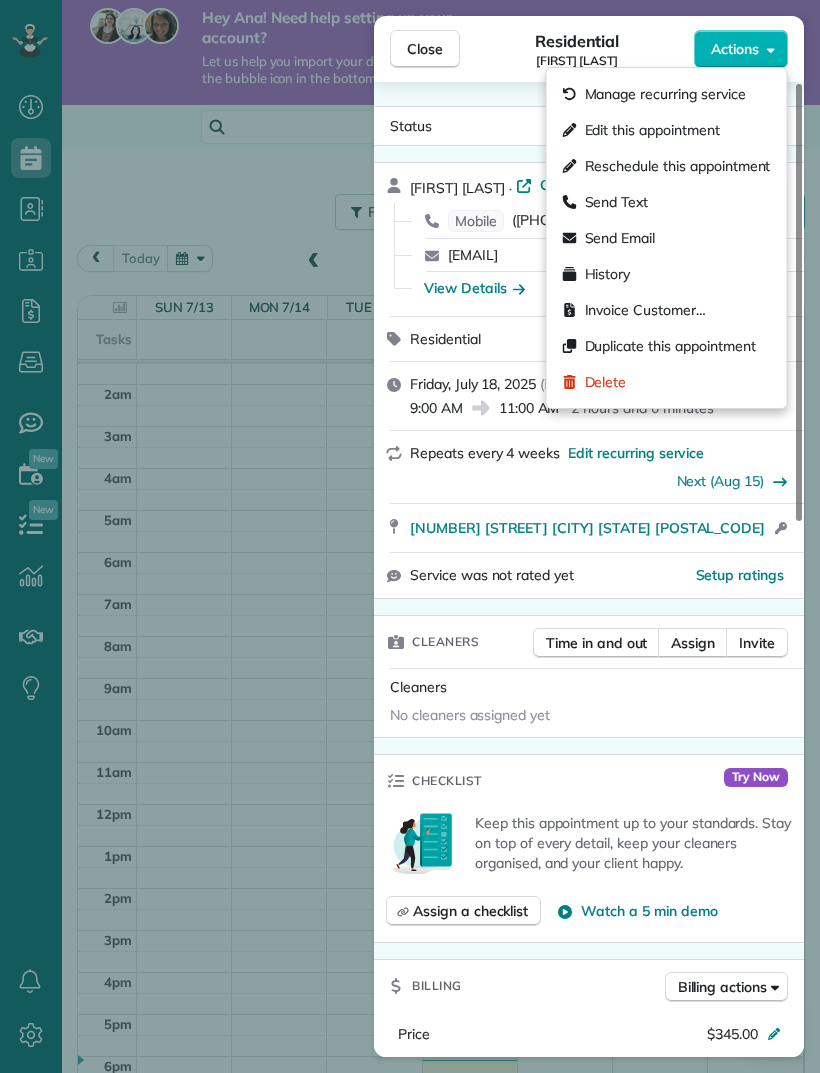 click on "Residential" at bounding box center [589, 339] 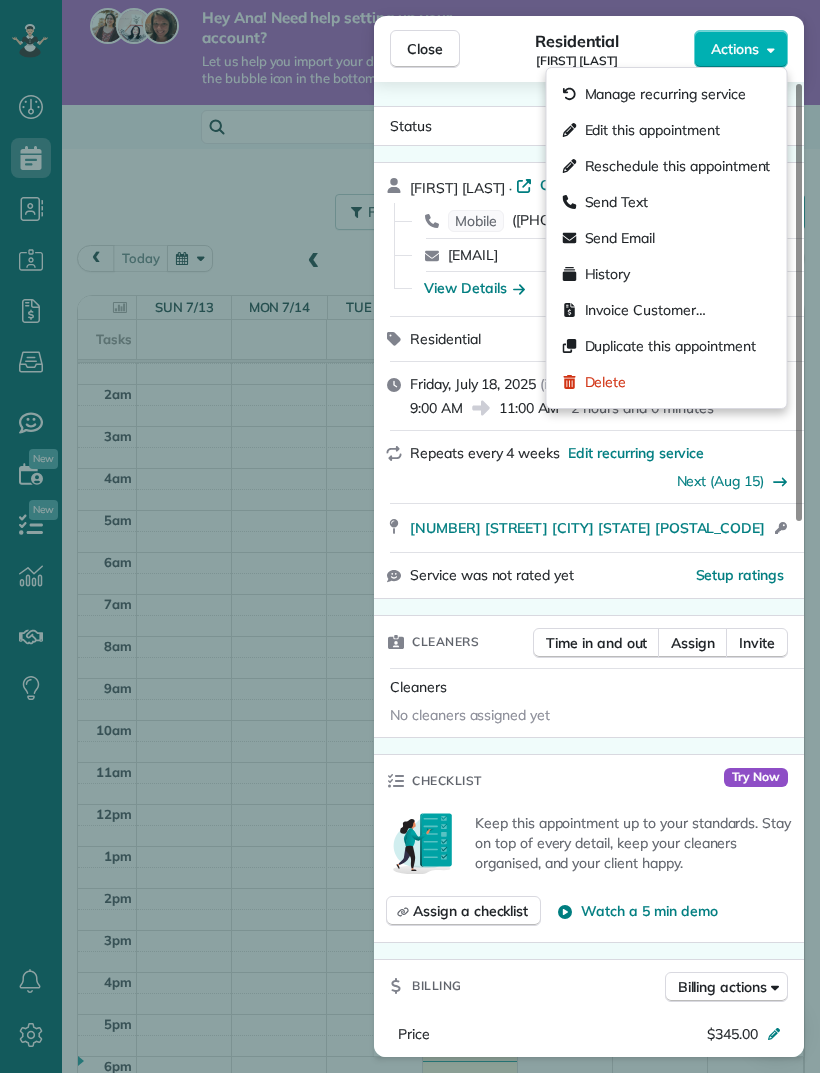 click on "Actions" at bounding box center (735, 49) 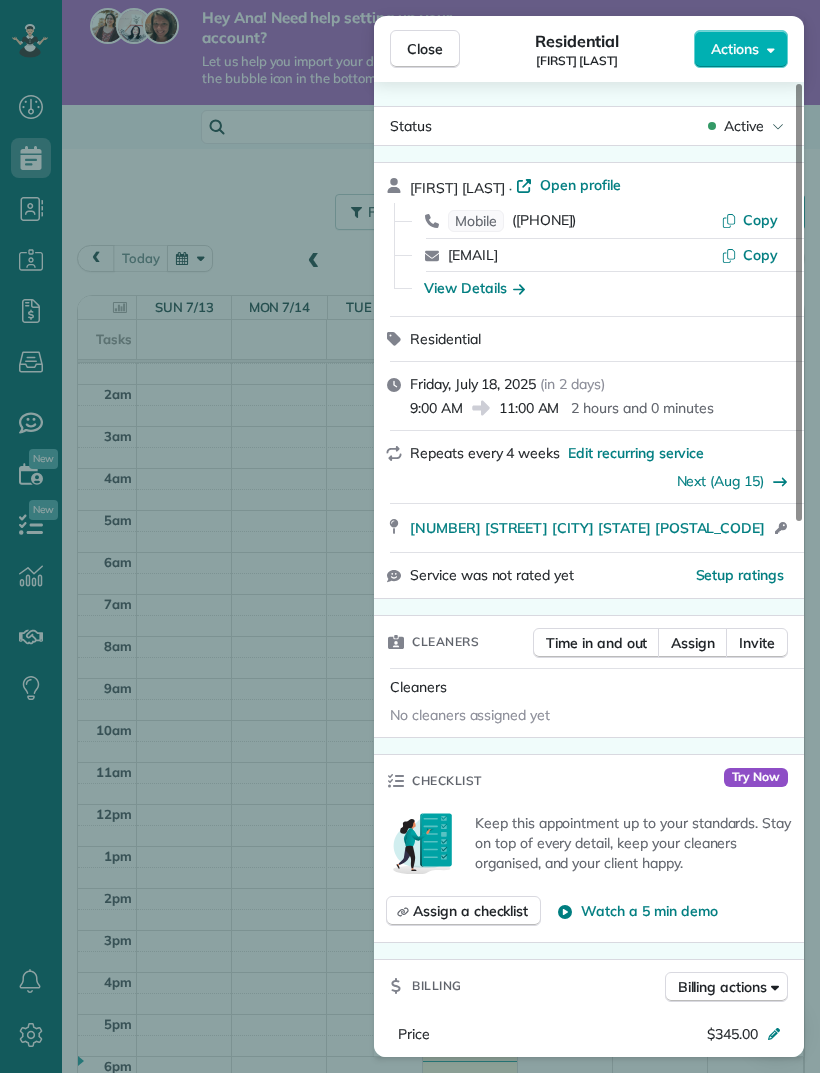 scroll, scrollTop: 0, scrollLeft: 0, axis: both 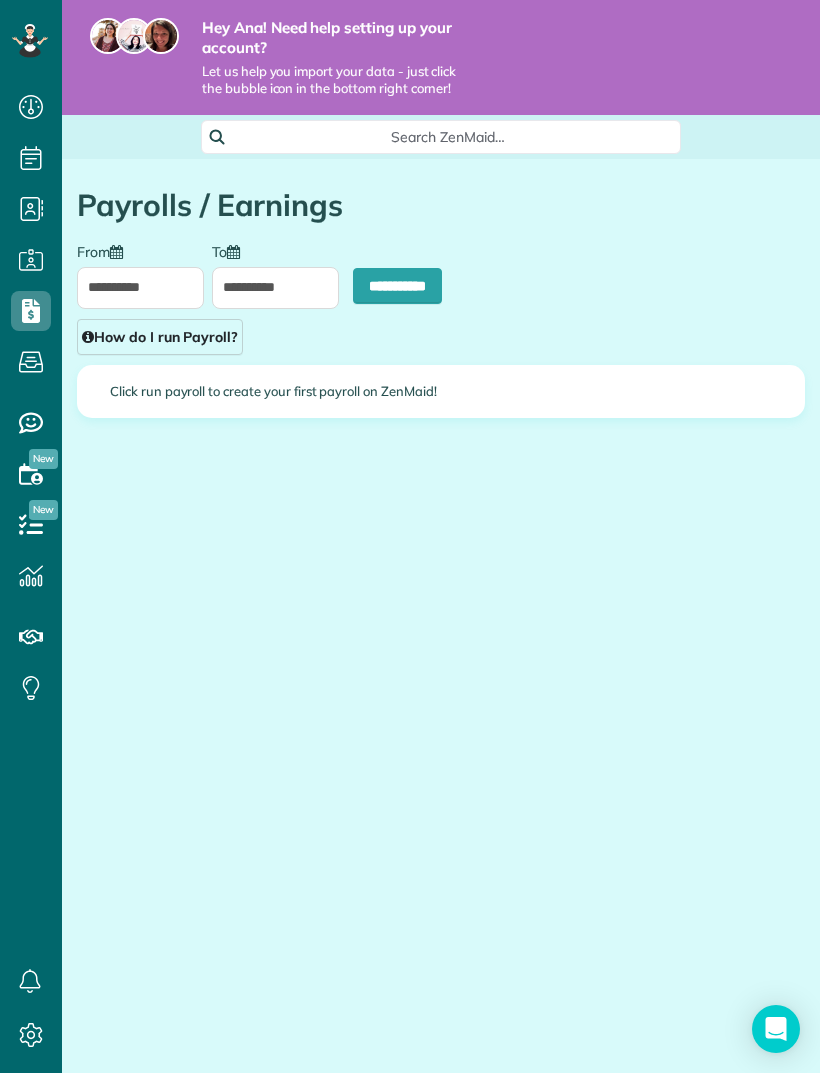 type on "**********" 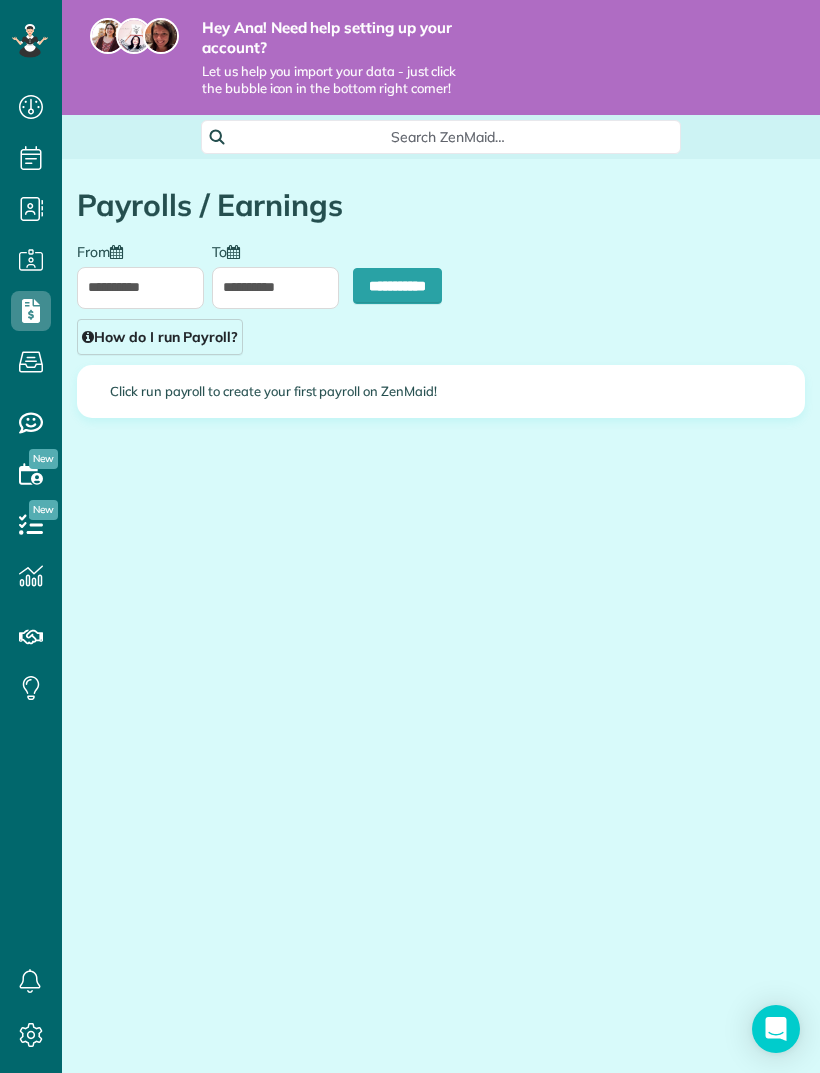 type on "**********" 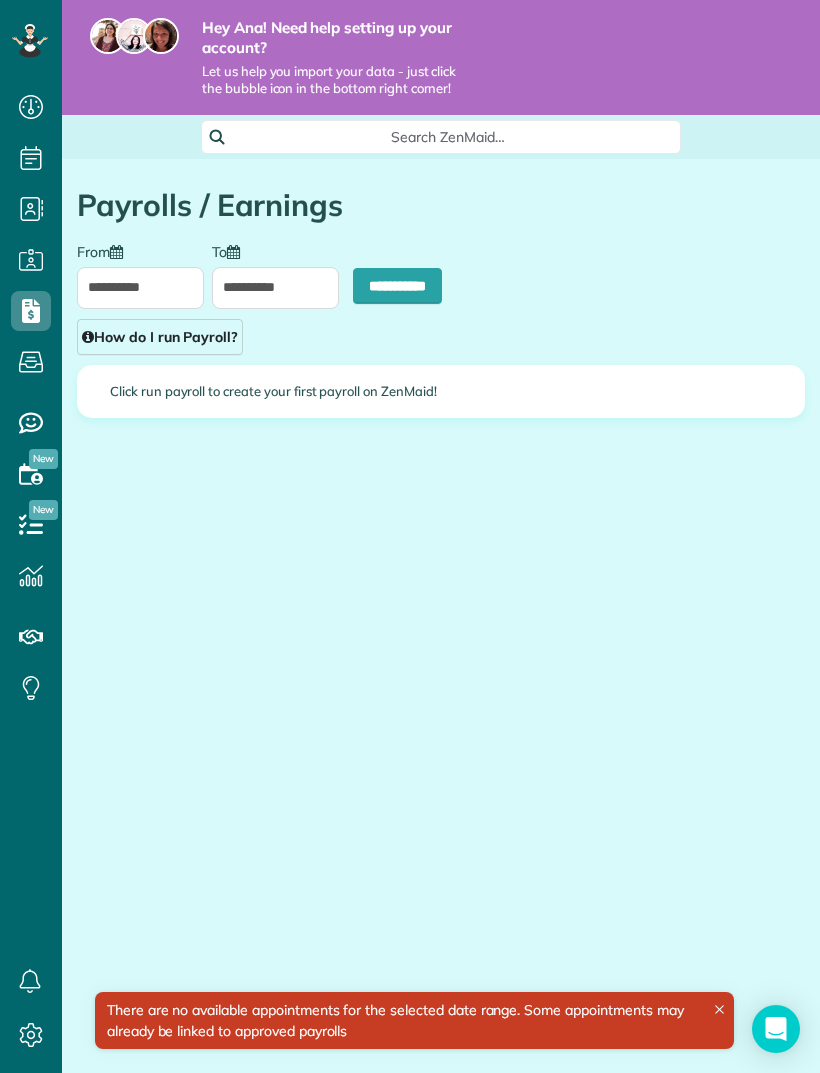 scroll, scrollTop: 0, scrollLeft: 0, axis: both 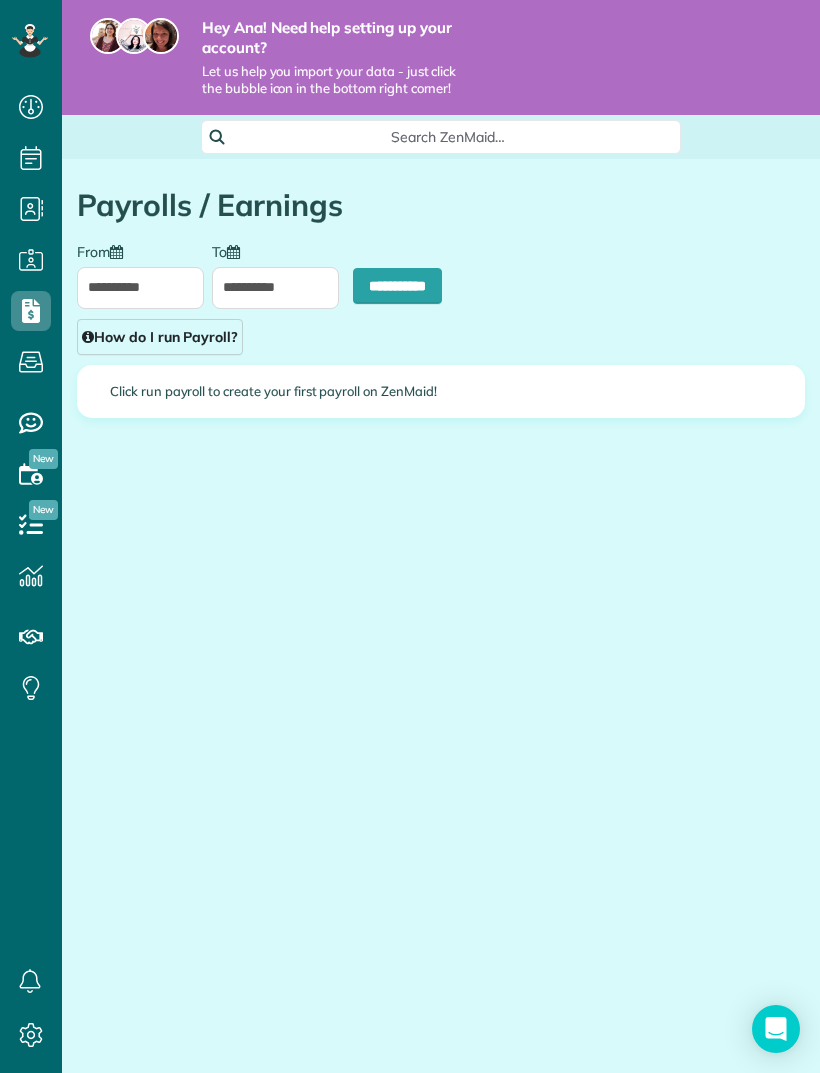click on "Click run payroll to create your first payroll on ZenMaid!" at bounding box center (441, 391) 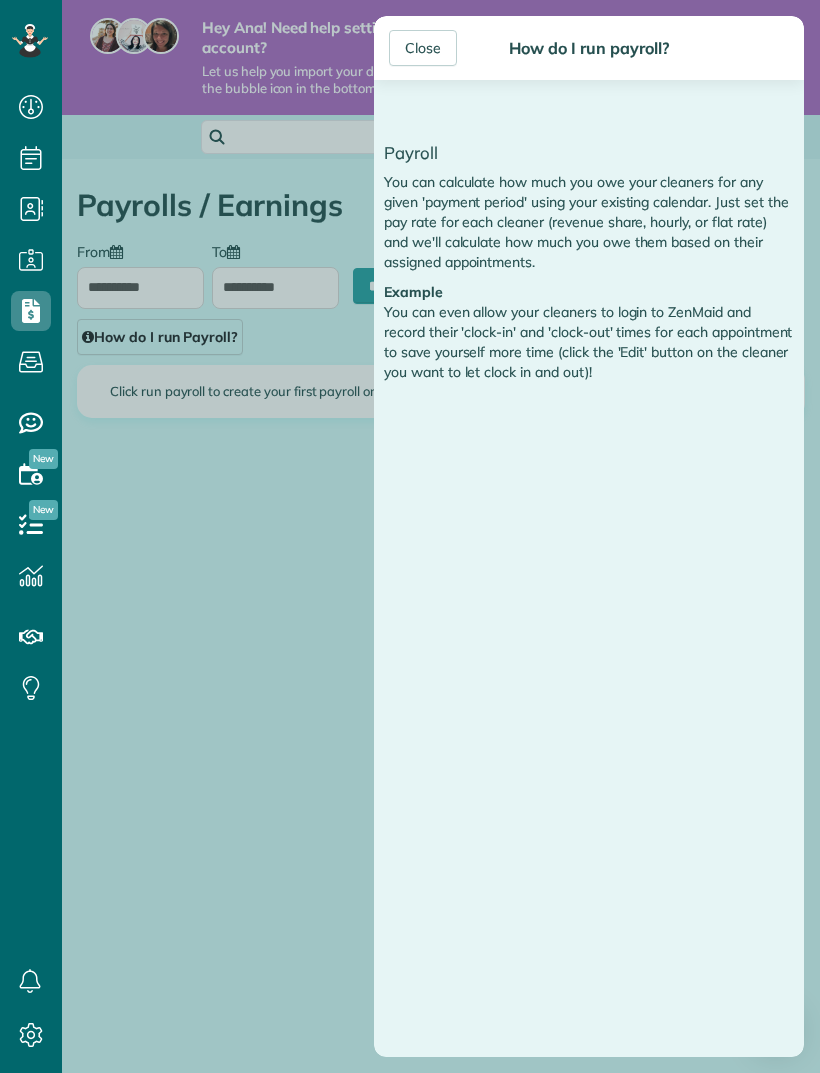 click on "Close
How do I run payroll?
Payroll
You can calculate how much you owe your cleaners for any given 'payment period' using your existing calendar. Just set the pay rate for each cleaner (revenue share, hourly, or flat rate) and we'll calculate how much you owe them based on their assigned appointments.
Example
You can even allow your cleaners to login to ZenMaid and record their 'clock-in' and 'clock-out' times for each appointment to save yourself more time (click the 'Edit' button on the cleaner you want to let clock in and out)!" at bounding box center (410, 536) 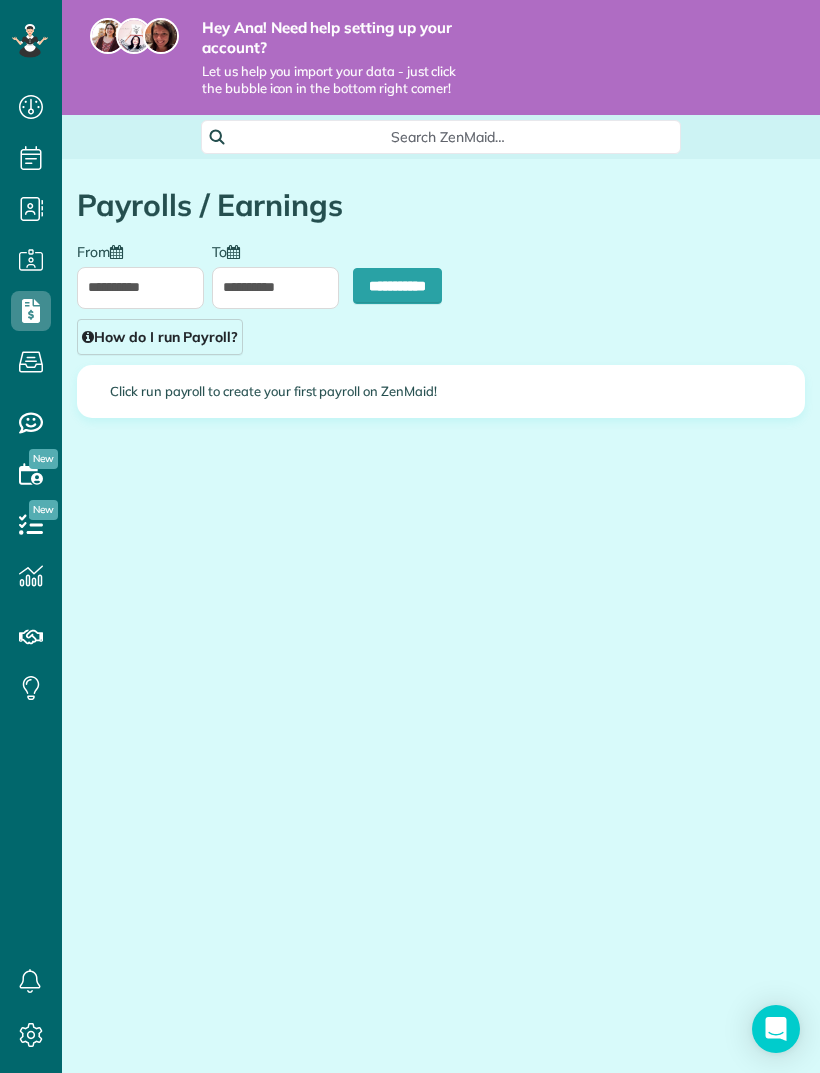 click on "**********" at bounding box center (140, 288) 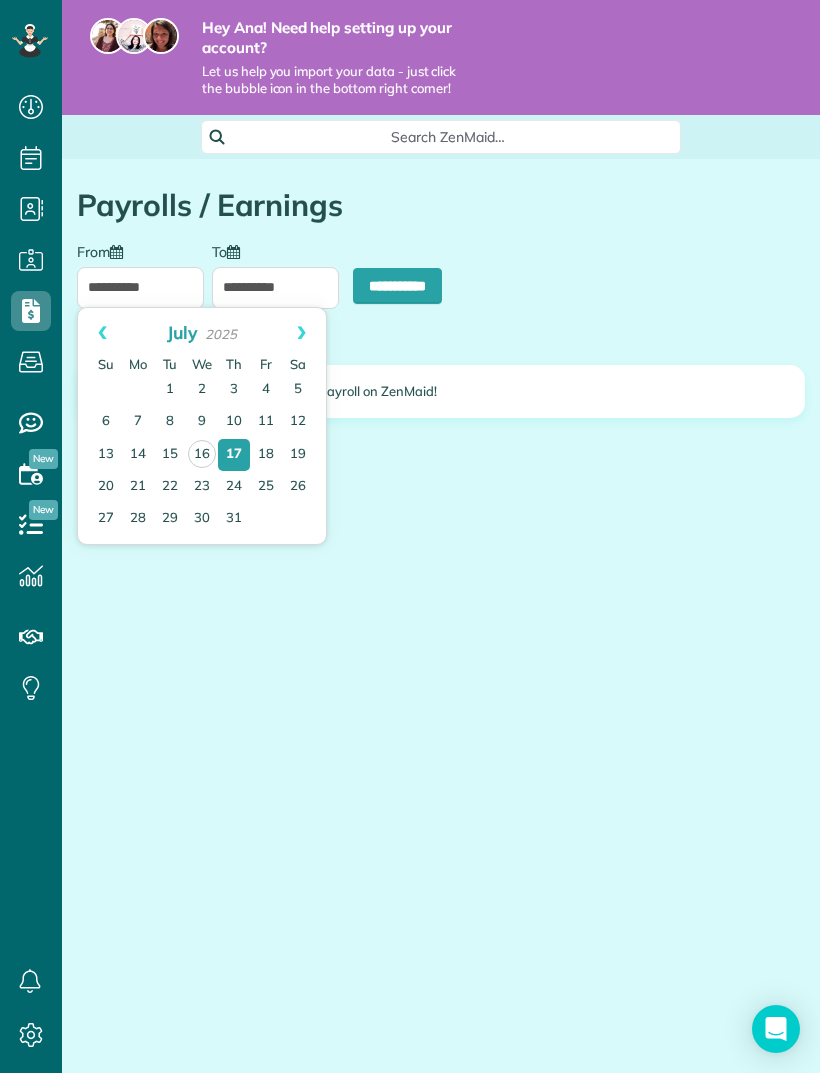 click on "18" at bounding box center [266, 455] 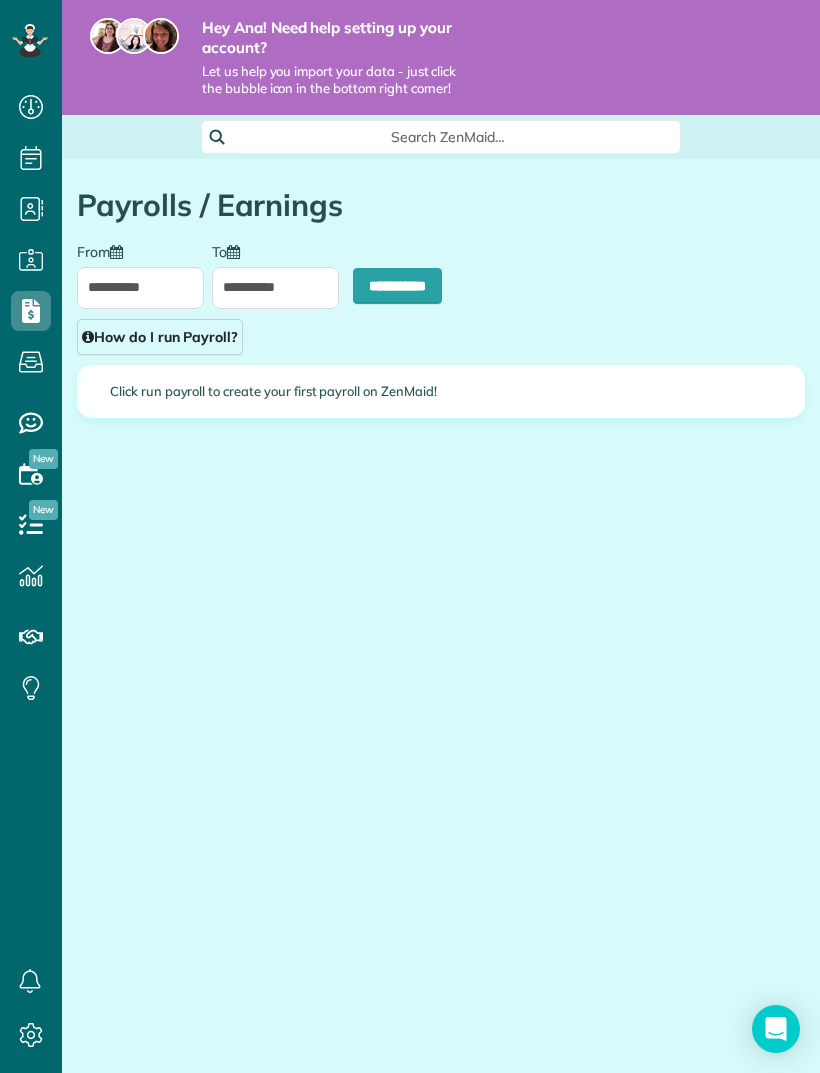 click on "**********" at bounding box center [397, 286] 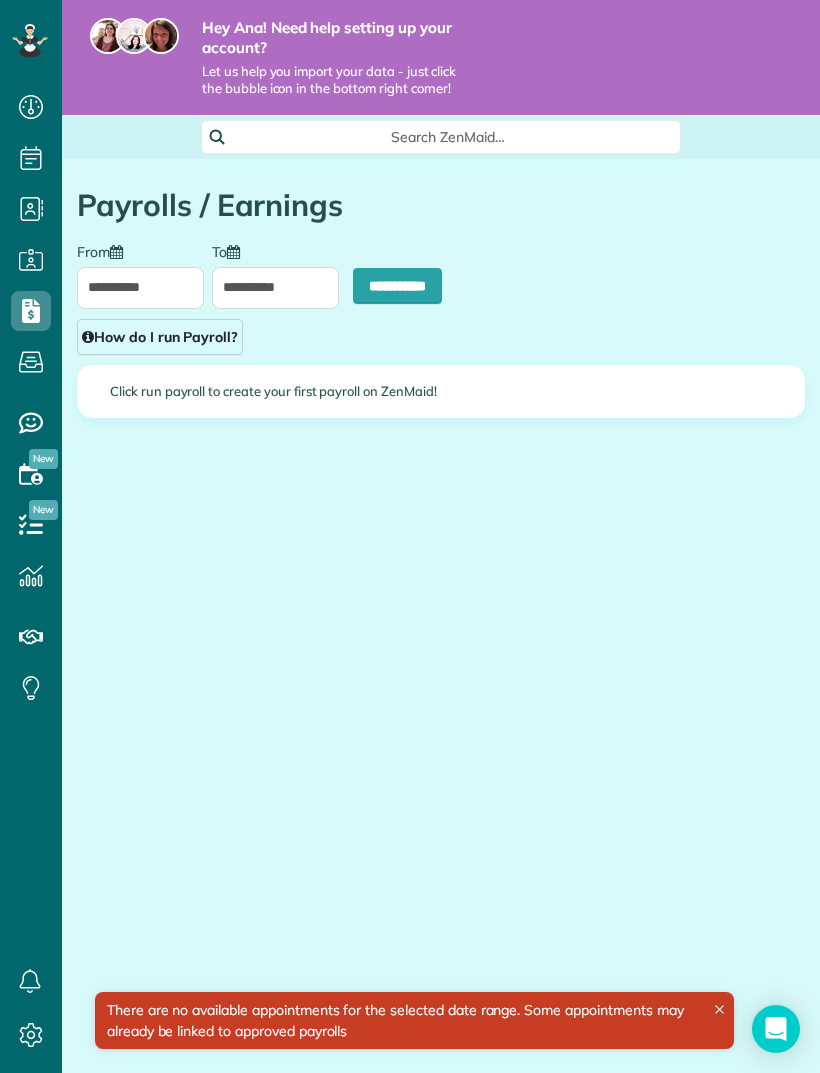 scroll, scrollTop: 0, scrollLeft: 0, axis: both 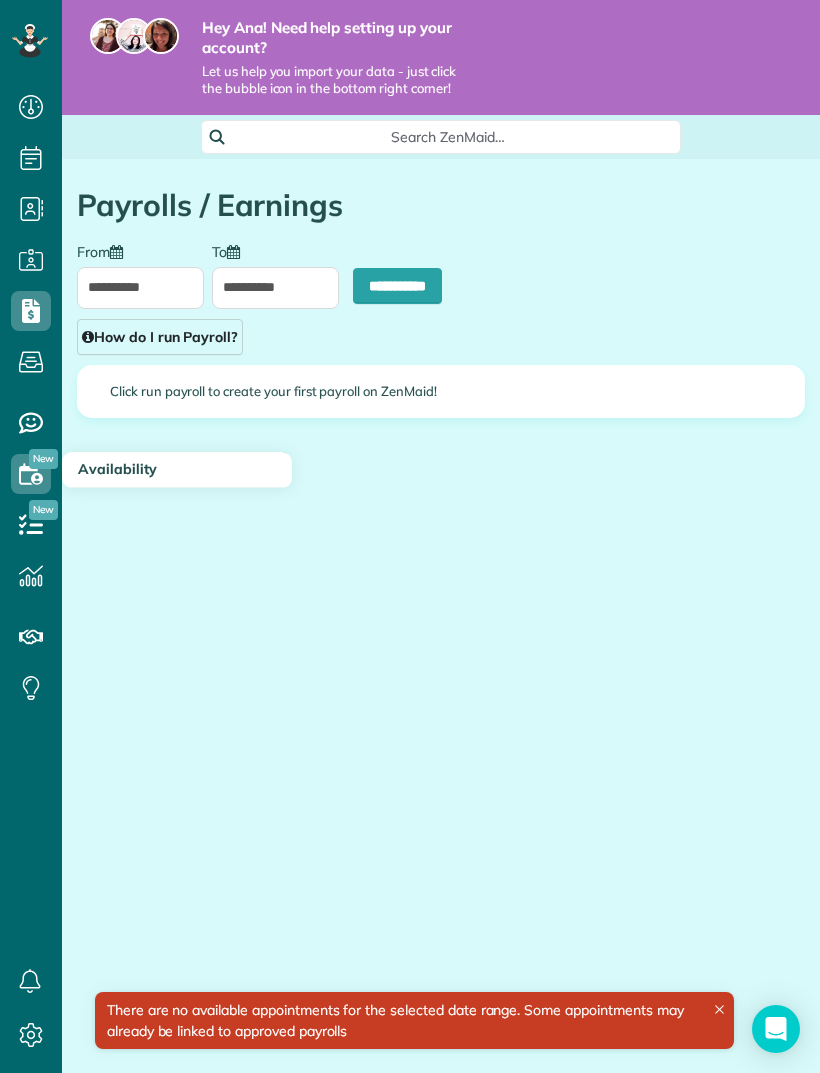 click 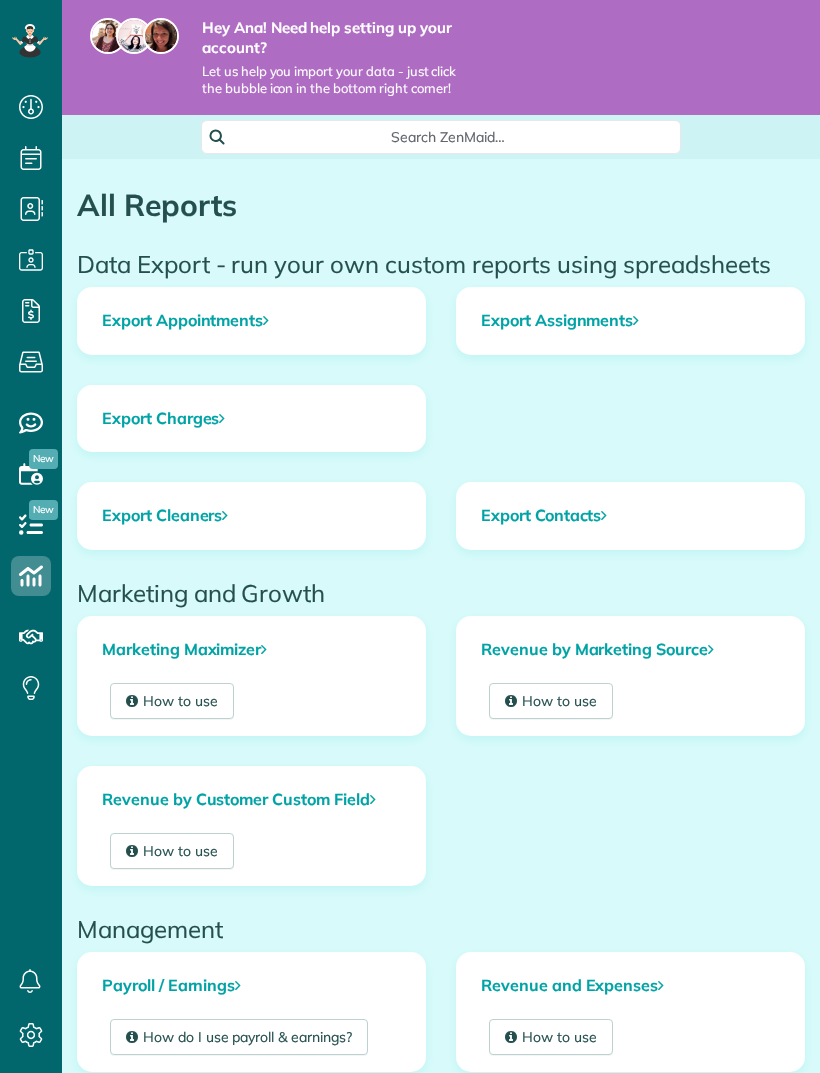 scroll, scrollTop: 0, scrollLeft: 0, axis: both 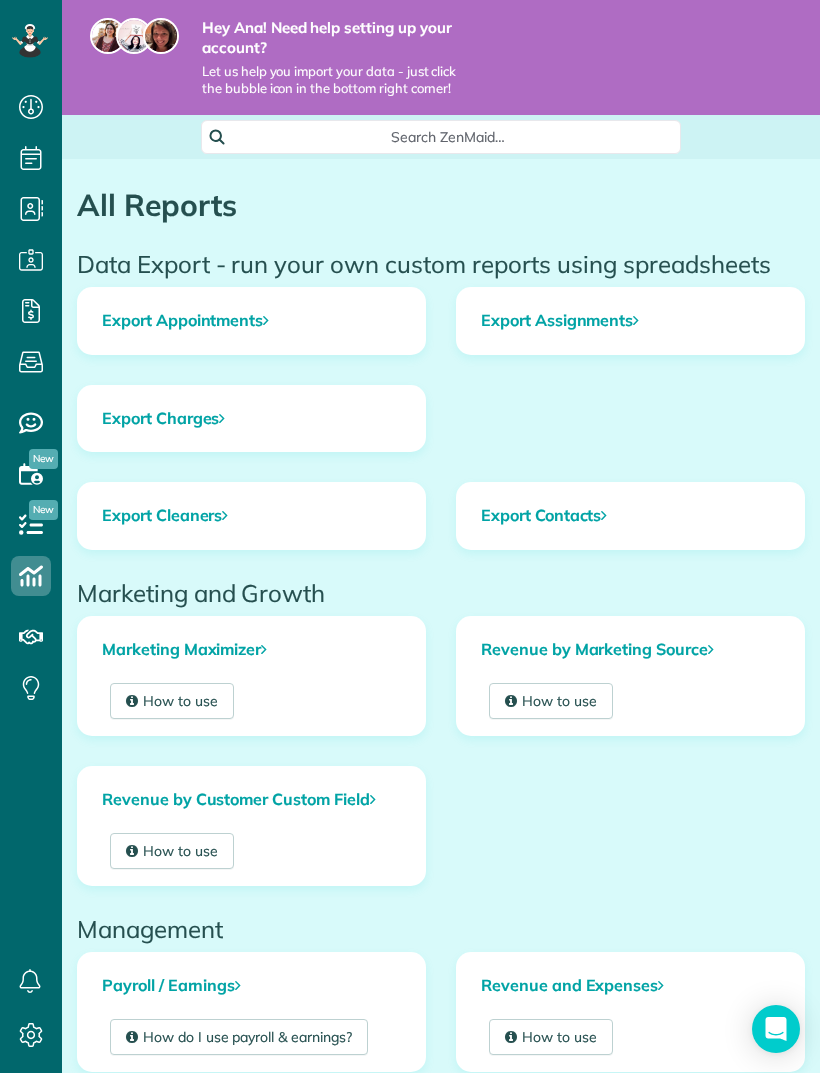 click on "Export Appointments" at bounding box center [251, 321] 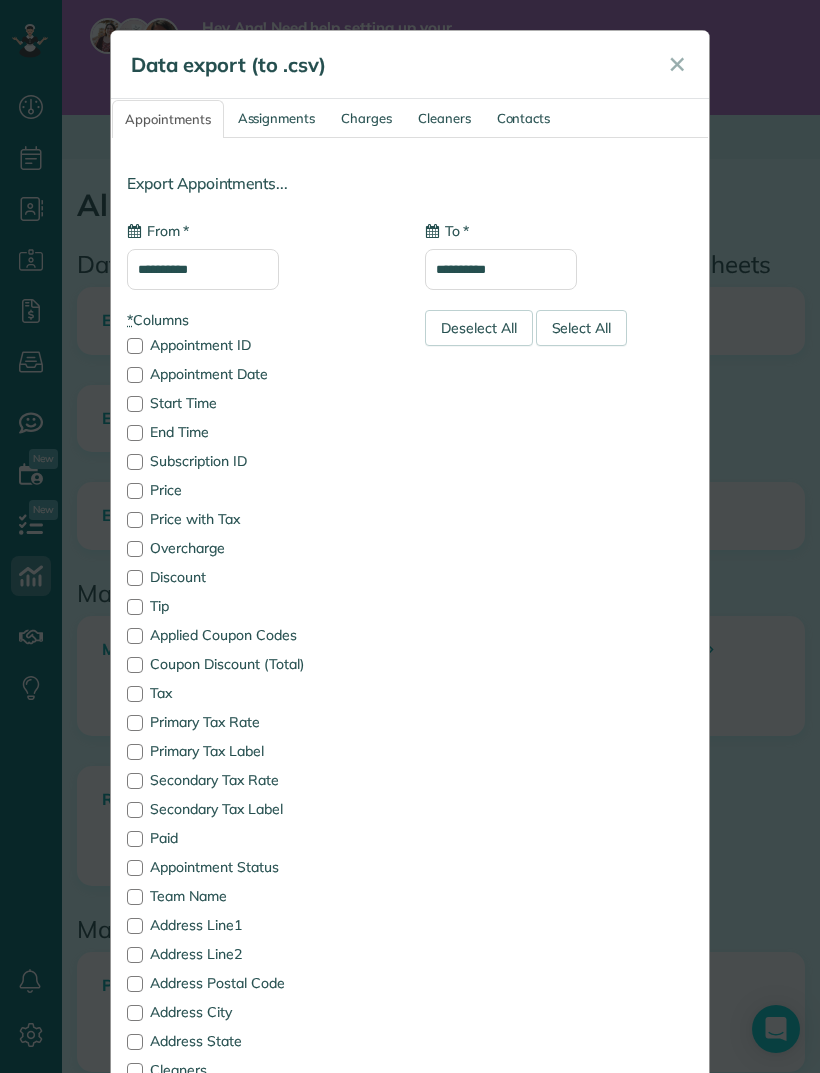 type on "**********" 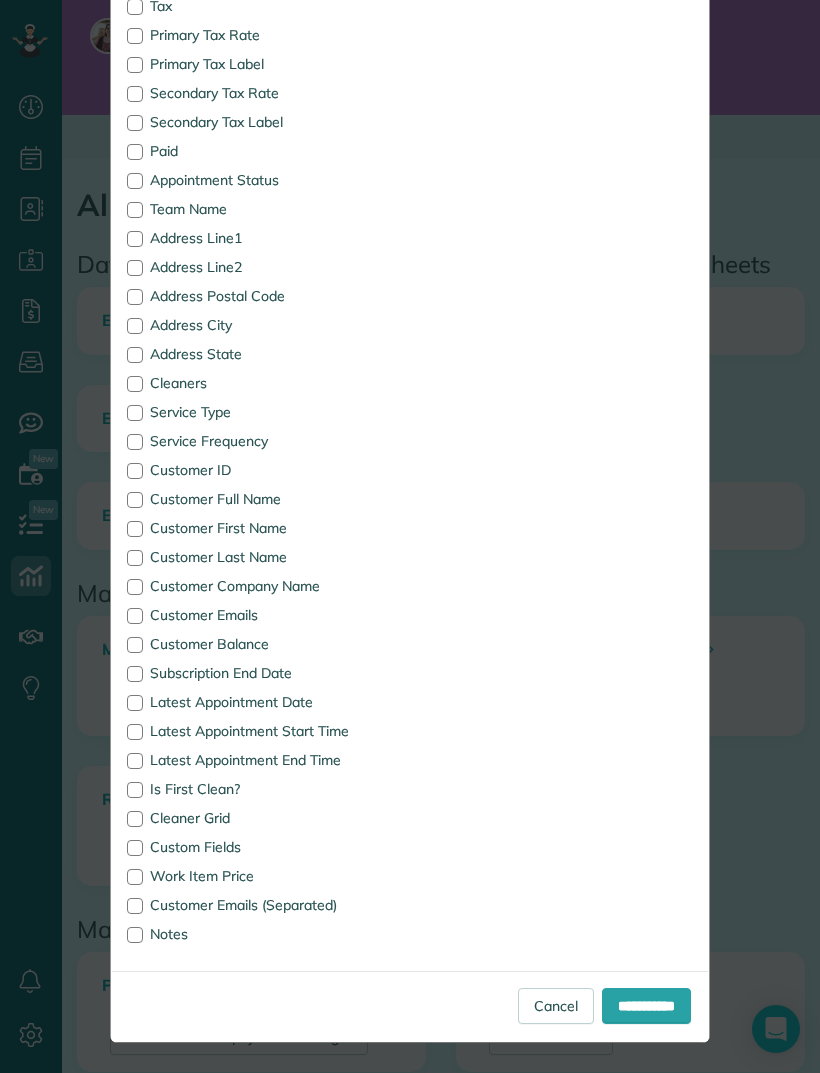 scroll, scrollTop: 687, scrollLeft: 0, axis: vertical 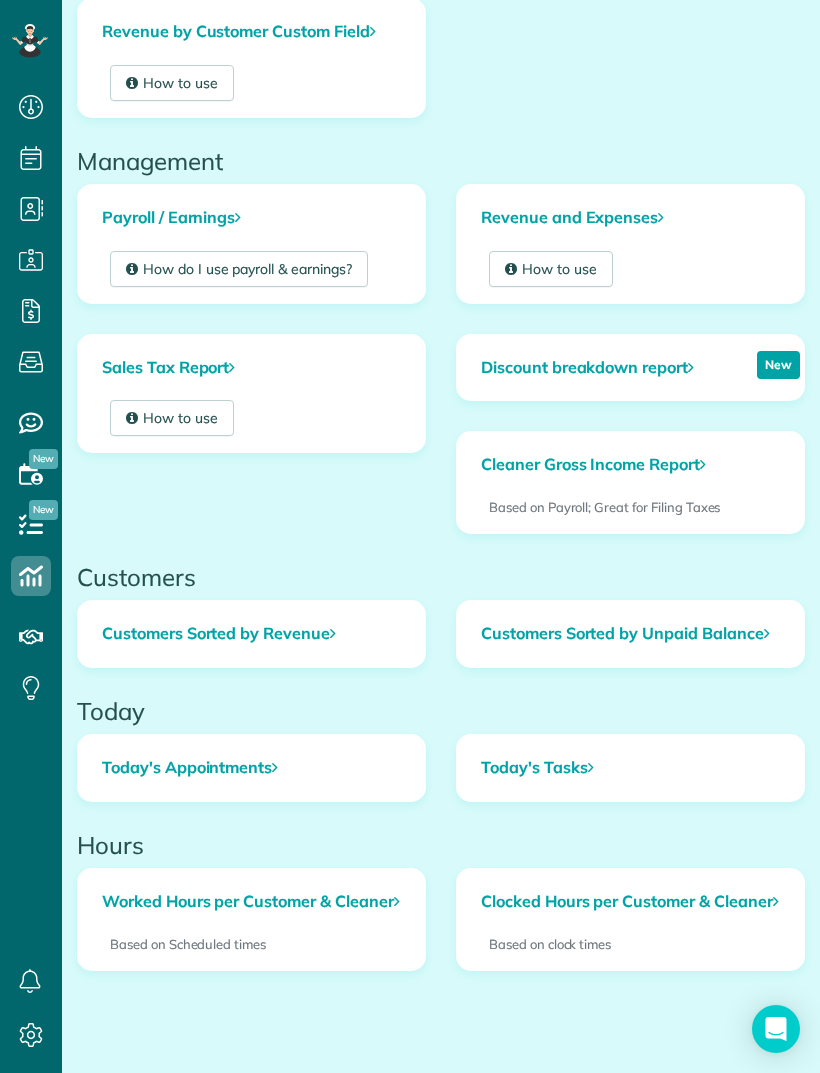 click on "How to use" at bounding box center (551, 269) 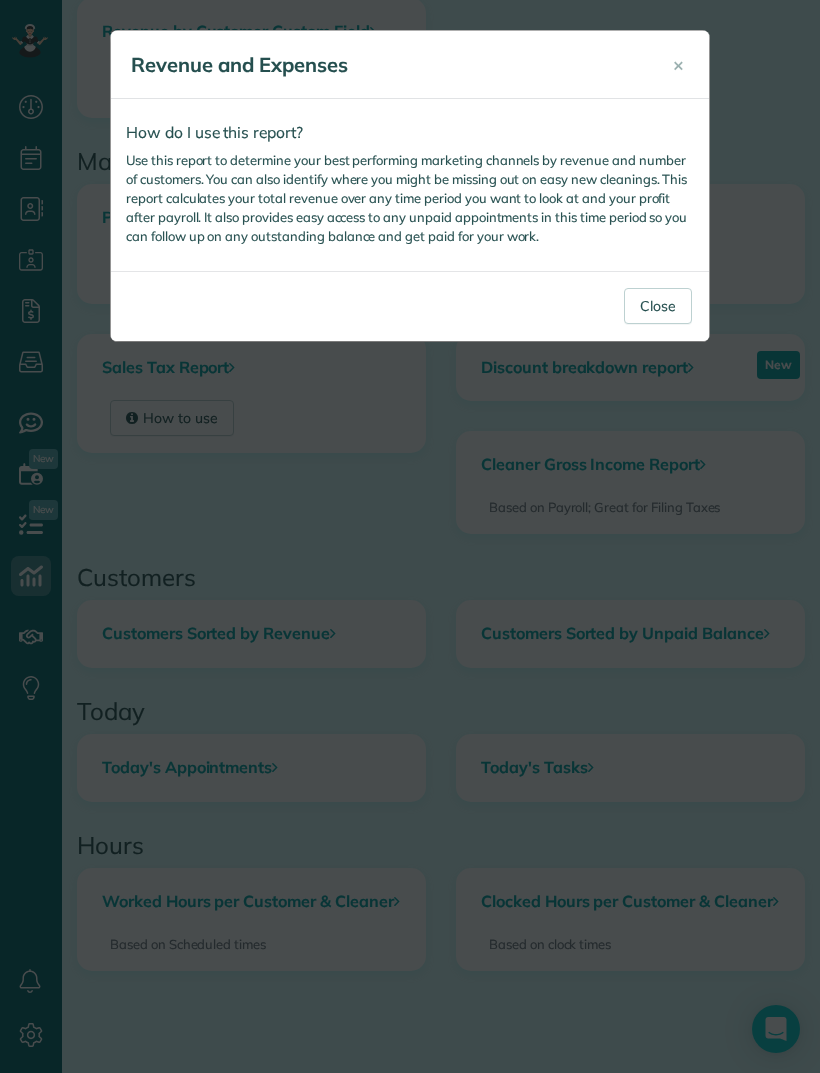 click on "Close" at bounding box center [658, 306] 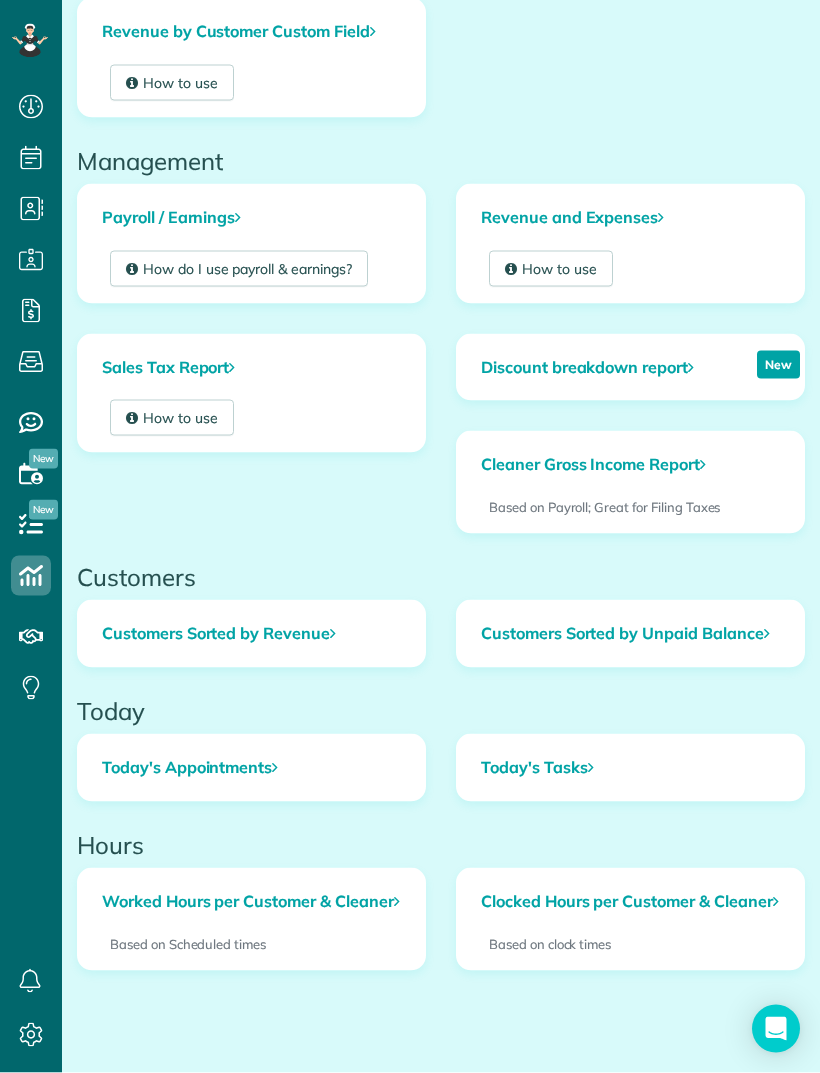 scroll, scrollTop: 64, scrollLeft: 0, axis: vertical 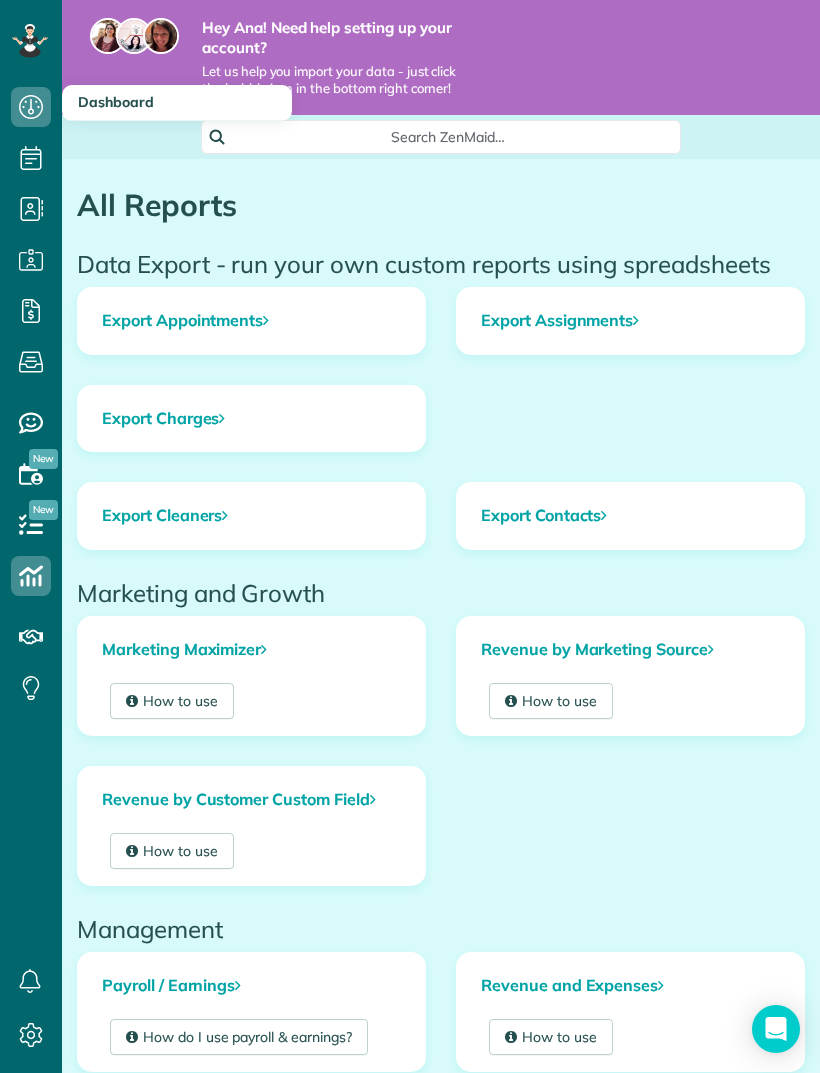 click 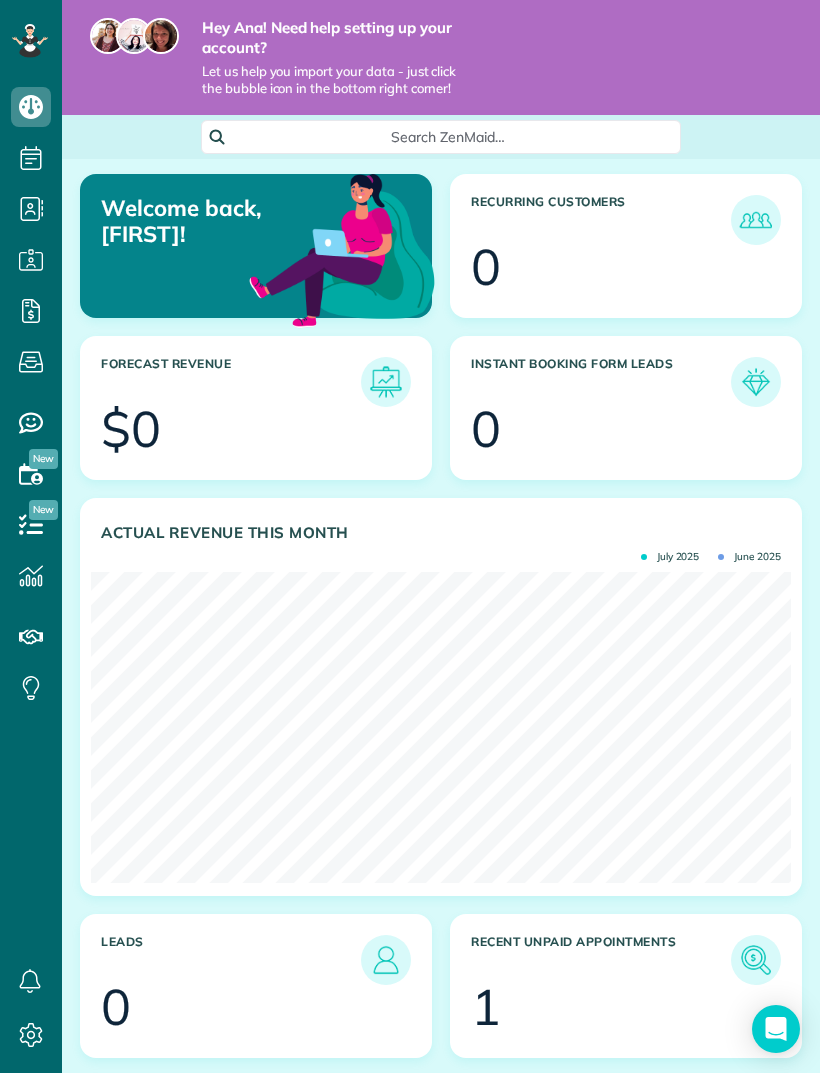 scroll, scrollTop: 0, scrollLeft: 0, axis: both 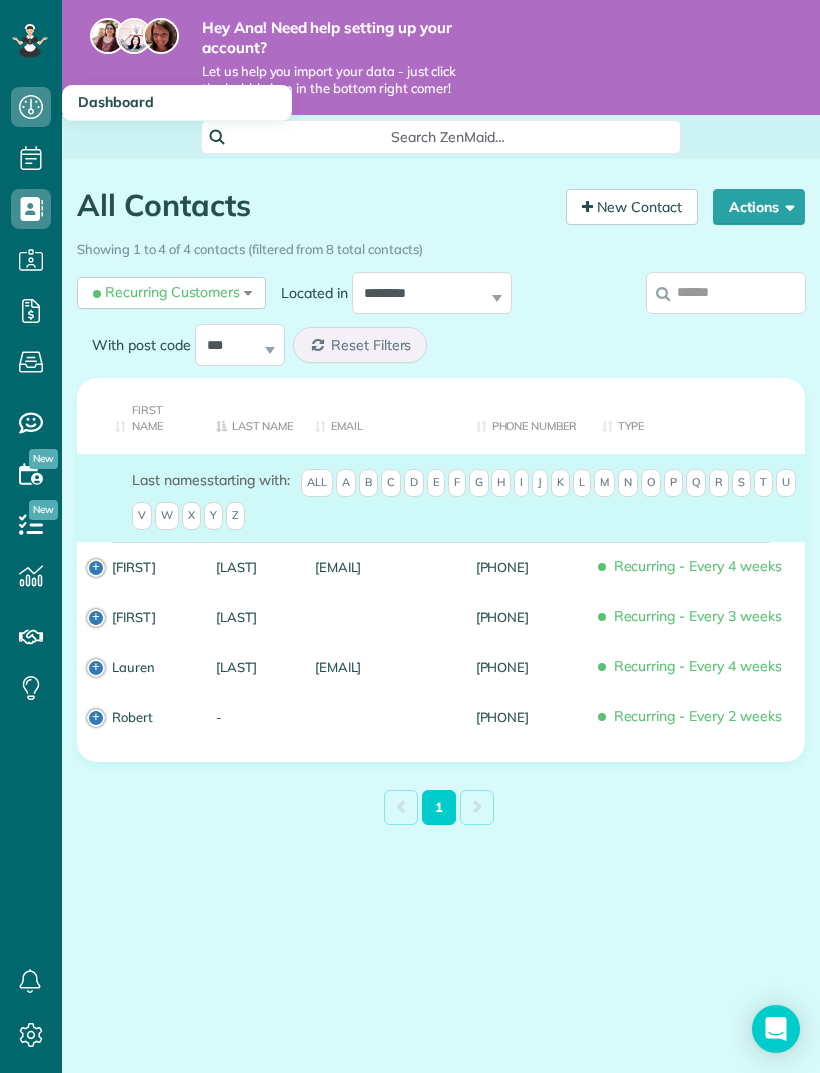 click 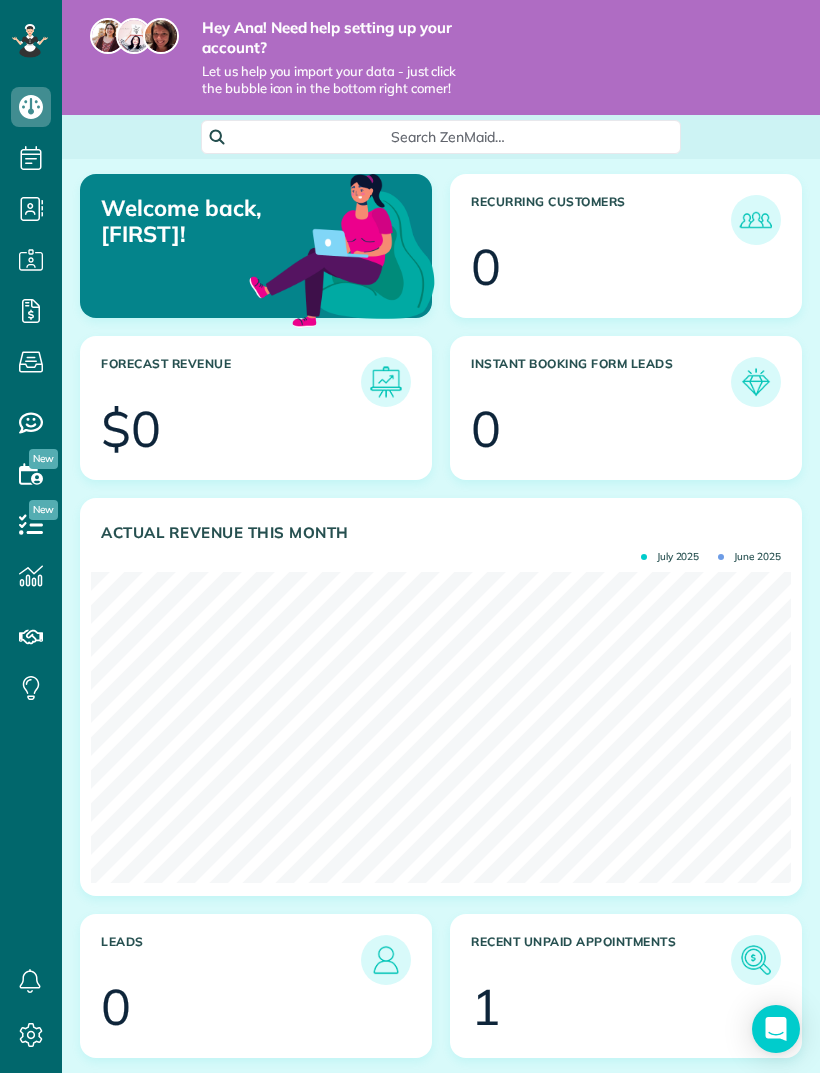 scroll, scrollTop: 0, scrollLeft: 0, axis: both 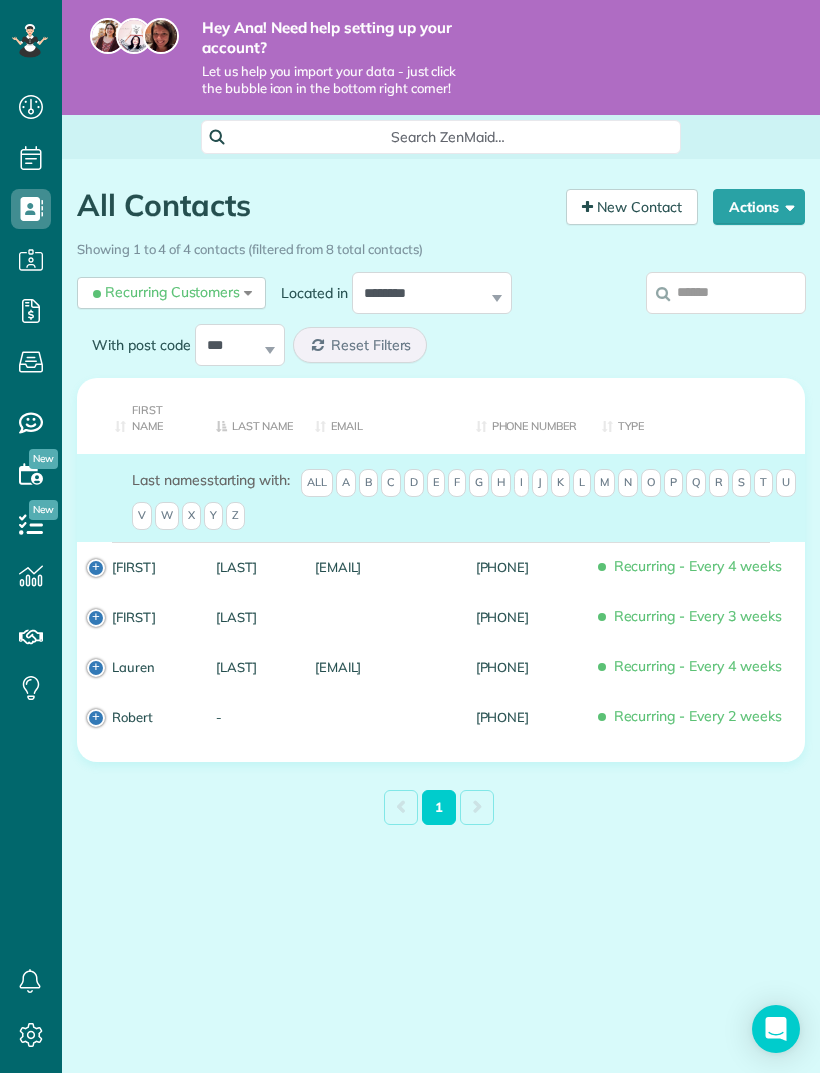 click on "Recurring Customers" at bounding box center (164, 292) 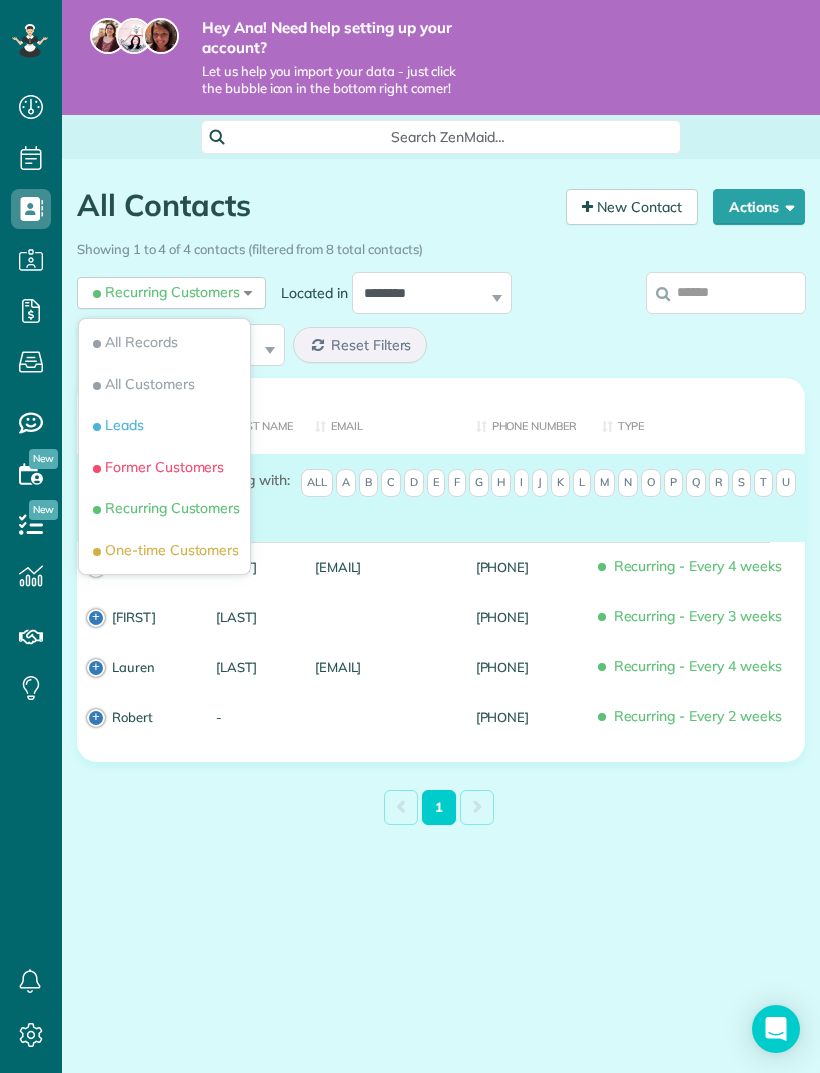 click on "All Customers" at bounding box center [142, 384] 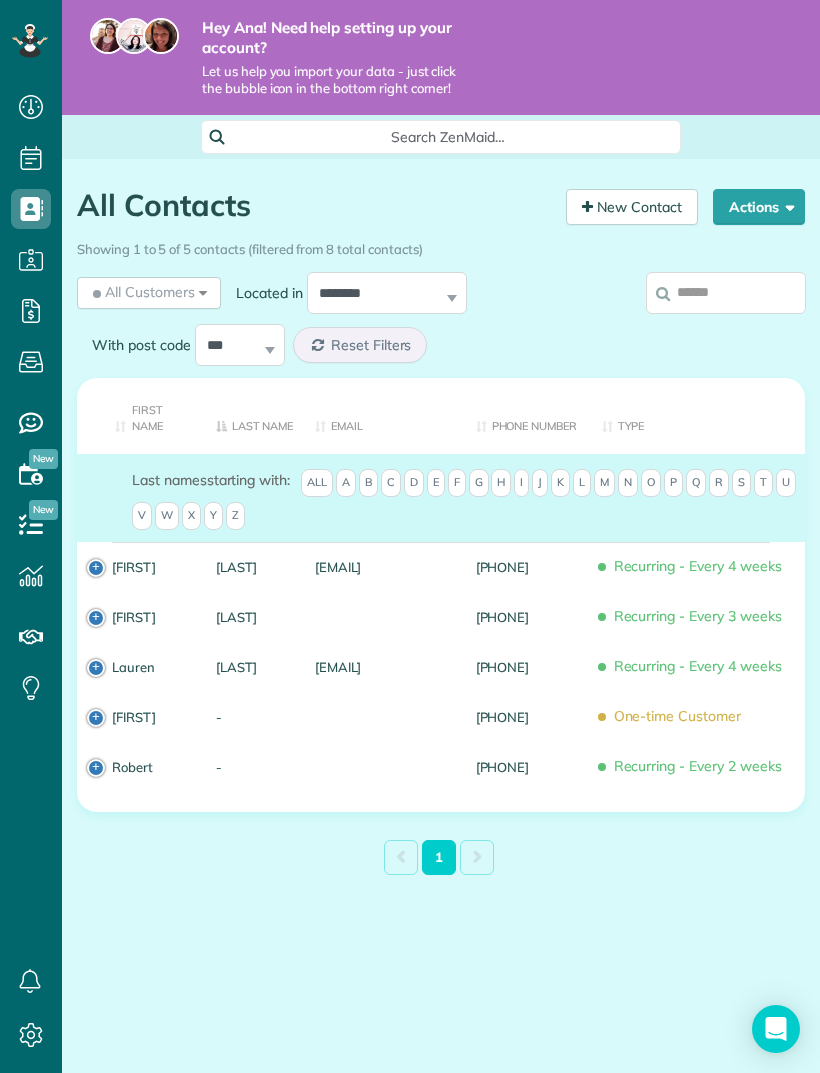 click on "All Customers" at bounding box center (142, 292) 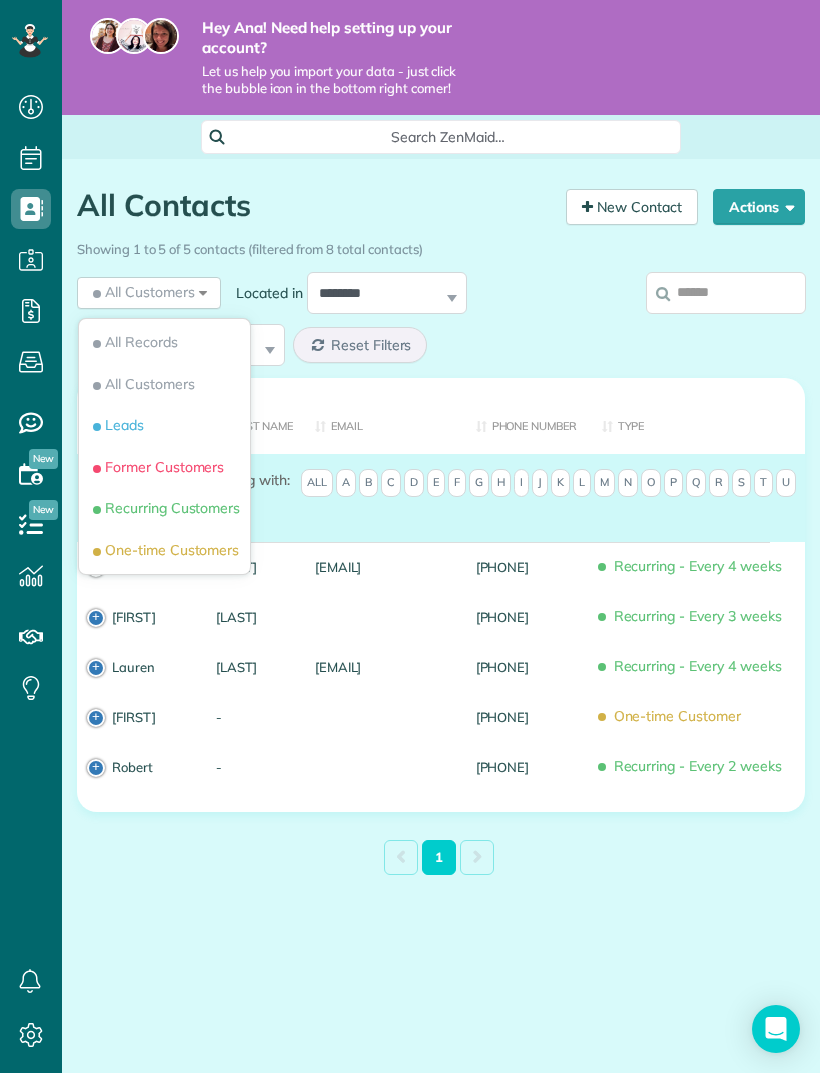 click on "All Customers" at bounding box center (142, 384) 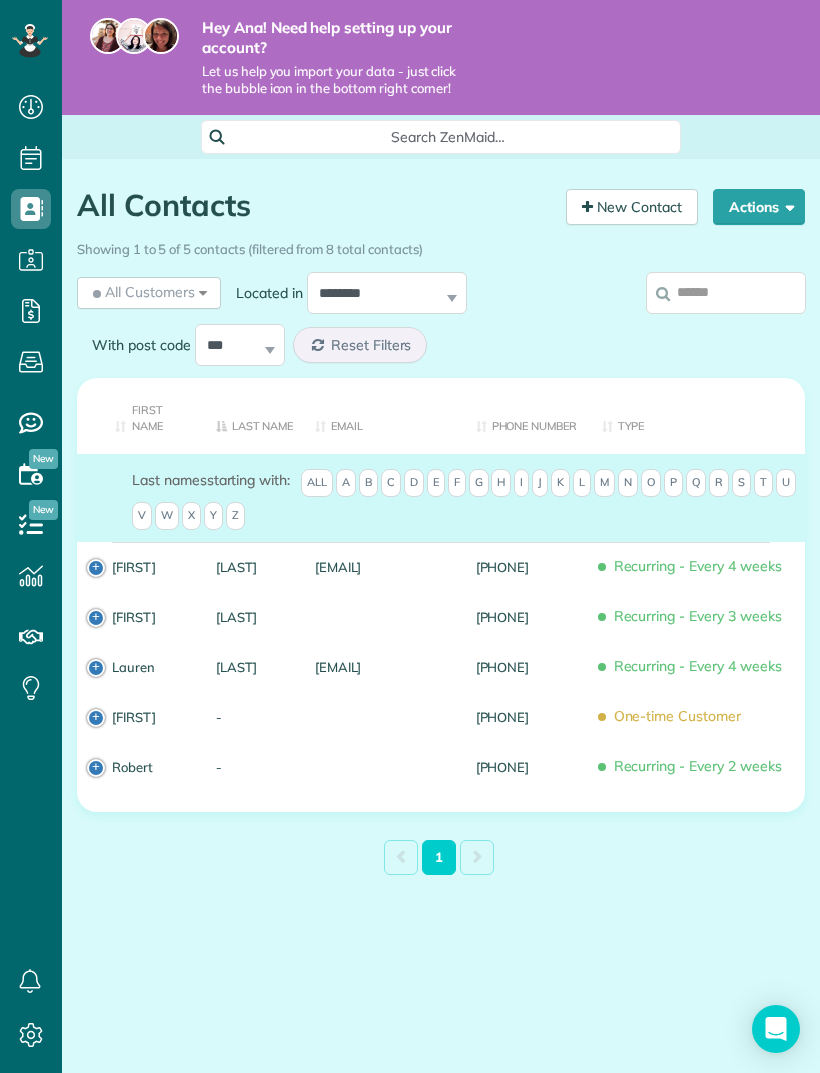 click on "All Customers" at bounding box center [142, 292] 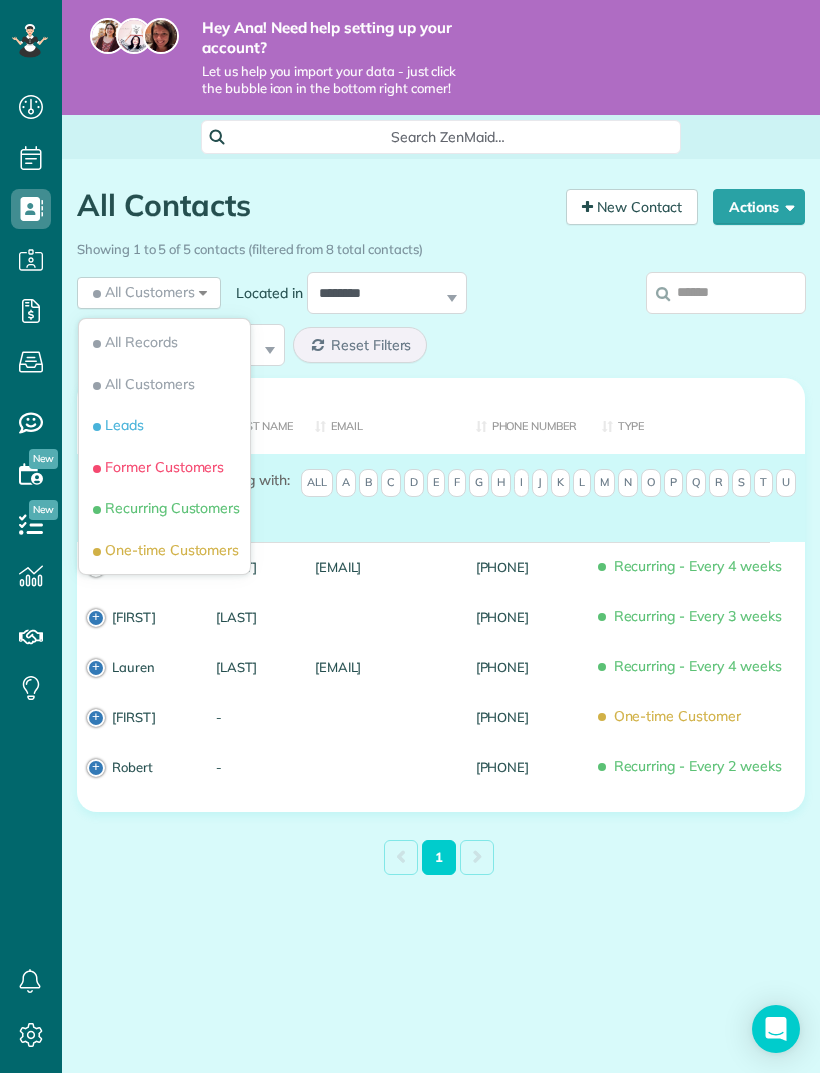 click on "All Records" at bounding box center [164, 343] 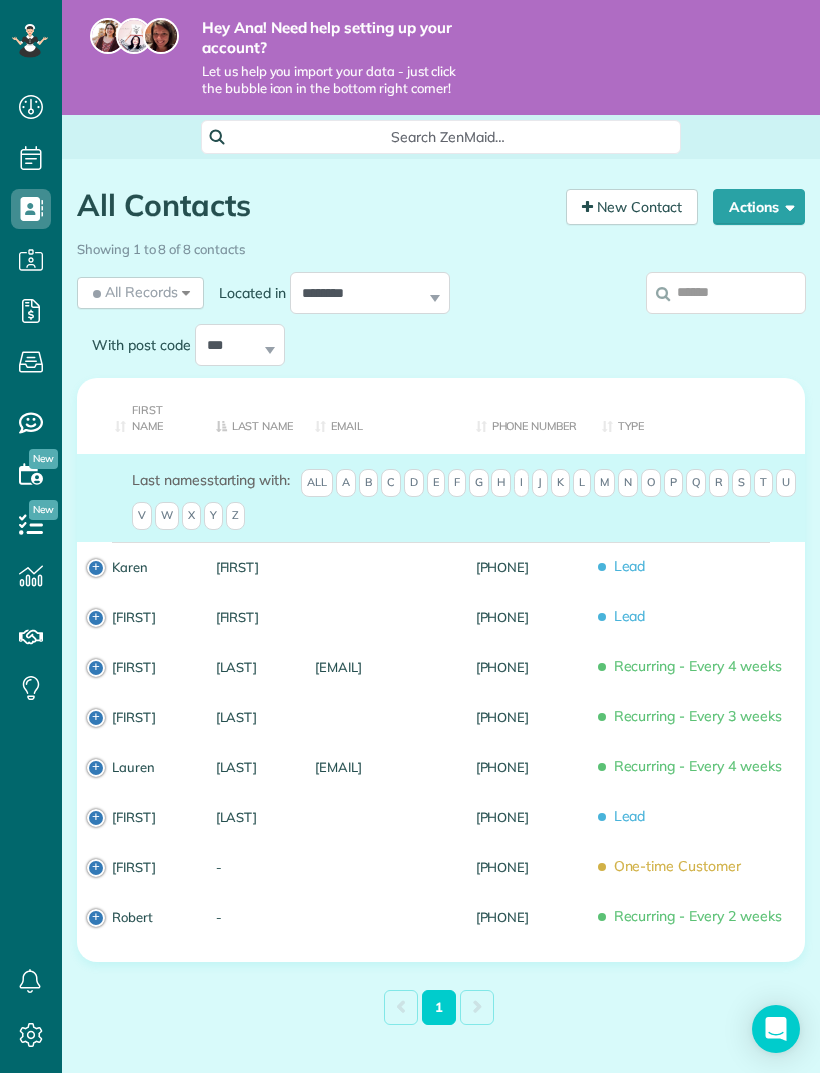 click on "Actions" at bounding box center (759, 207) 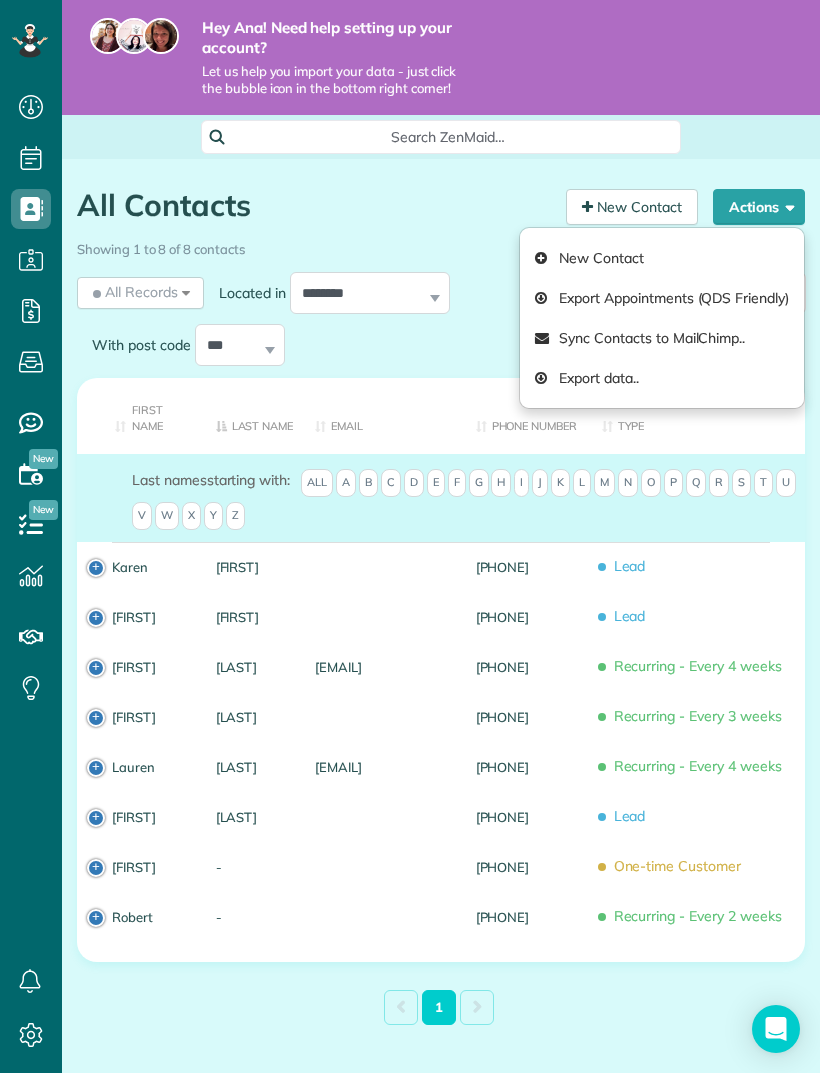click on "**********" at bounding box center [346, 319] 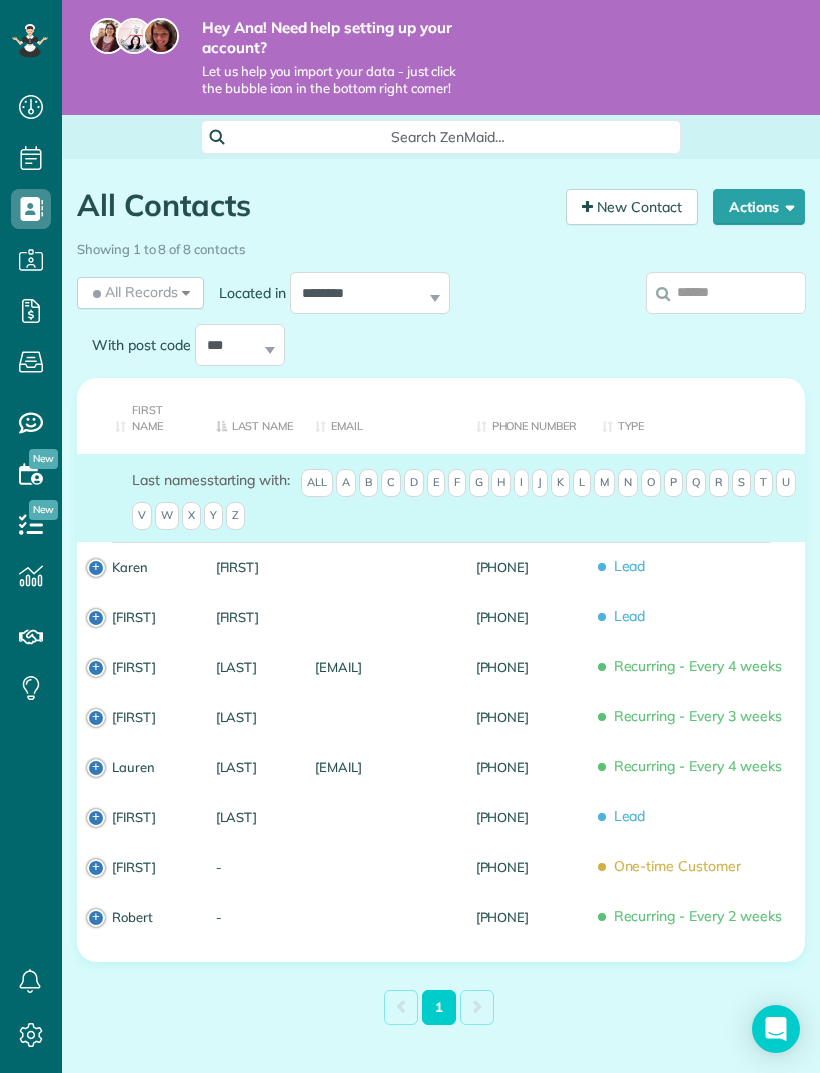 click 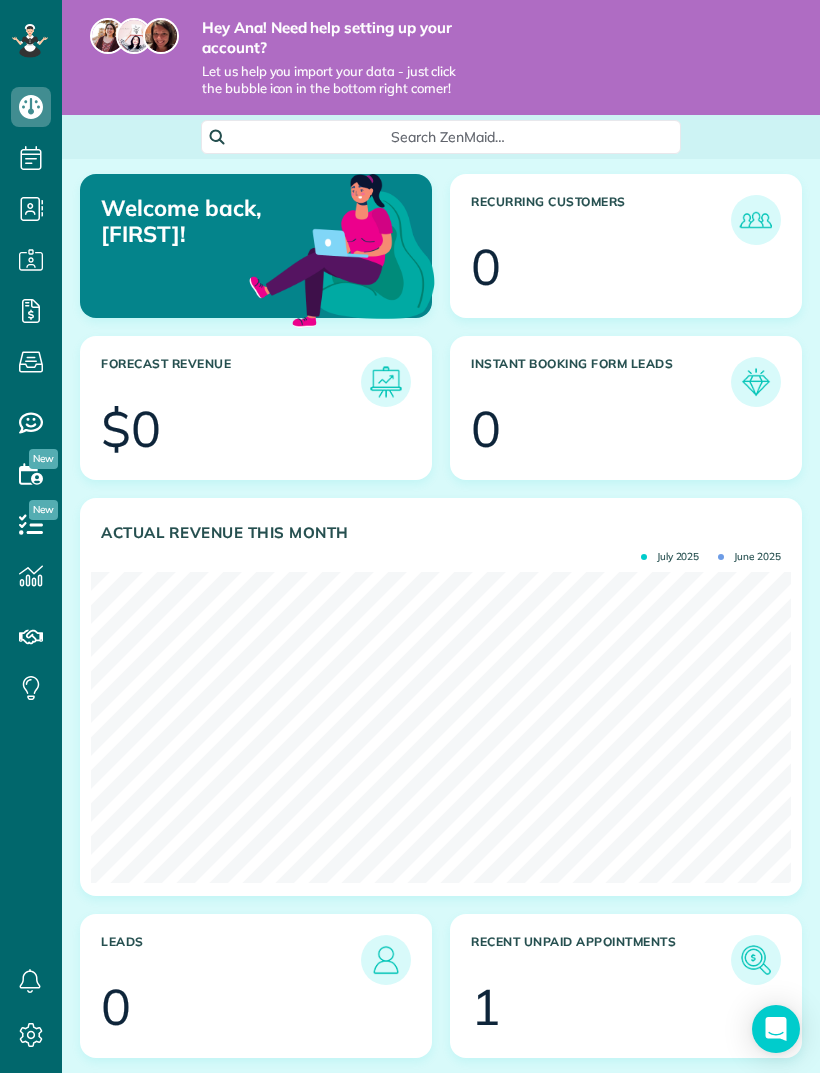 scroll, scrollTop: 0, scrollLeft: 0, axis: both 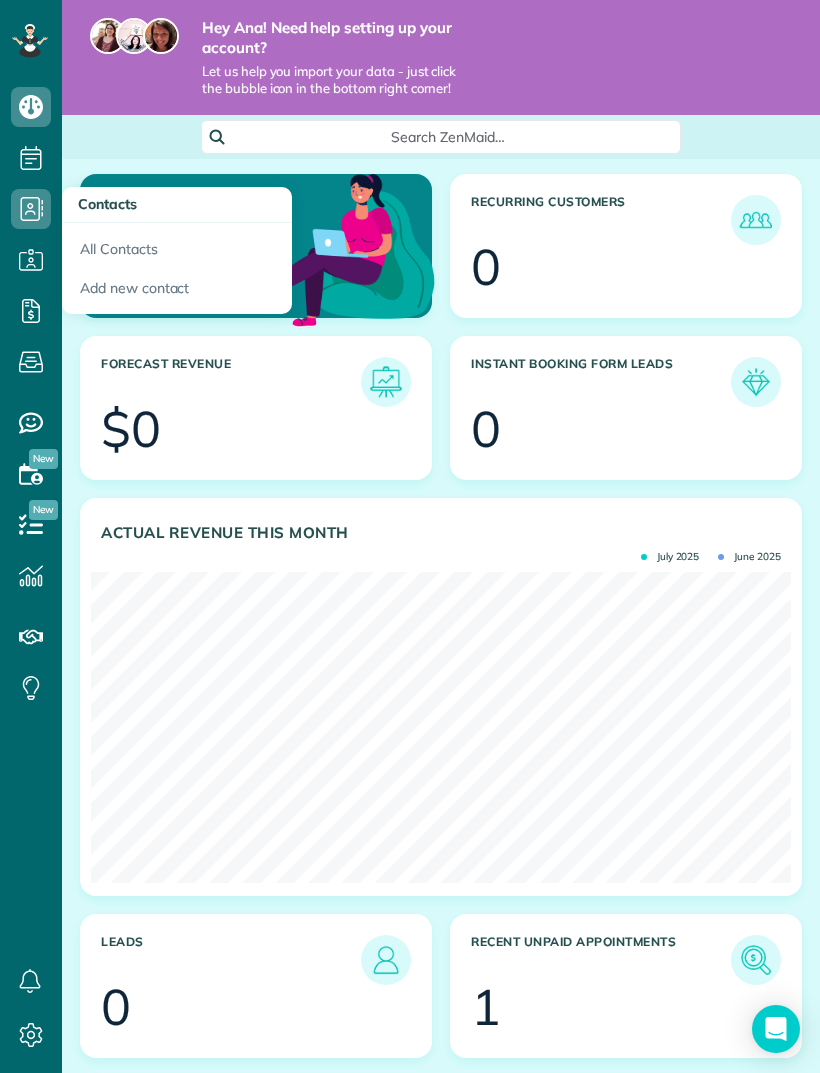 click 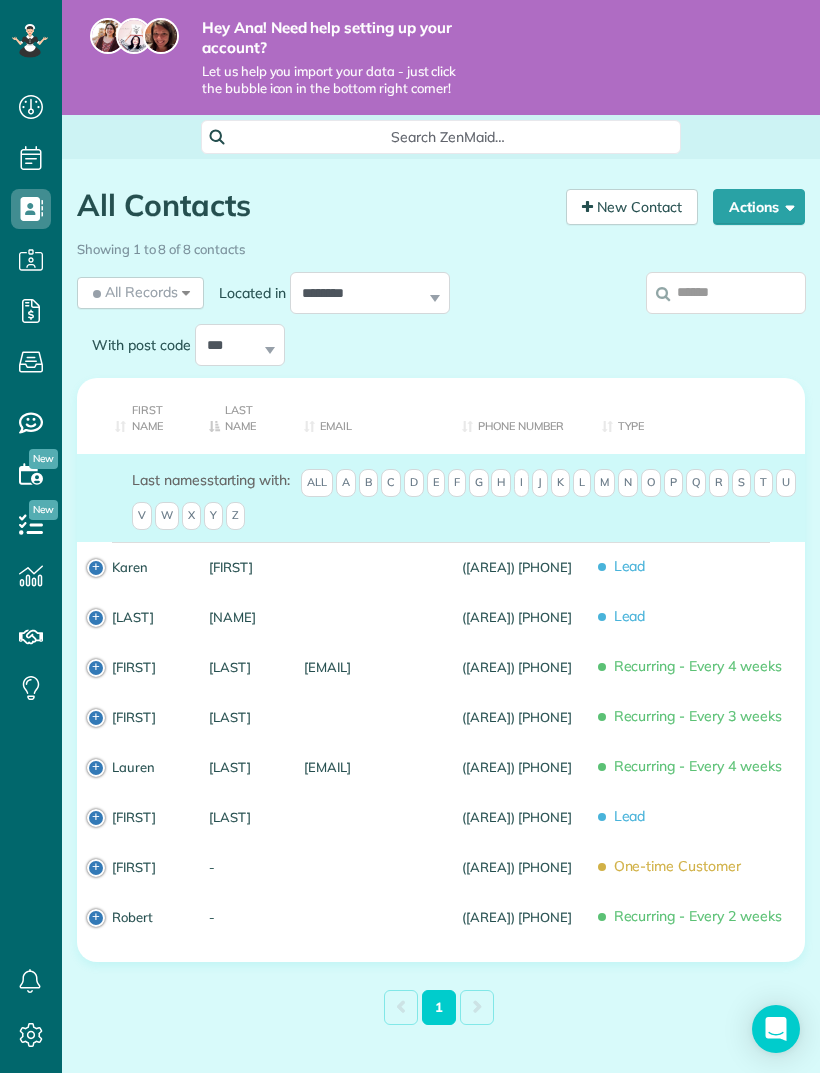 scroll, scrollTop: 0, scrollLeft: 0, axis: both 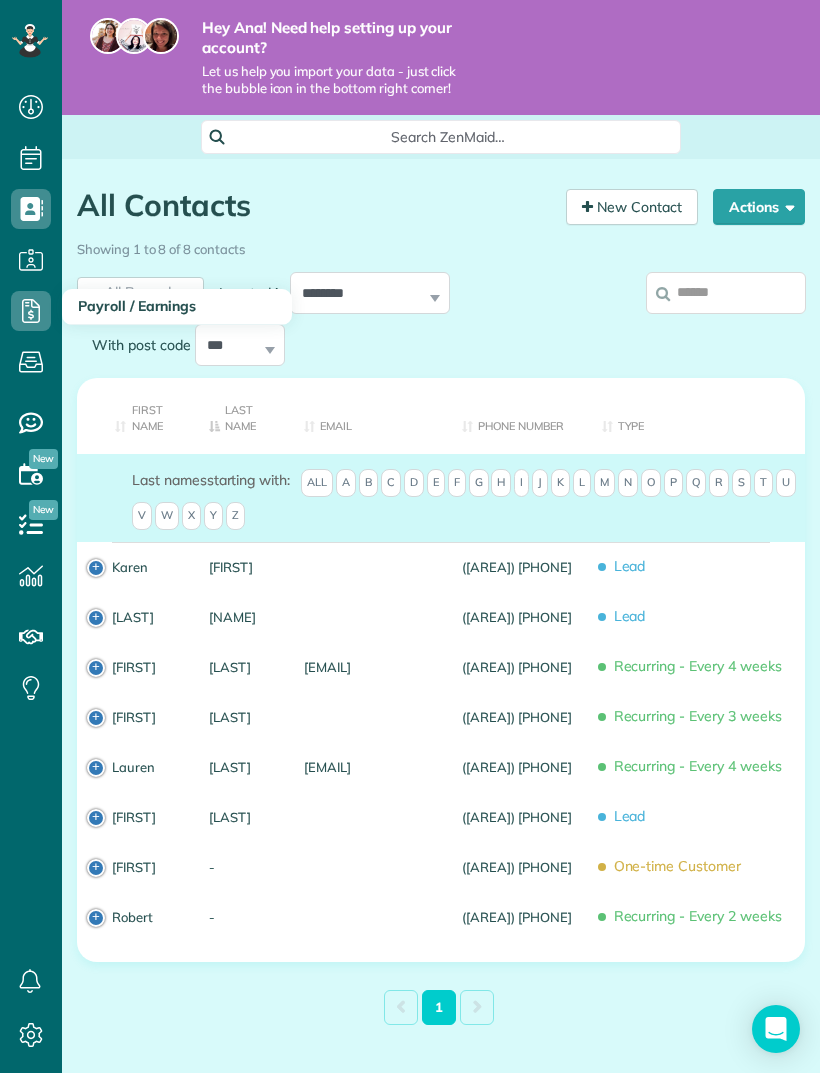 click 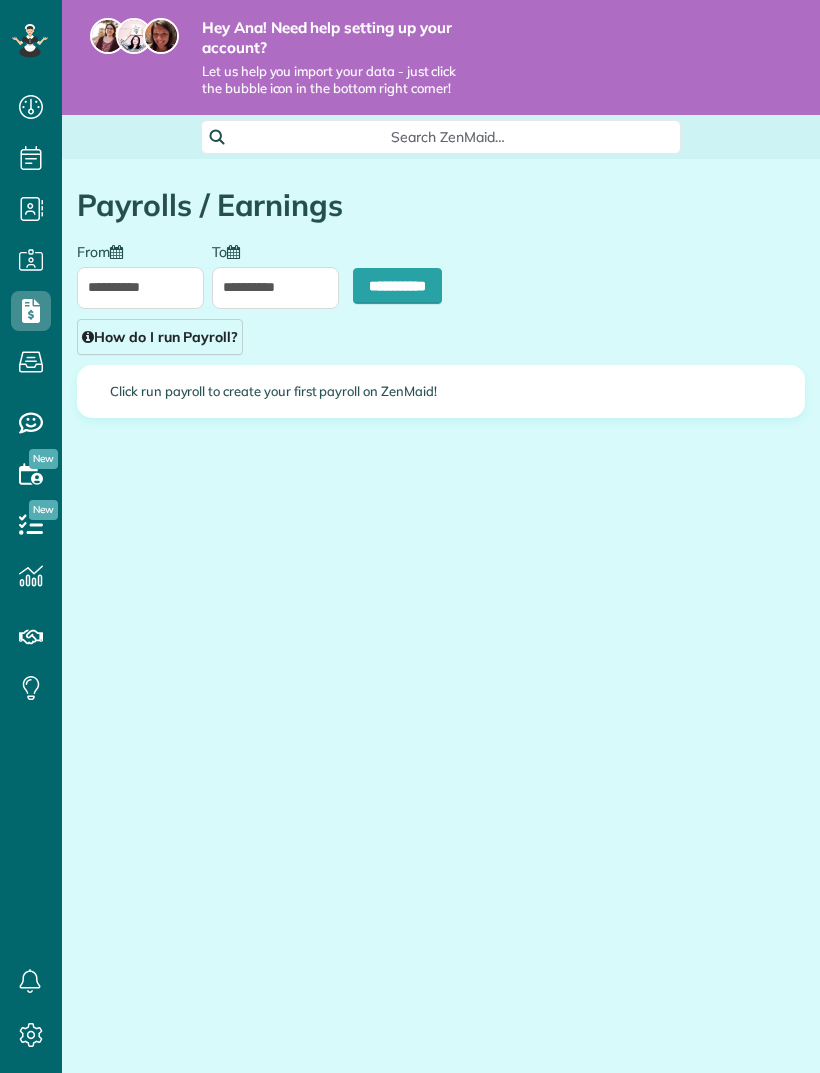 scroll, scrollTop: 0, scrollLeft: 0, axis: both 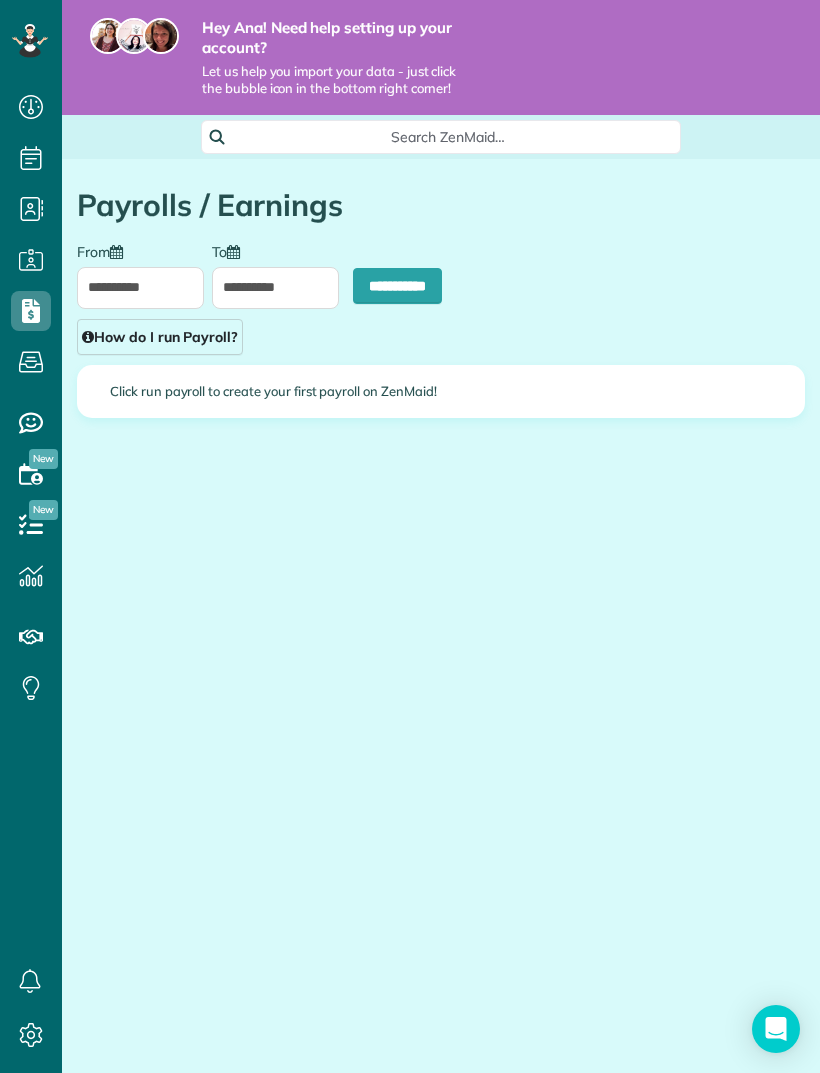 type on "**********" 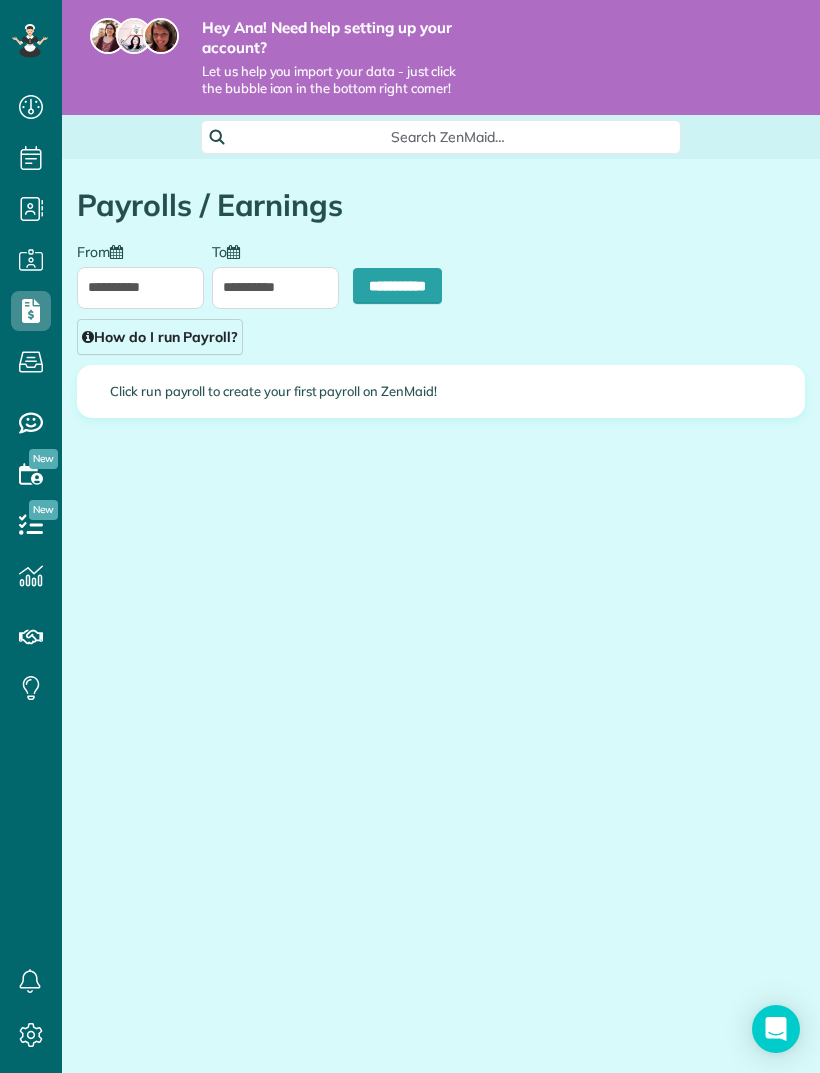 type on "**********" 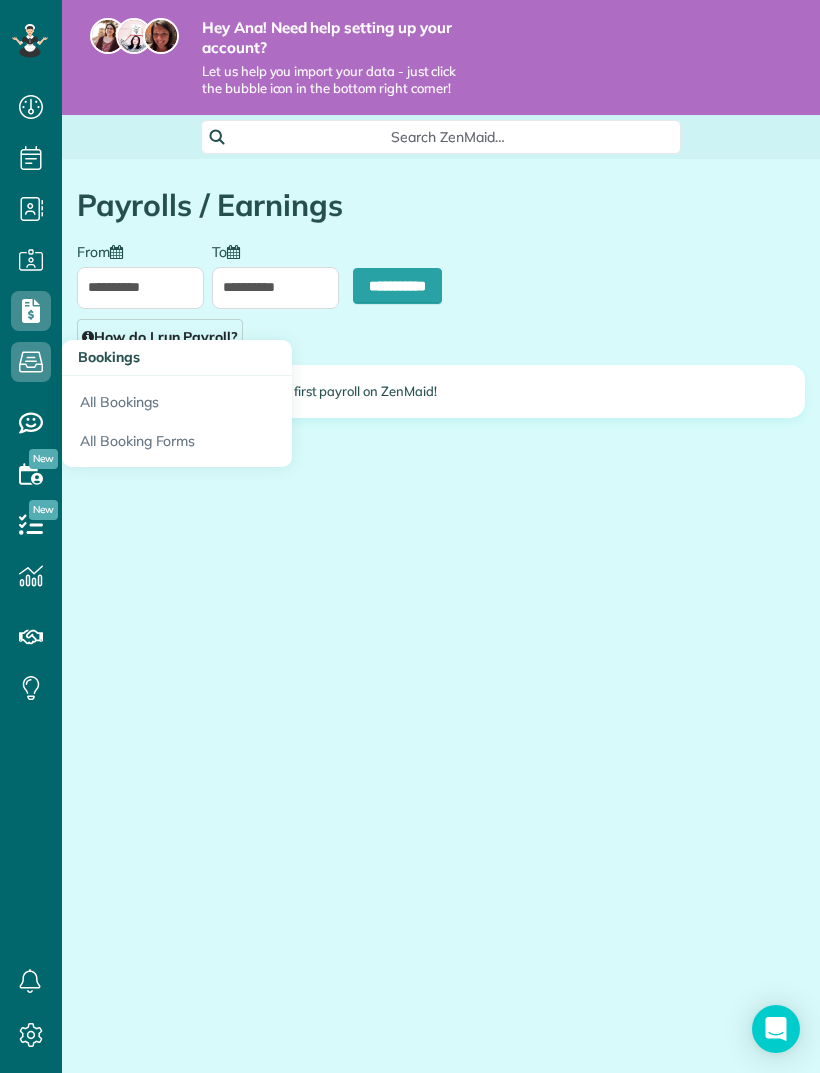 click on "All Bookings" at bounding box center [177, 399] 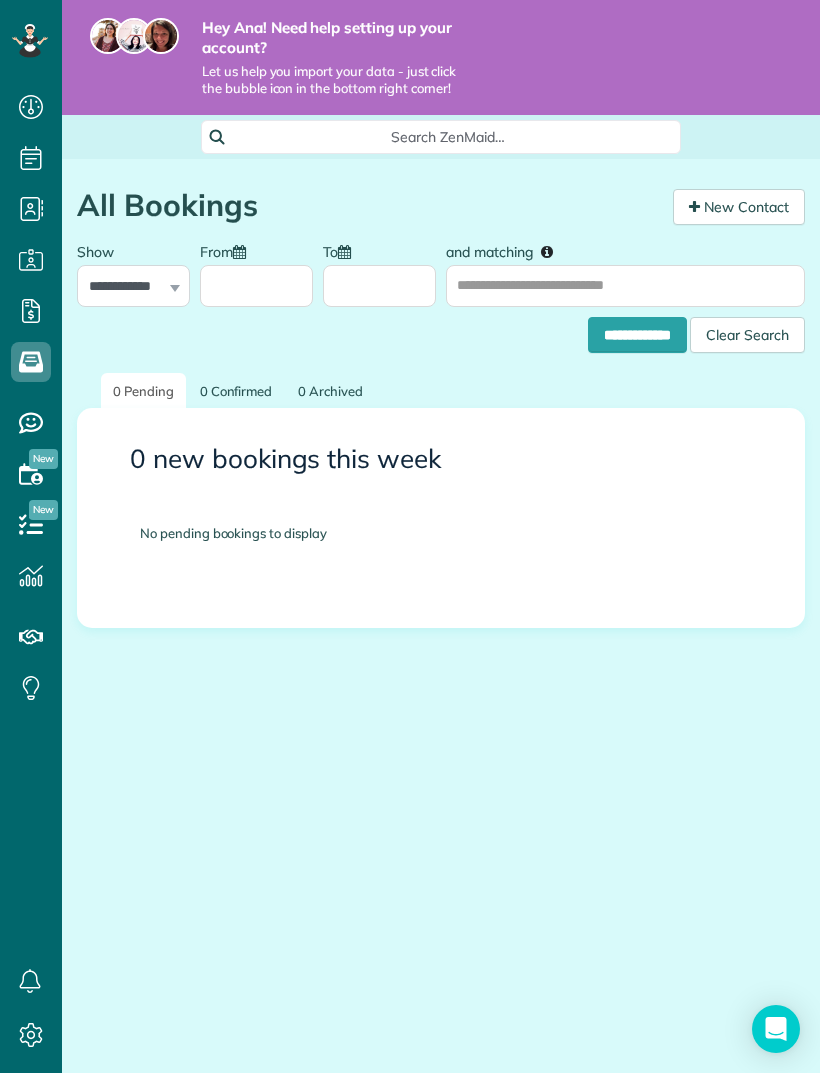 scroll, scrollTop: 0, scrollLeft: 0, axis: both 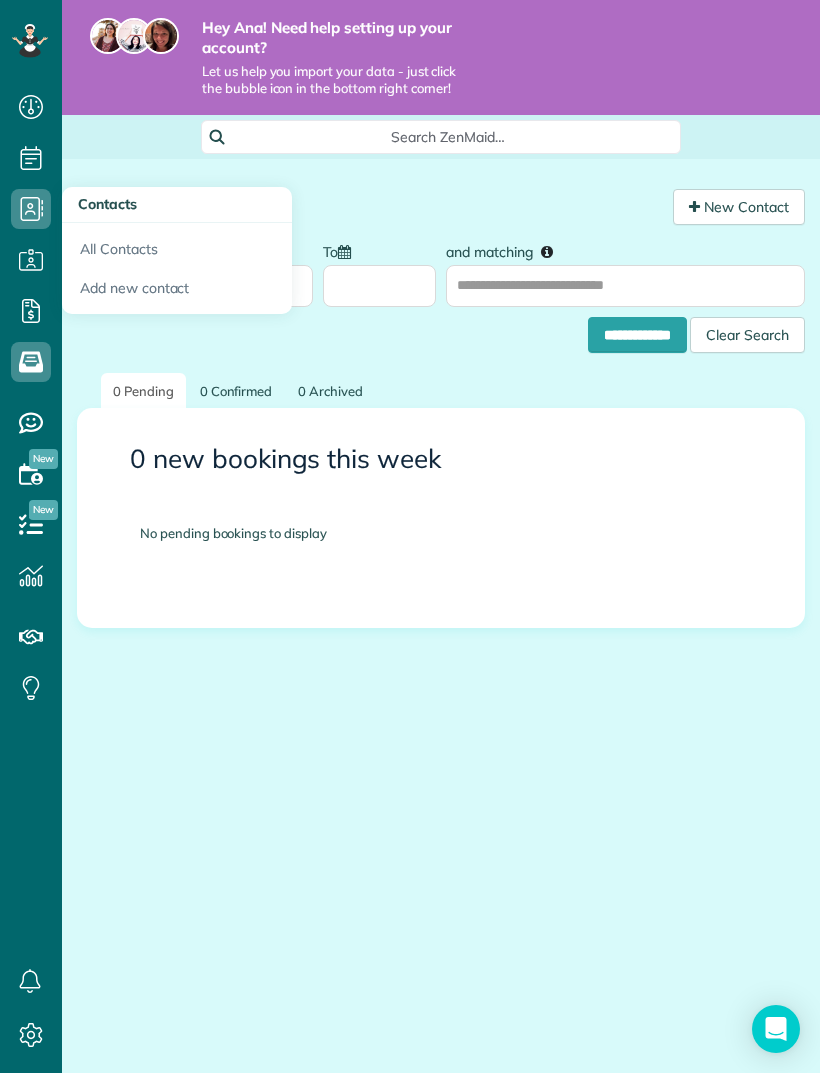 click on "Contacts" at bounding box center [107, 204] 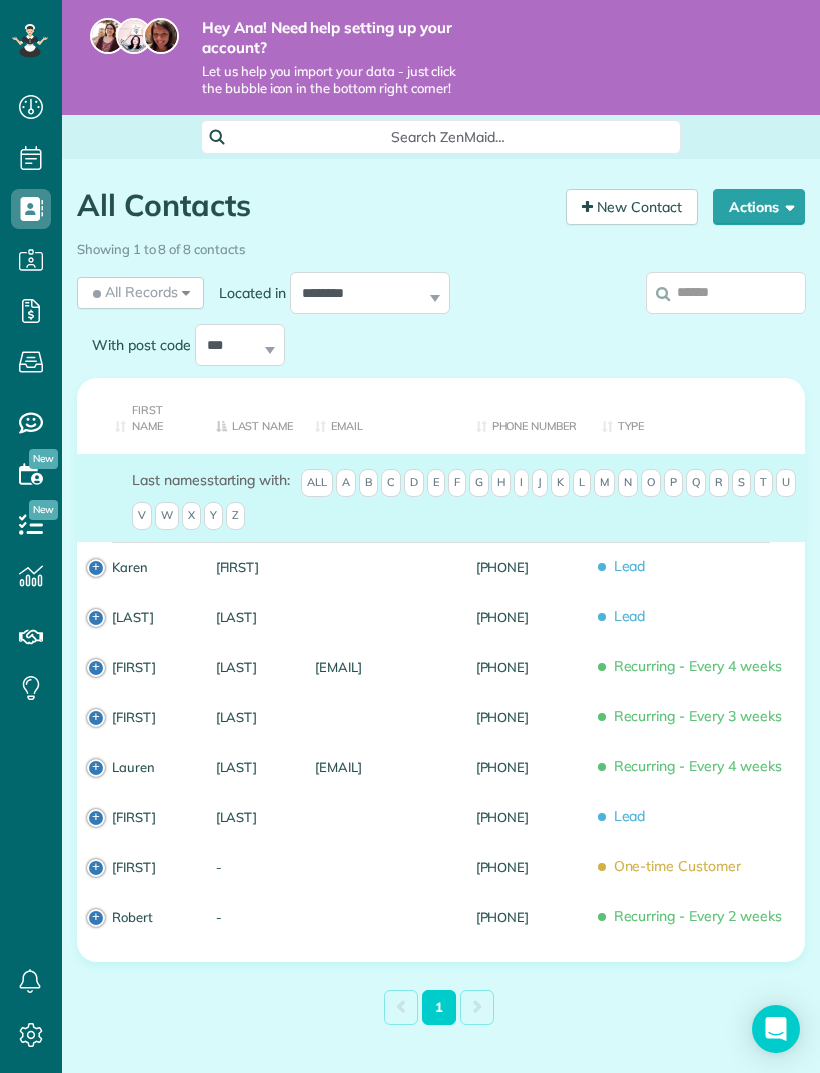 scroll, scrollTop: 0, scrollLeft: 0, axis: both 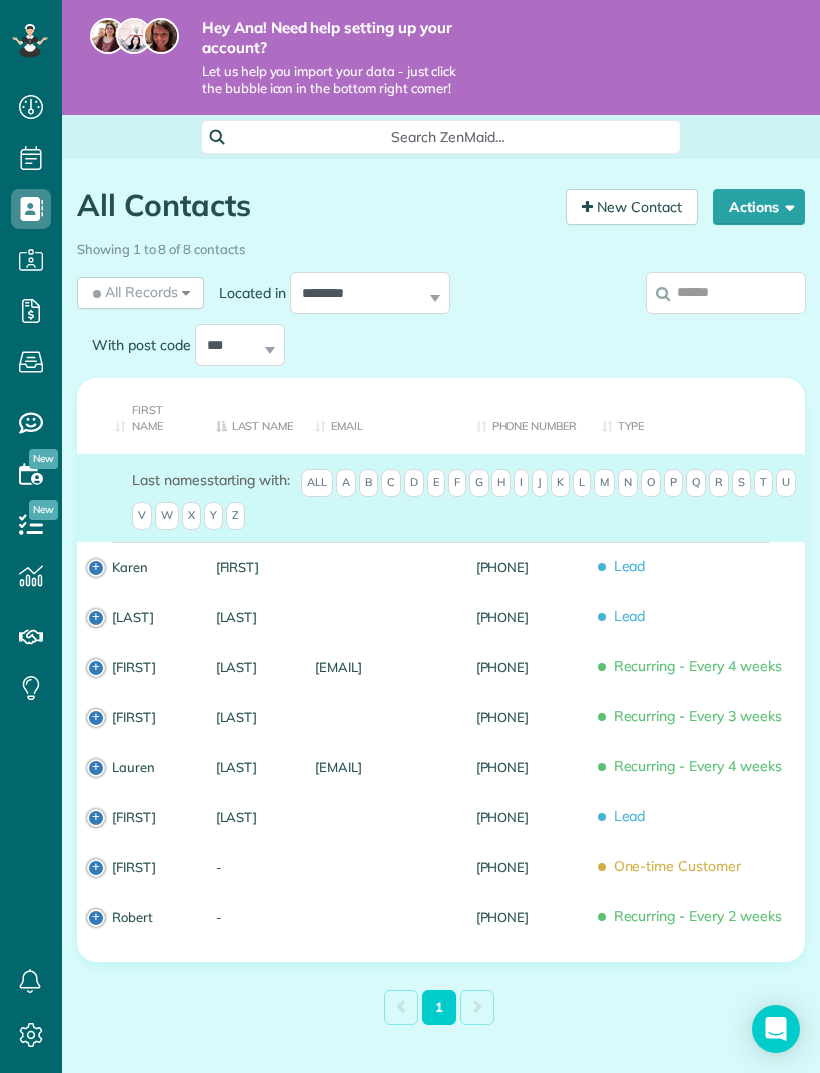 click on "Karen" at bounding box center [149, 567] 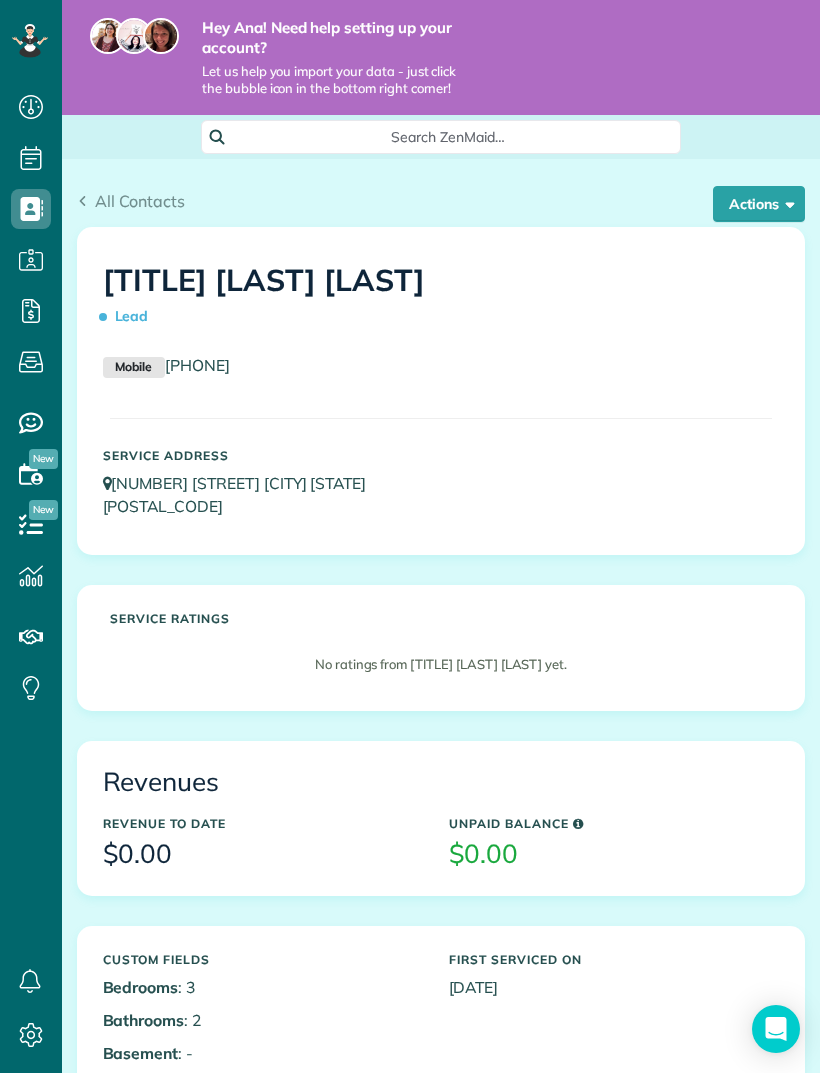 scroll, scrollTop: 0, scrollLeft: 0, axis: both 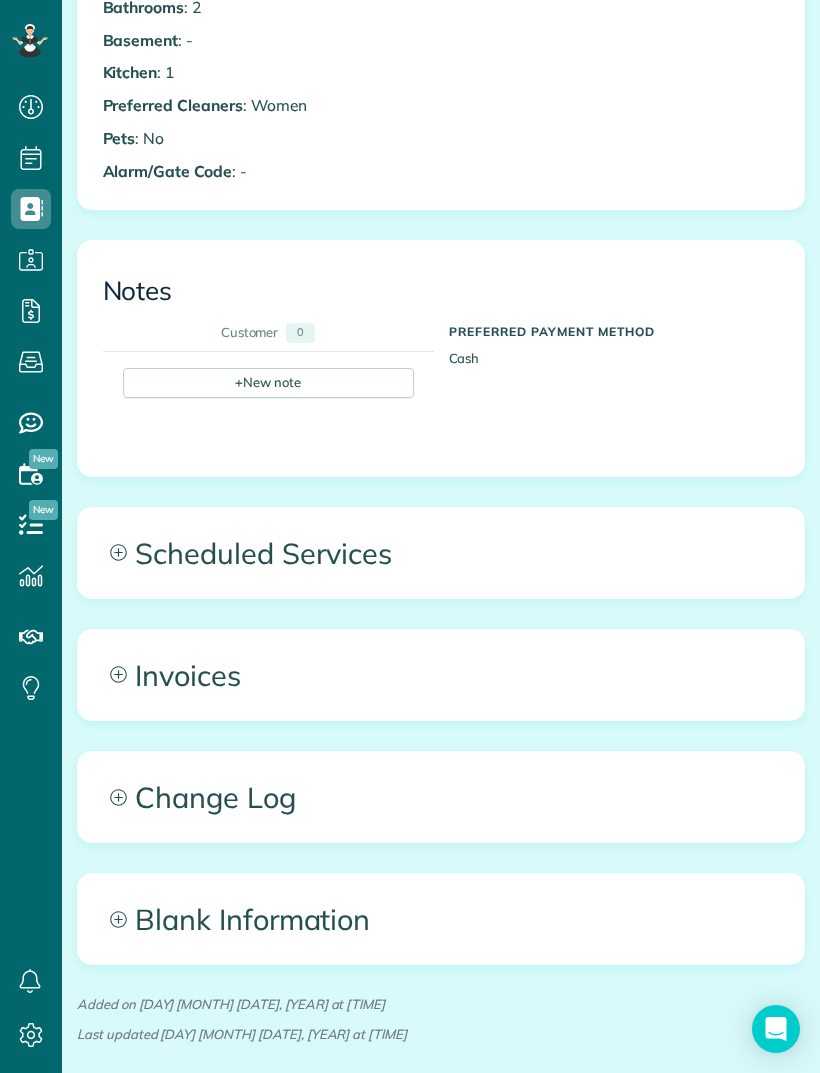 click on "Blank Information" at bounding box center [441, 919] 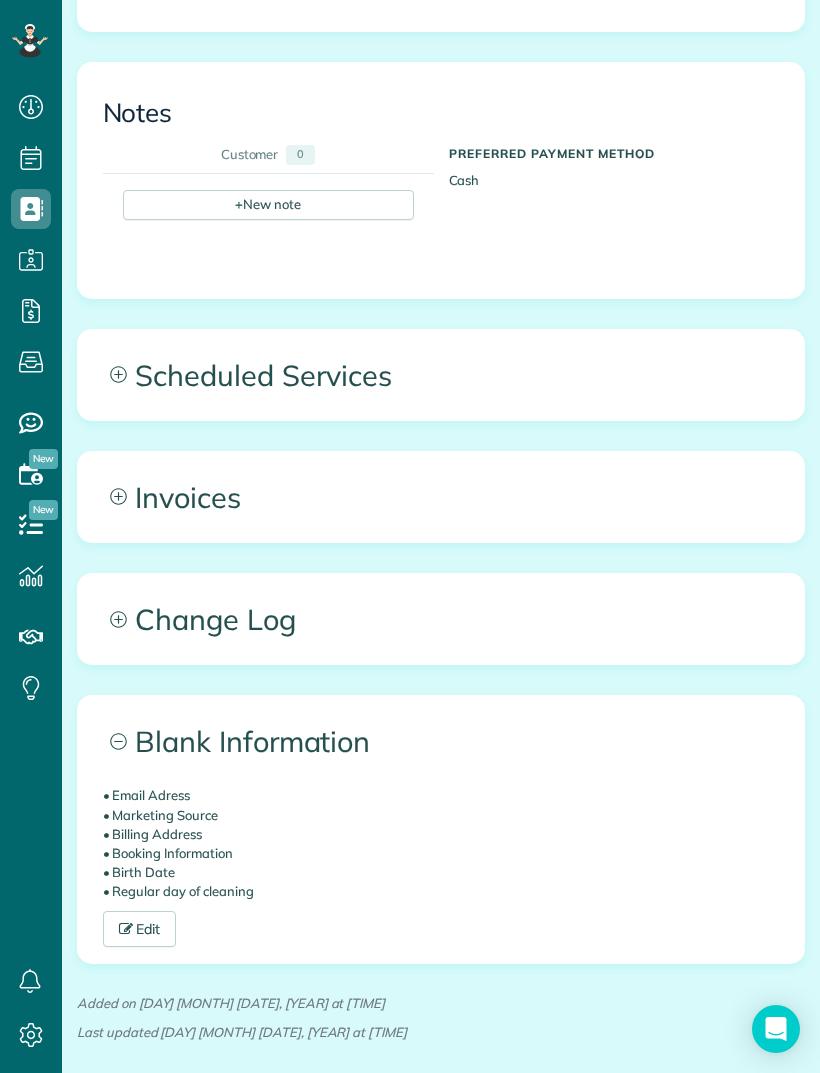 scroll, scrollTop: 1189, scrollLeft: 0, axis: vertical 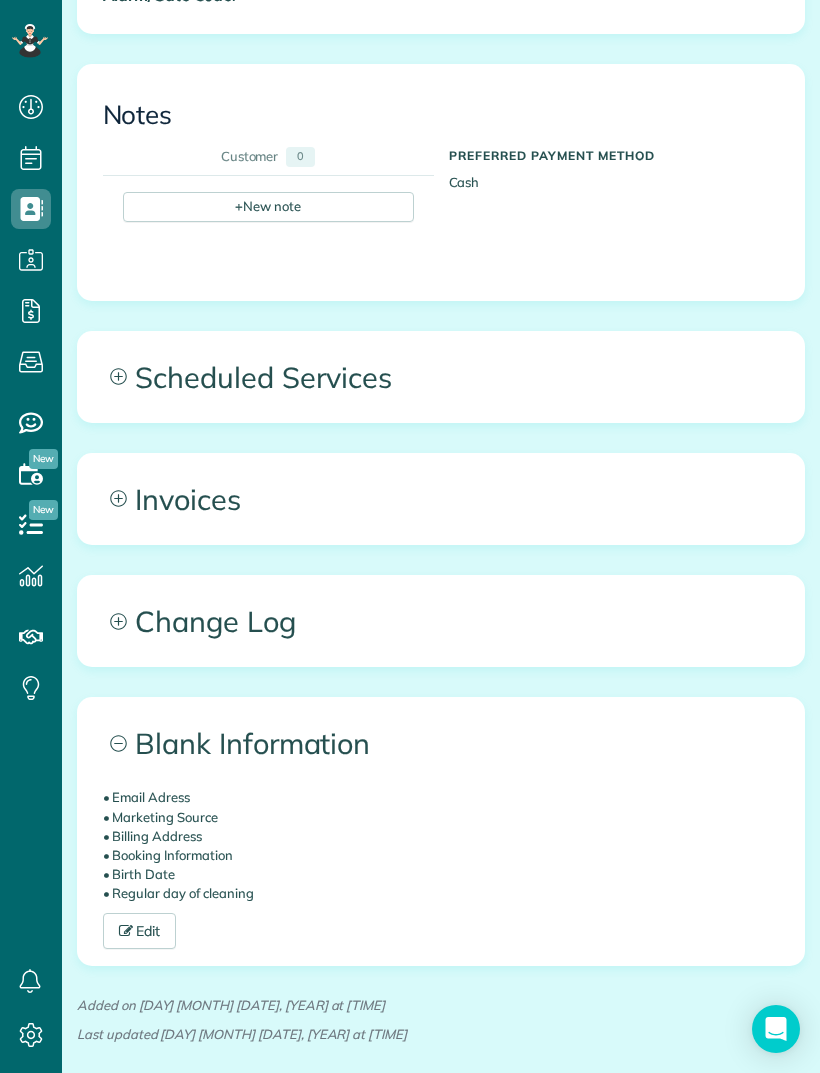 click on "Edit" at bounding box center [140, 931] 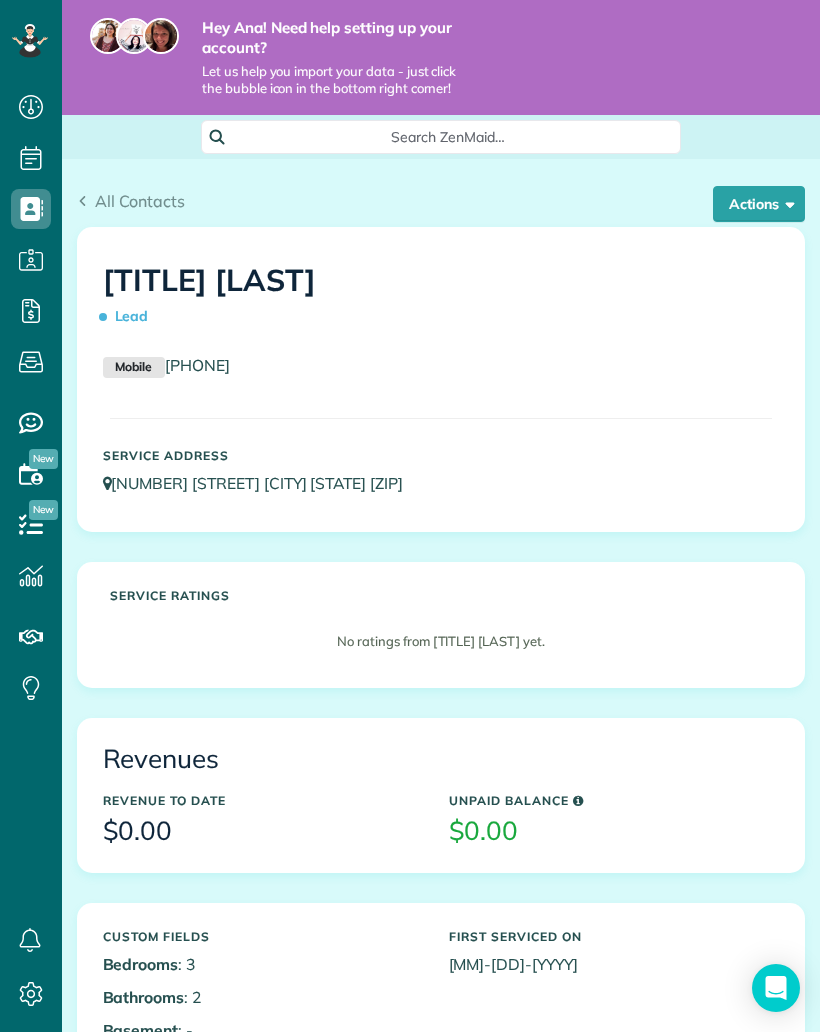 scroll, scrollTop: 0, scrollLeft: 0, axis: both 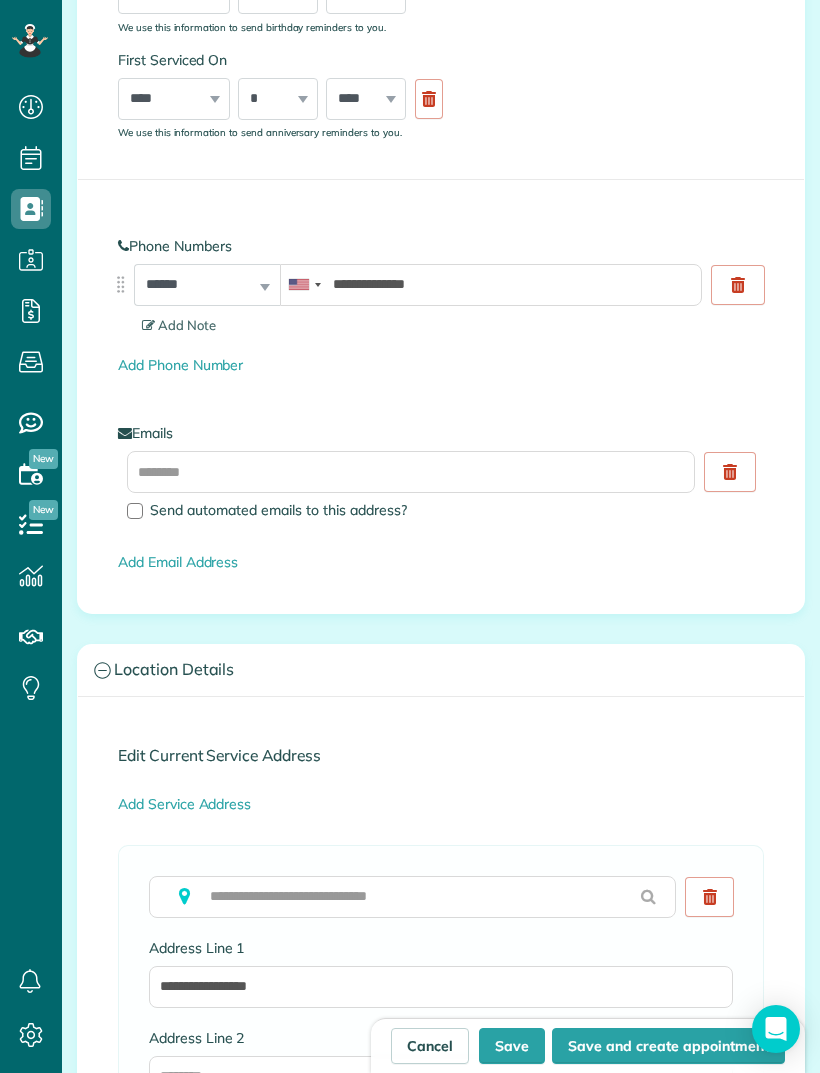 click on "Save and create appointment" at bounding box center [668, 1046] 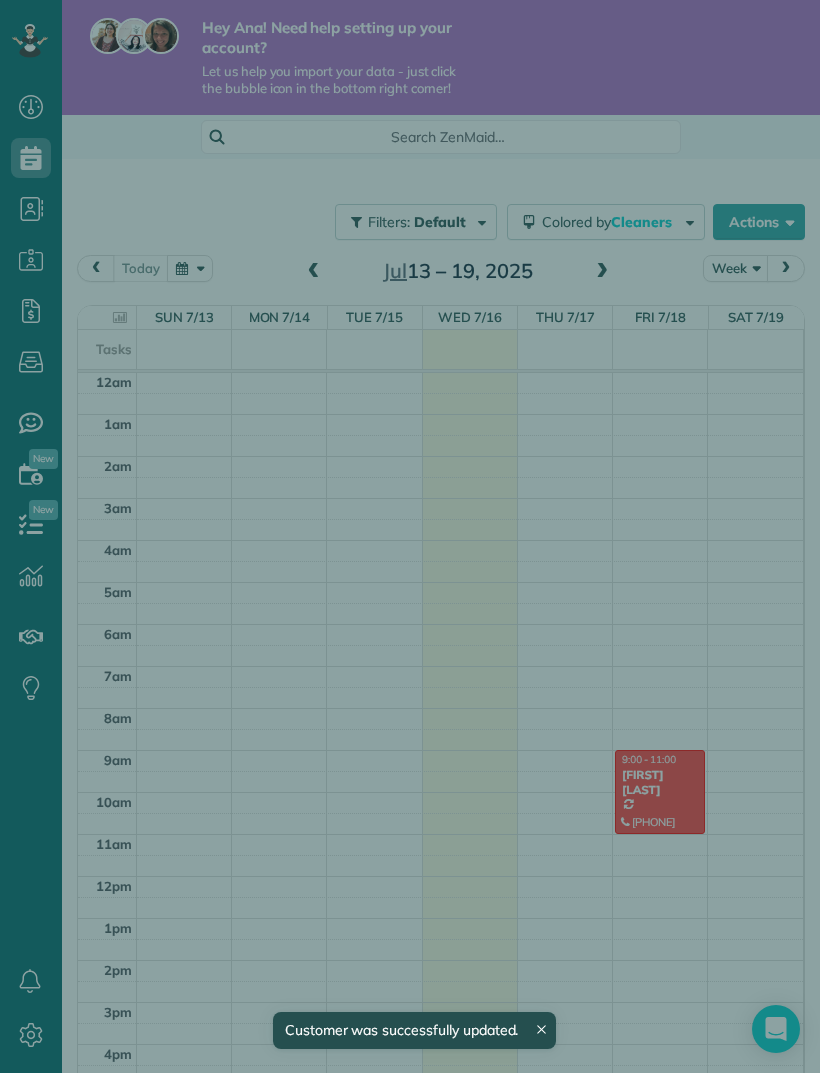 scroll, scrollTop: 0, scrollLeft: 0, axis: both 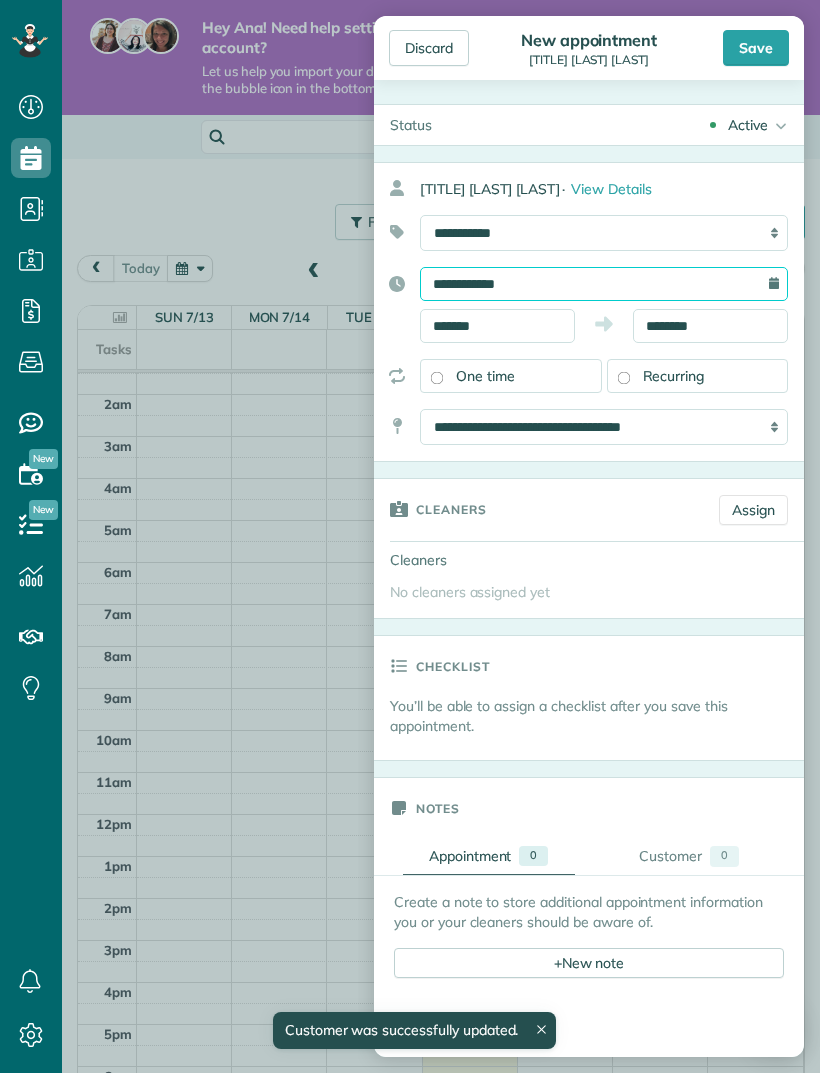 click on "**********" at bounding box center (604, 284) 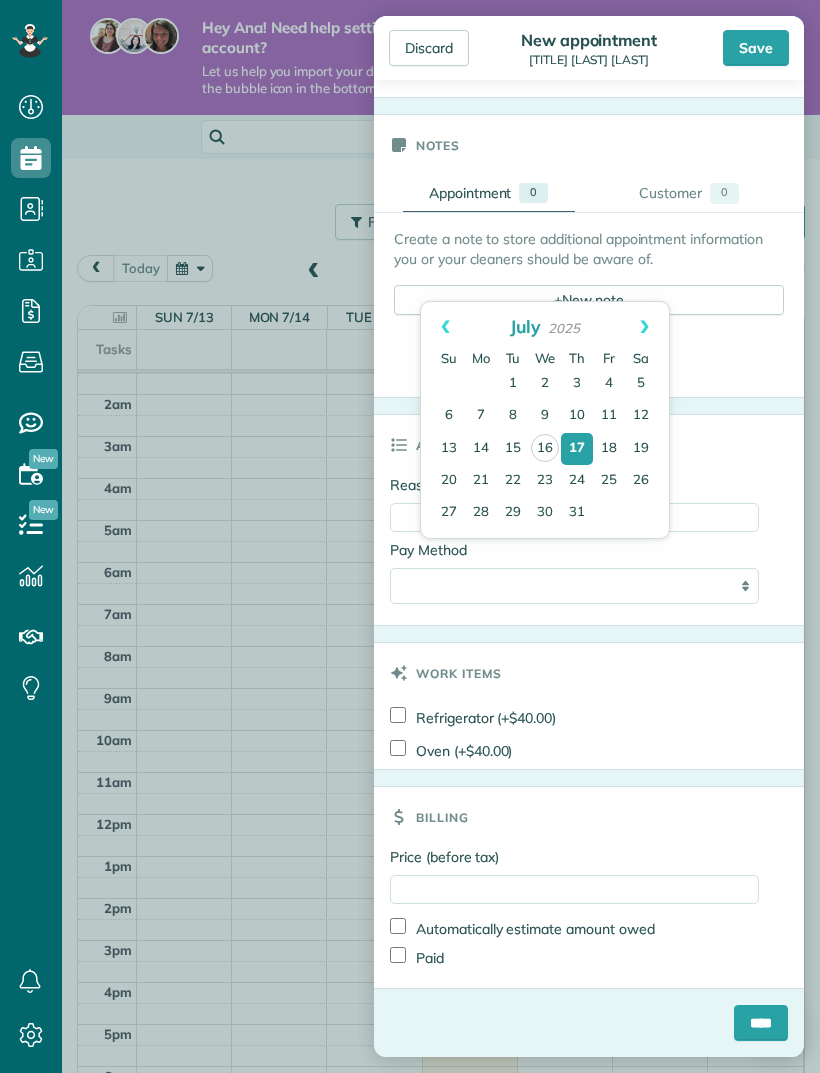scroll, scrollTop: 667, scrollLeft: 0, axis: vertical 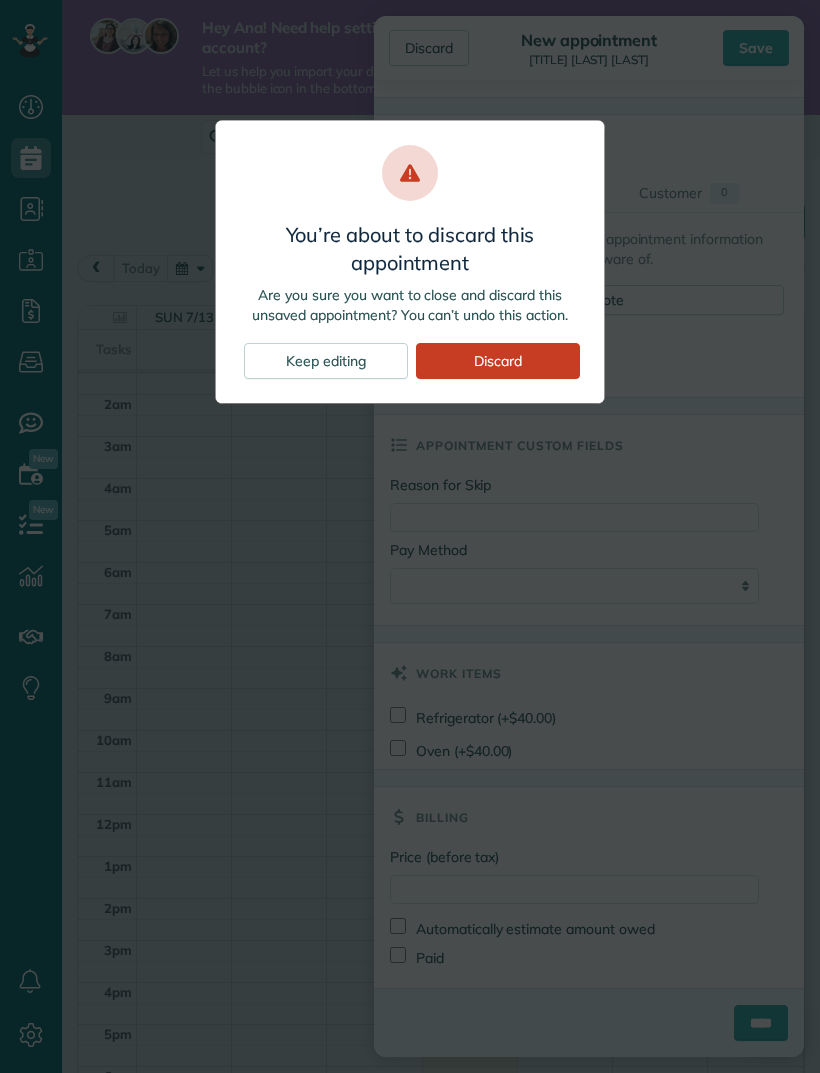 click on "Discard" at bounding box center (498, 361) 